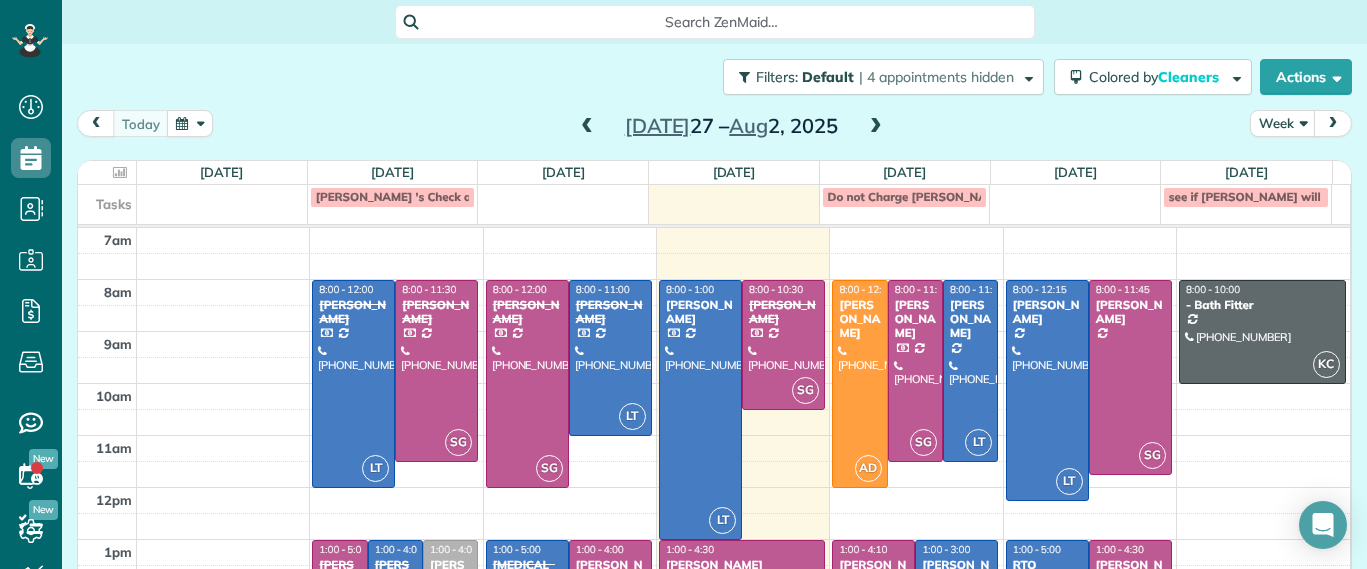 scroll, scrollTop: 0, scrollLeft: 0, axis: both 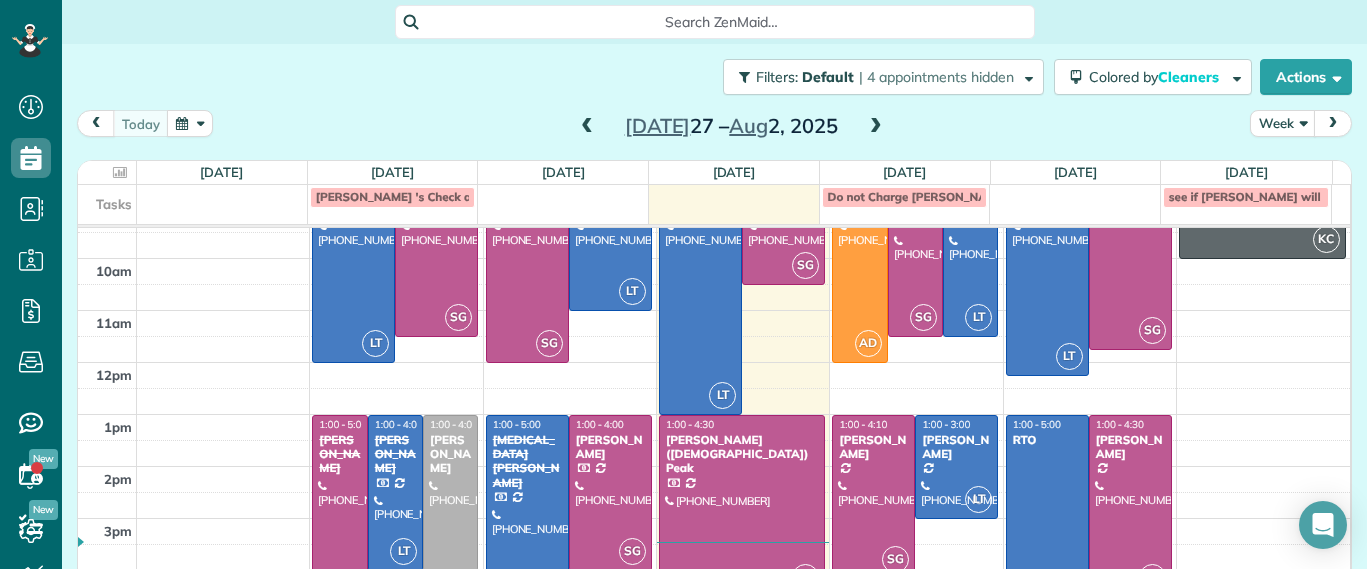 click at bounding box center (876, 127) 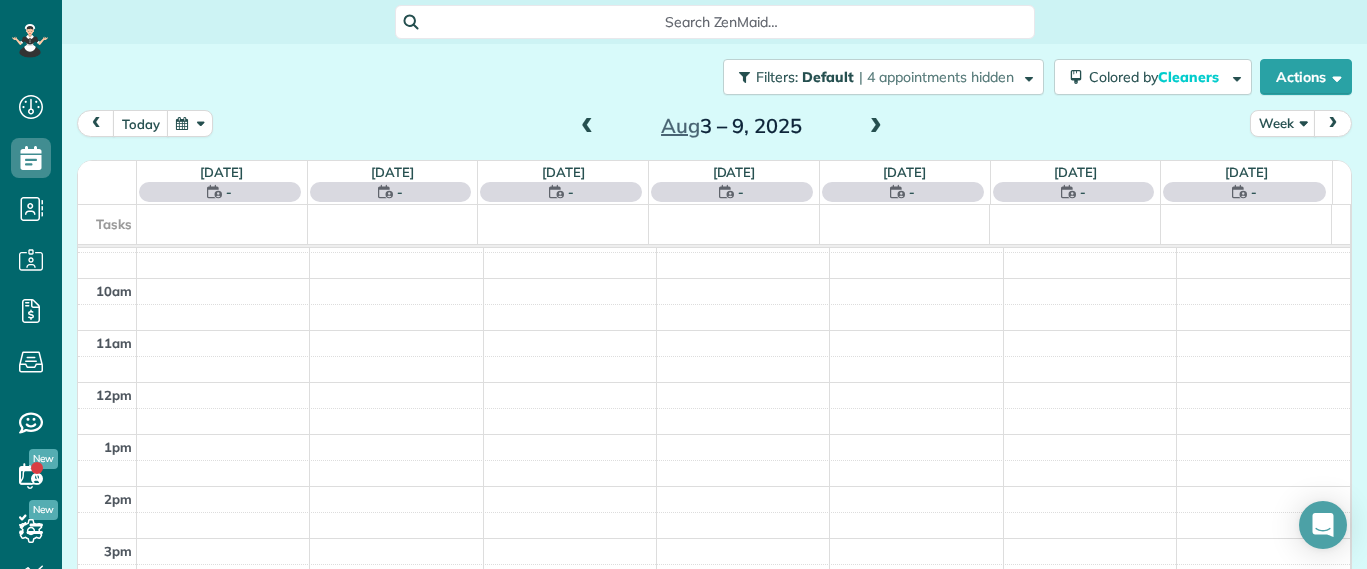scroll, scrollTop: 0, scrollLeft: 0, axis: both 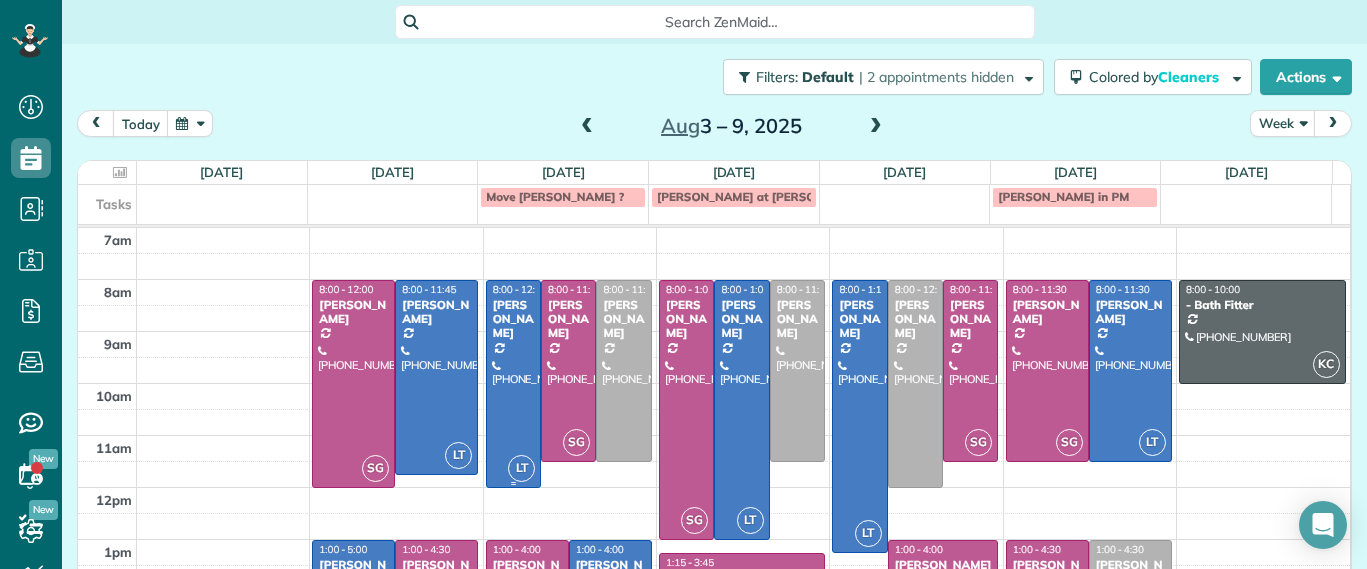click at bounding box center (513, 384) 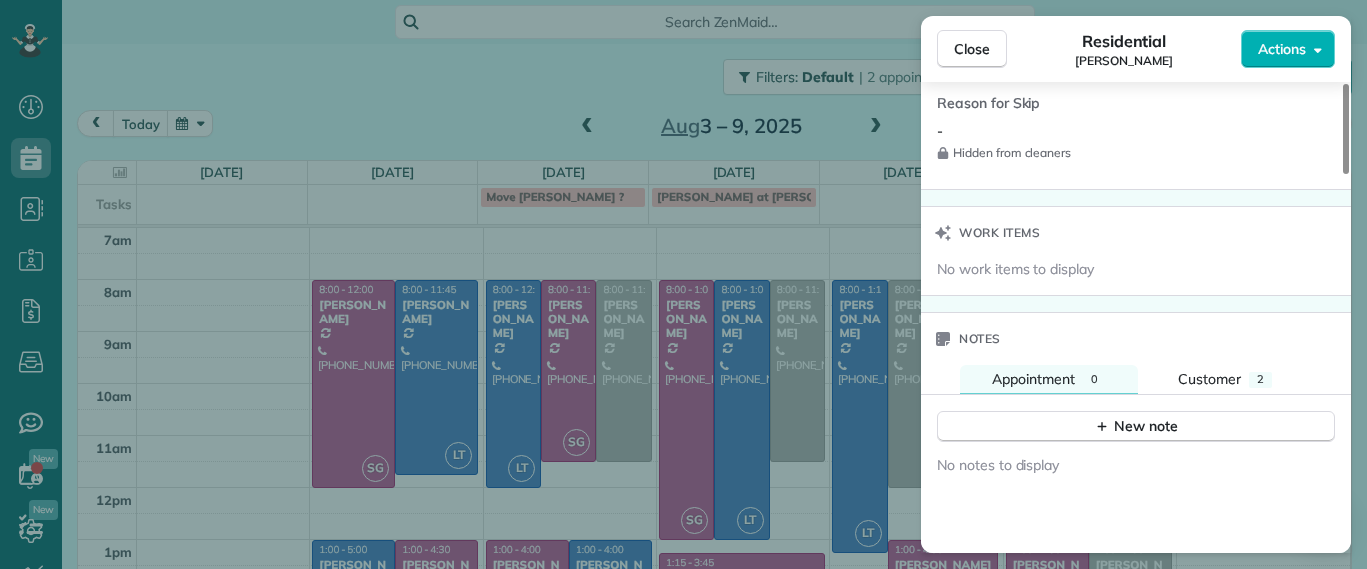 scroll, scrollTop: 1125, scrollLeft: 0, axis: vertical 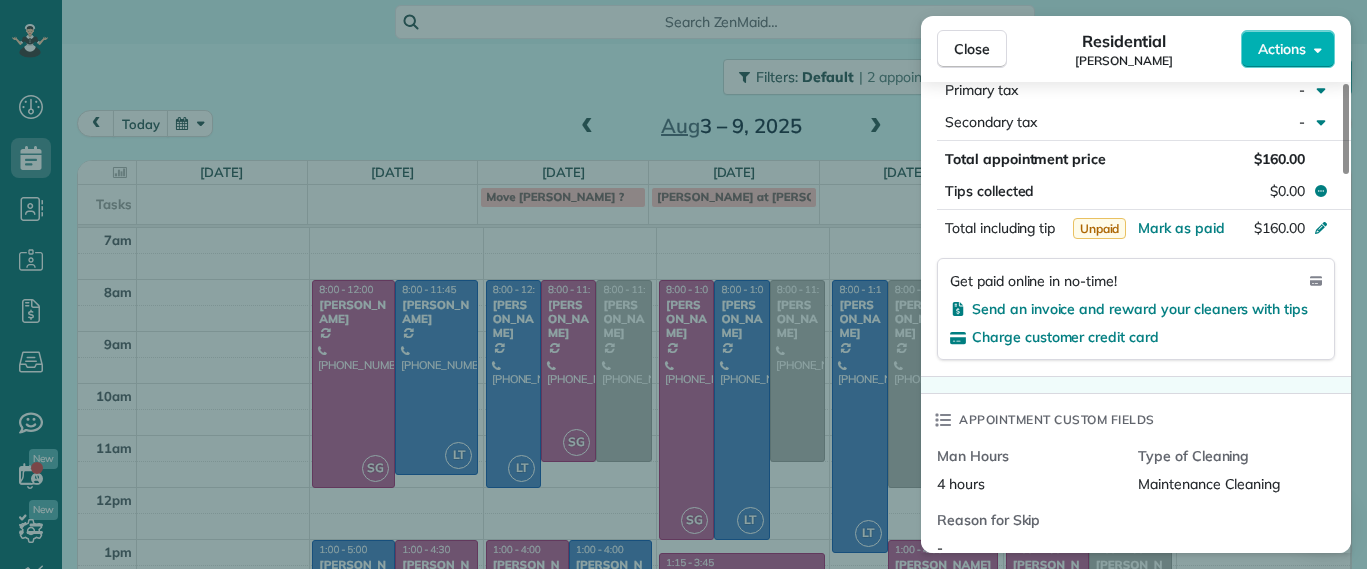 drag, startPoint x: 694, startPoint y: 73, endPoint x: 653, endPoint y: 48, distance: 48.02083 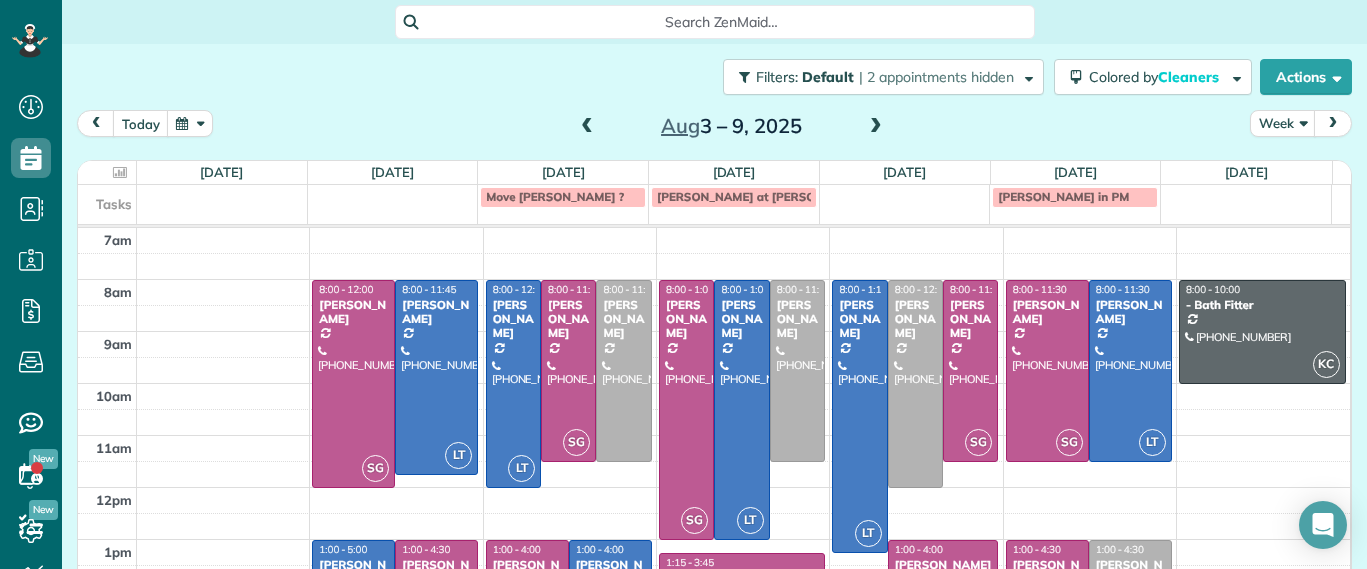 click on "Search ZenMaid…" at bounding box center [722, 22] 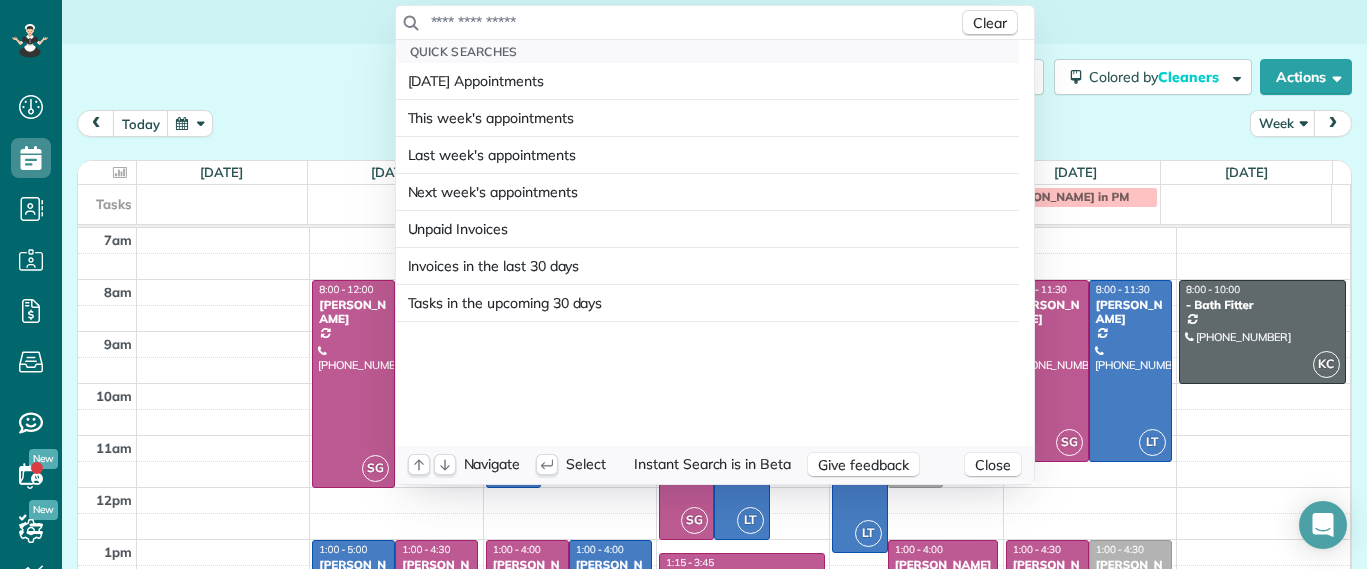 click at bounding box center (694, 22) 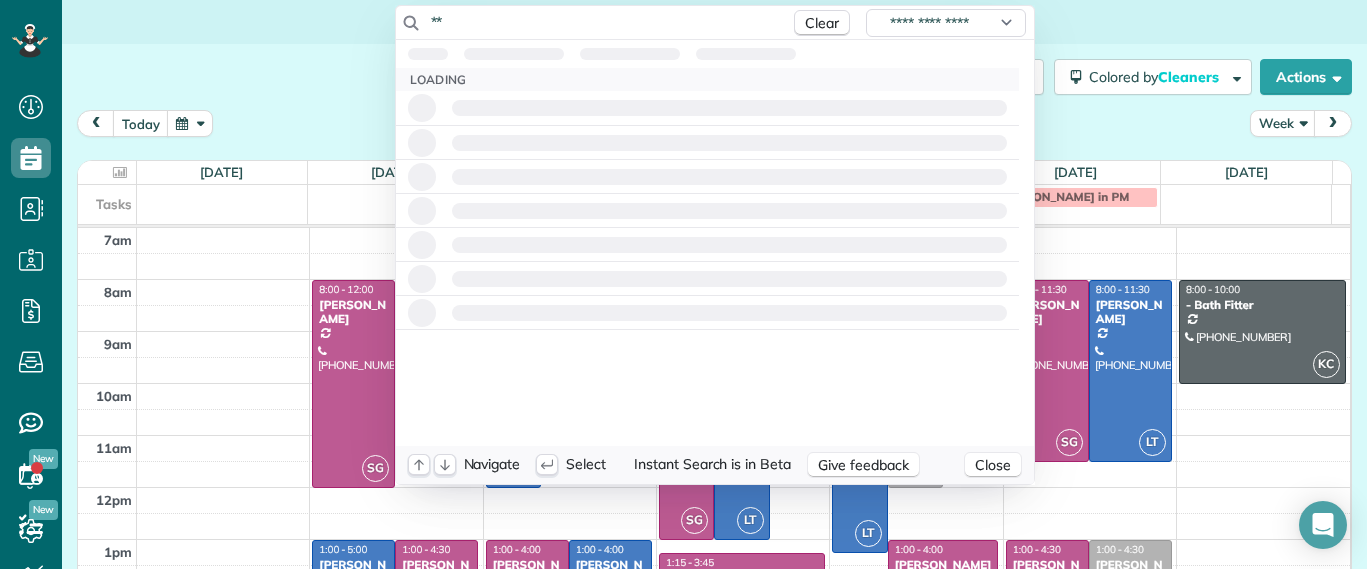 type on "*" 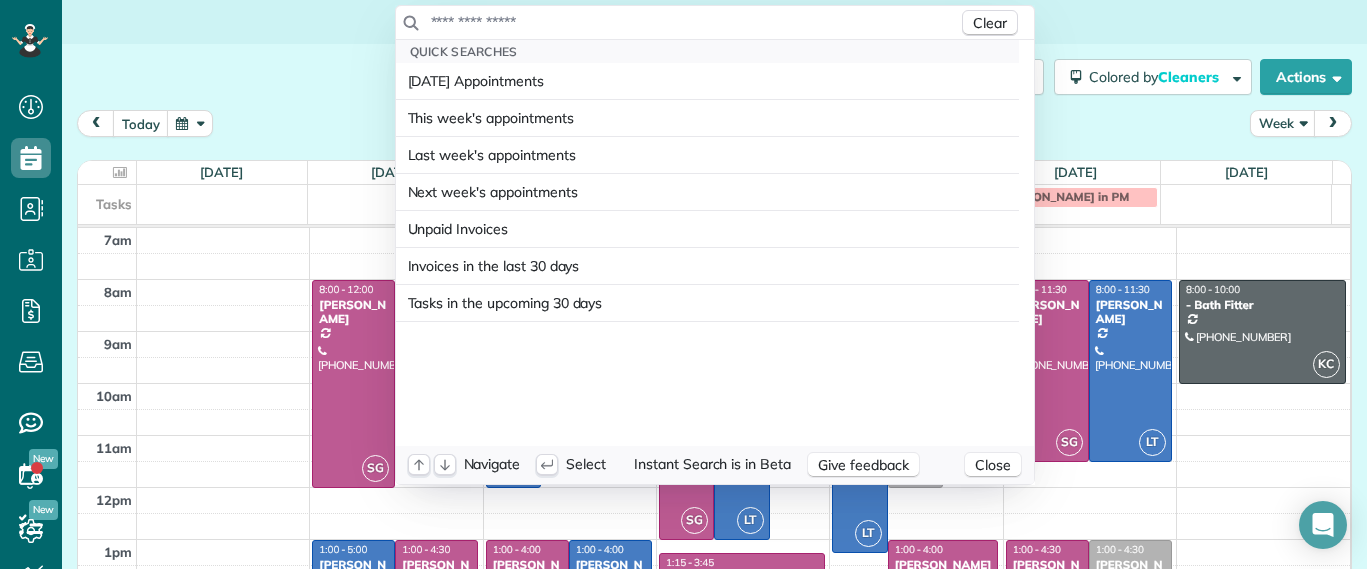 click at bounding box center [694, 22] 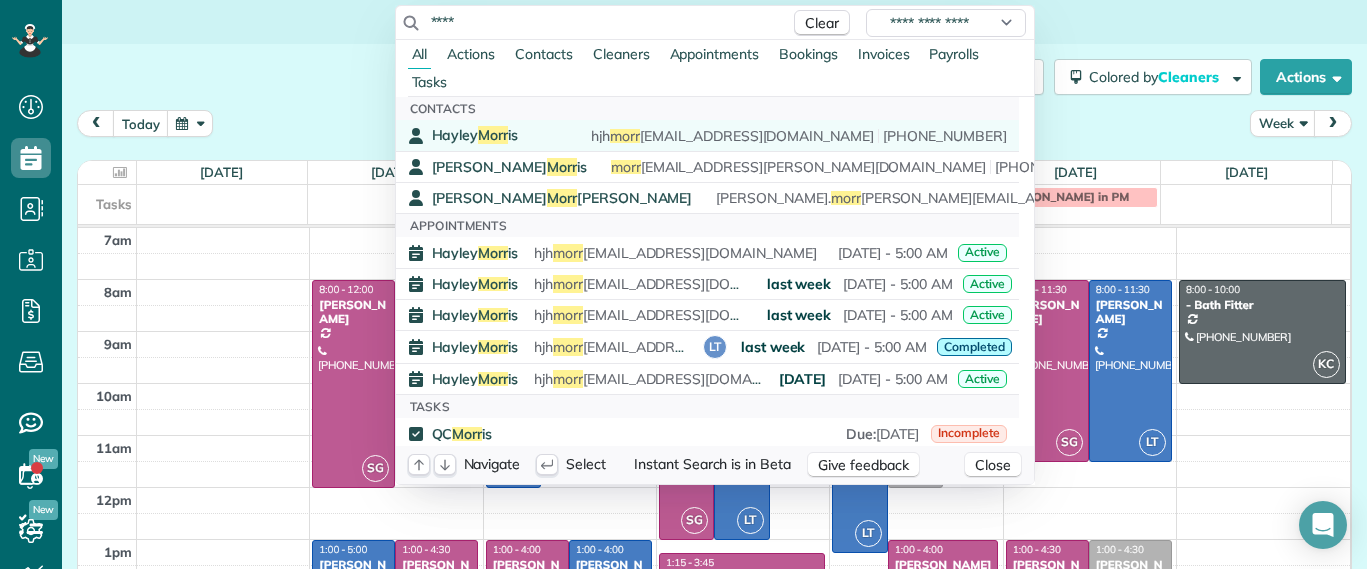 type on "****" 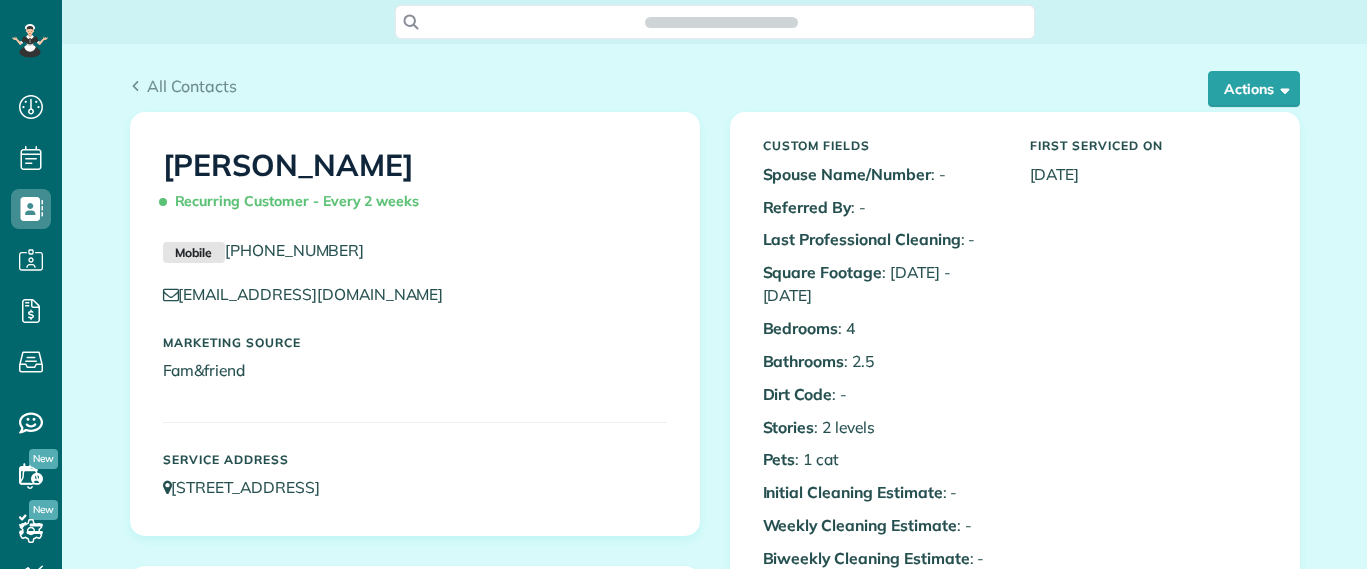 scroll, scrollTop: 0, scrollLeft: 0, axis: both 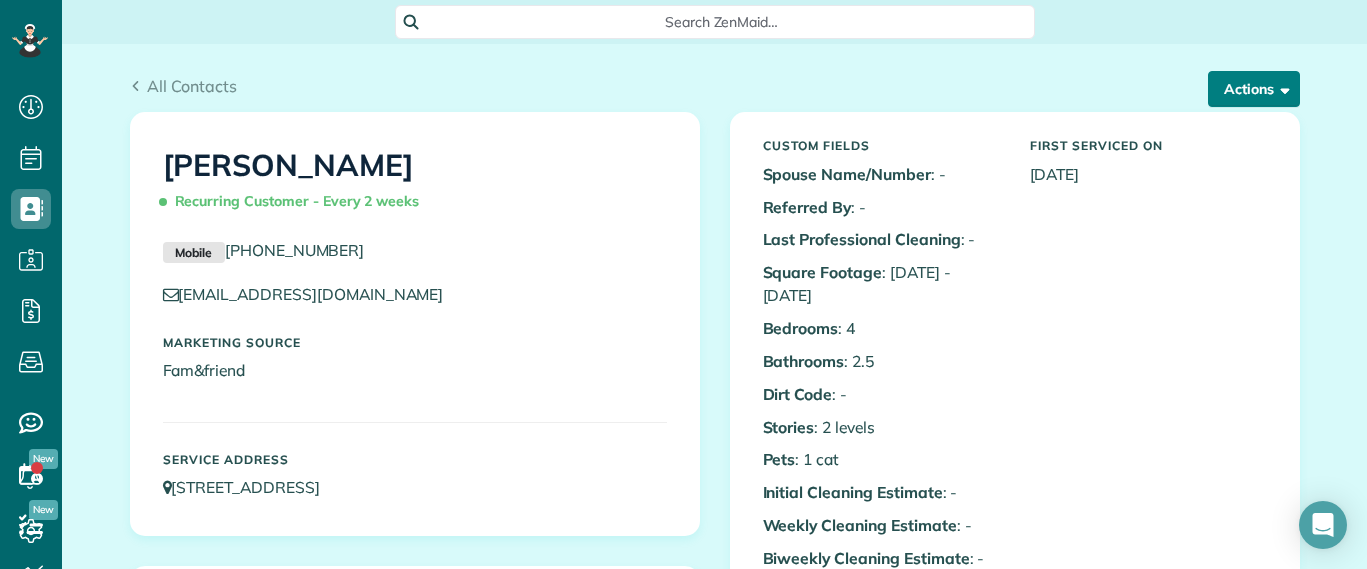 click on "Actions" at bounding box center (1254, 89) 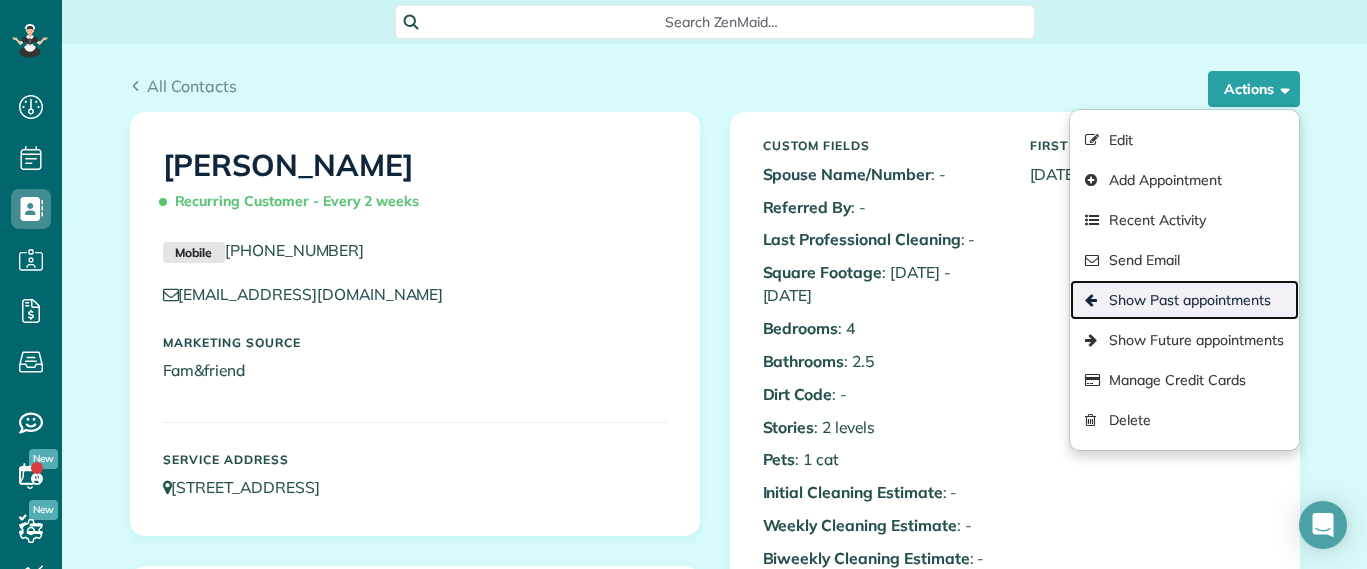 click on "Show Past appointments" at bounding box center [1184, 300] 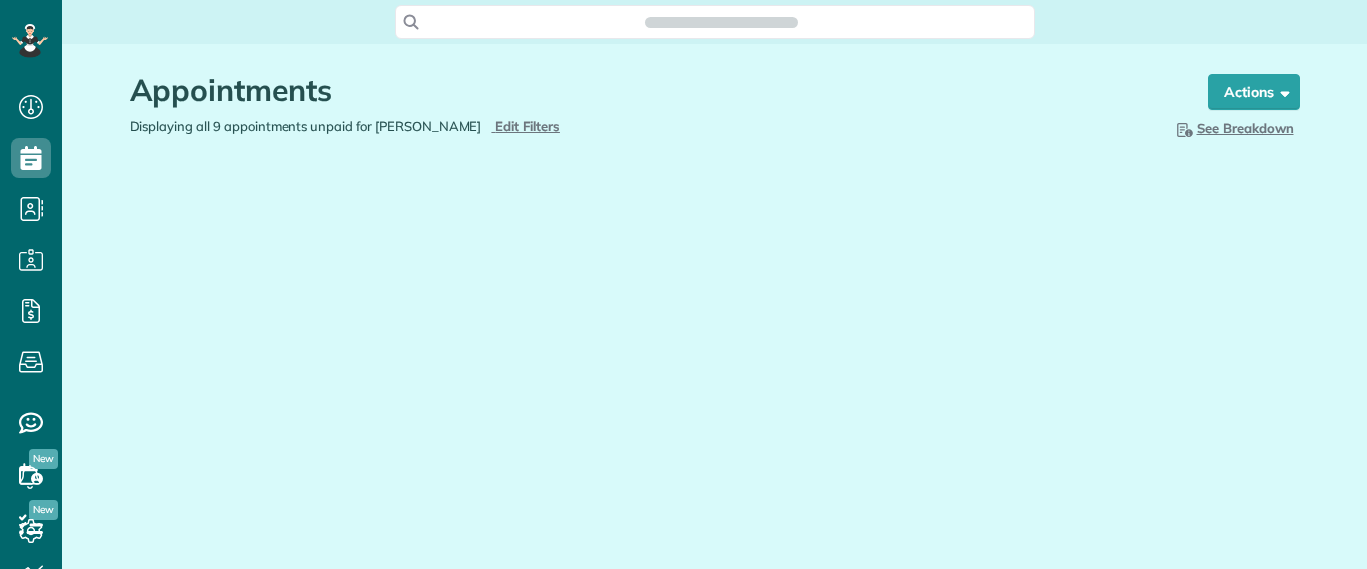 scroll, scrollTop: 0, scrollLeft: 0, axis: both 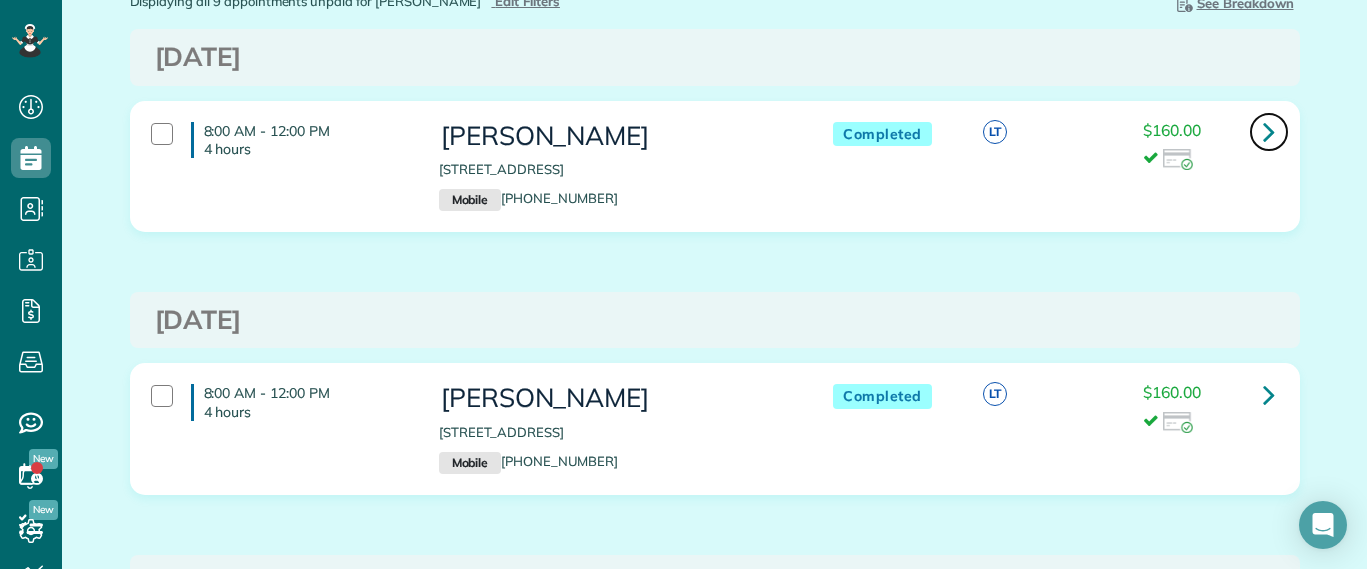 click at bounding box center (1269, 131) 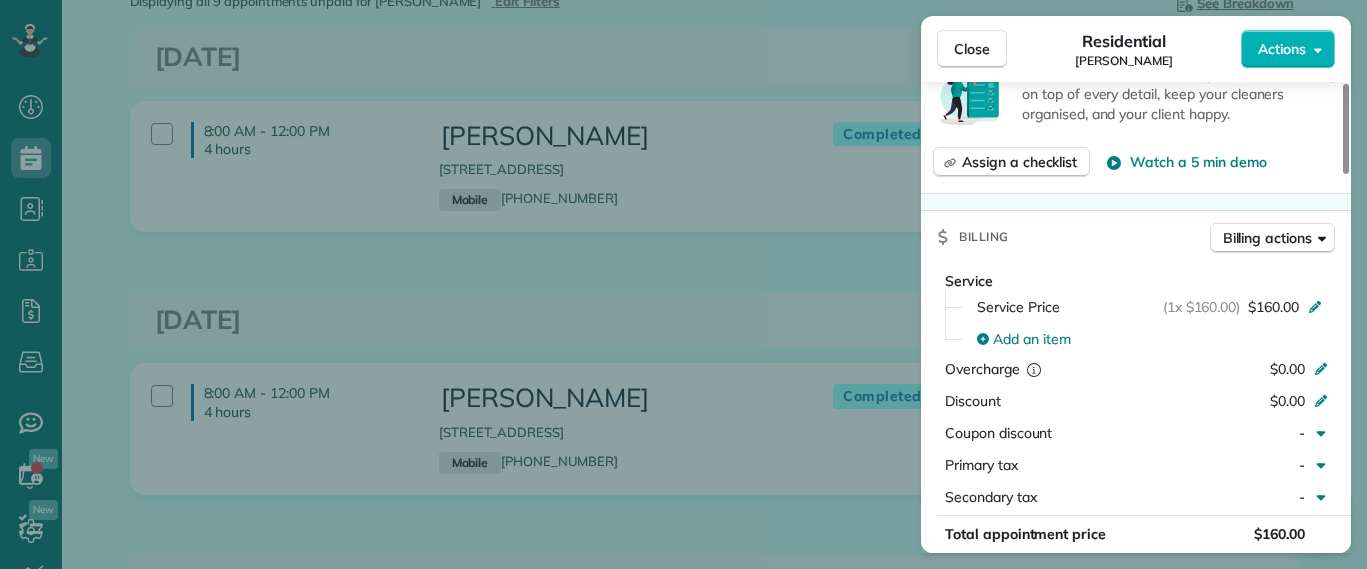 scroll, scrollTop: 1125, scrollLeft: 0, axis: vertical 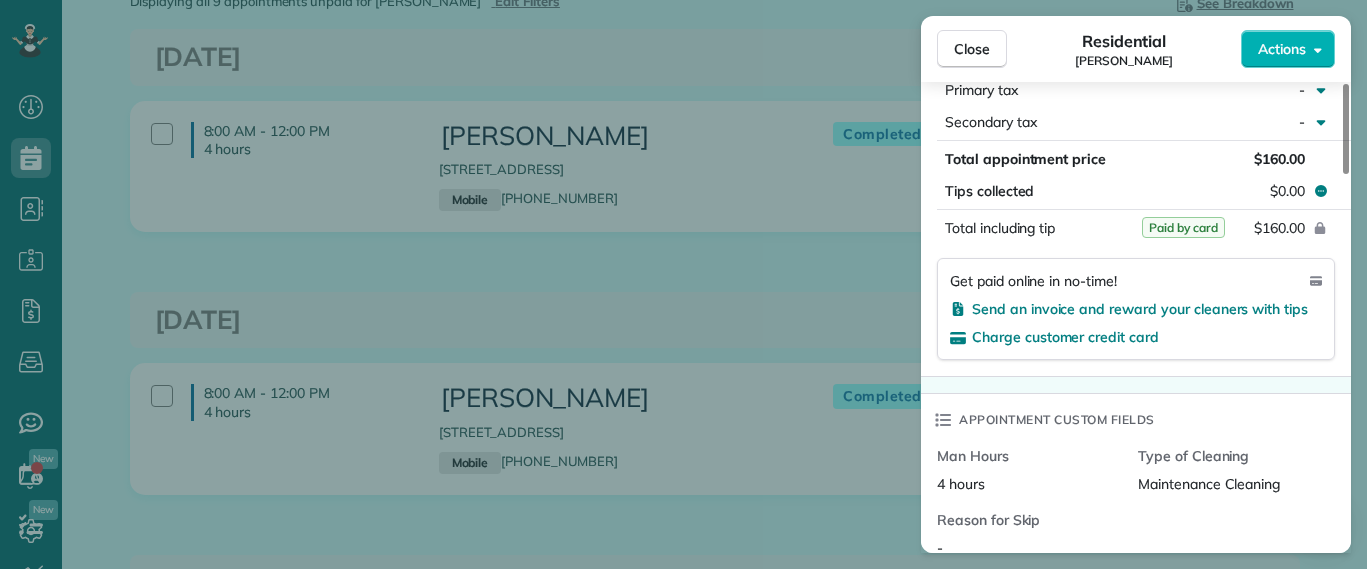 click on "Close Residential Hayley Morris Actions Status Completed Hayley Morris · Open profile MOBILE (540) 908-0774 Copy hjhmorris@gmail.com Copy View Details Residential Tuesday, July 22, 2025 ( last week ) 8:00 AM 12:00 PM 4 hours and 0 minutes Repeats every 2 weeks Edit recurring service Previous (Jul 08) Next (Aug 05) 5111 Forest Hill Avenue Richmond VA 23225 Service was not rated yet Setup ratings Cleaners Time in and out Assign Invite Cleaners Laura   Thaller 8:00 AM 12:00 PM Checklist Try Now Keep this appointment up to your standards. Stay on top of every detail, keep your cleaners organised, and your client happy. Assign a checklist Watch a 5 min demo Billing Billing actions Service Service Price (1x $160.00) $160.00 Add an item Overcharge $0.00 Discount $0.00 Coupon discount - Primary tax - Secondary tax - Total appointment price $160.00 Tips collected $0.00 Paid by card Total including tip $160.00 Get paid online in no-time! Send an invoice and reward your cleaners with tips Charge customer credit card -" at bounding box center [683, 284] 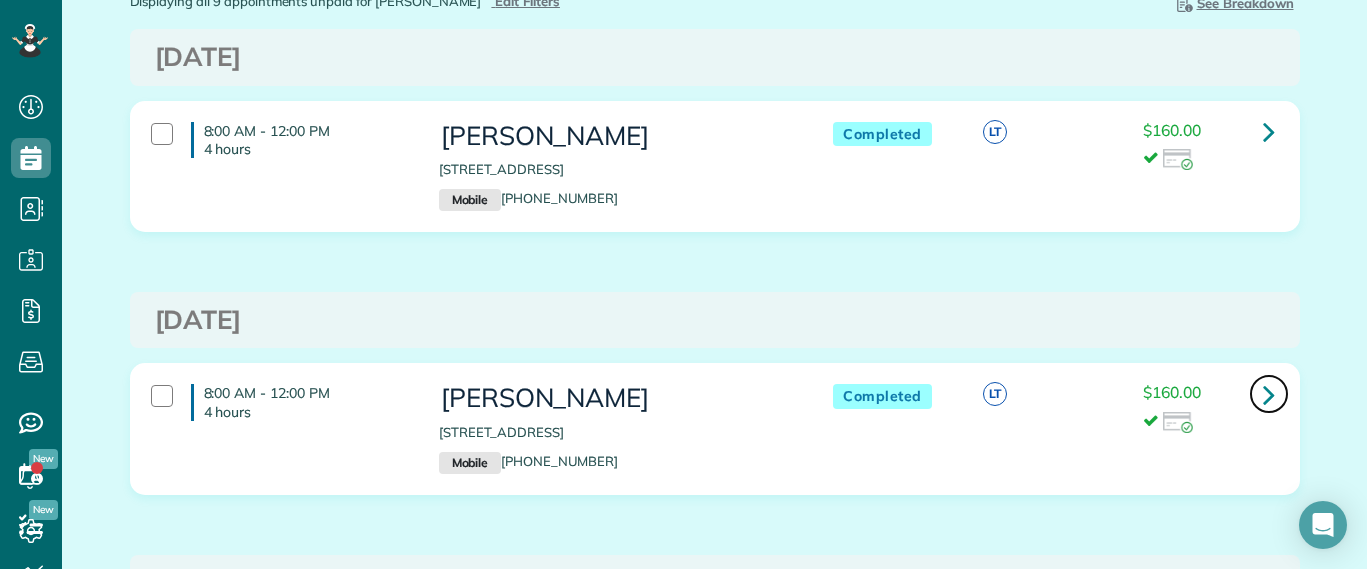 click at bounding box center [1269, 394] 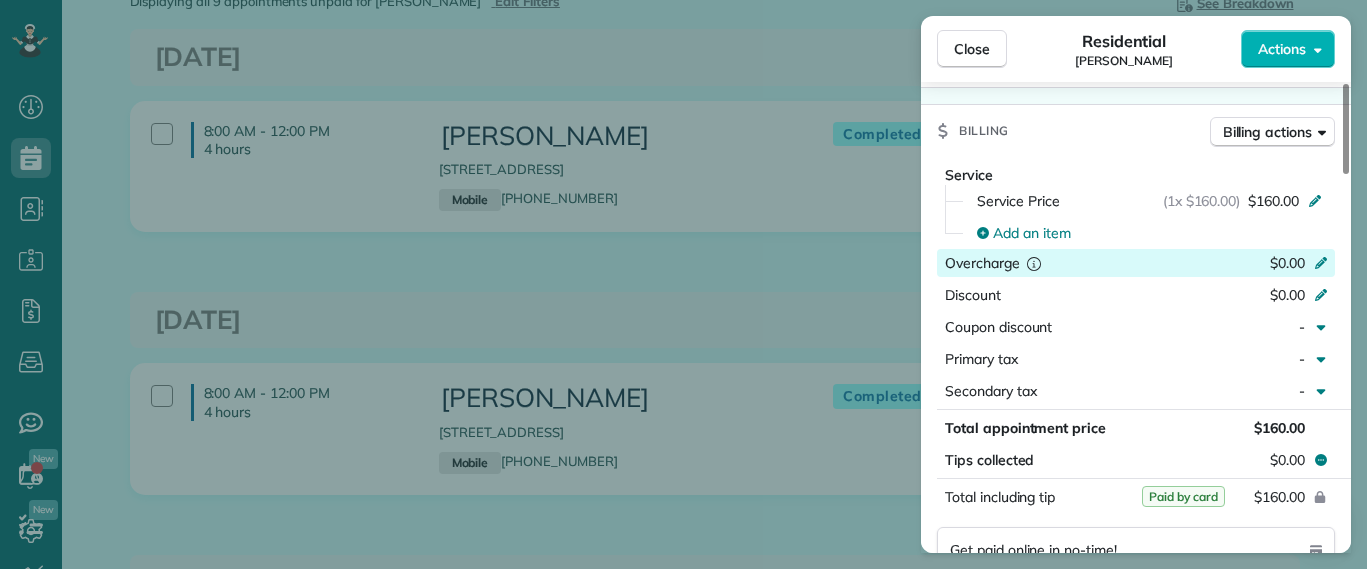 scroll, scrollTop: 1106, scrollLeft: 0, axis: vertical 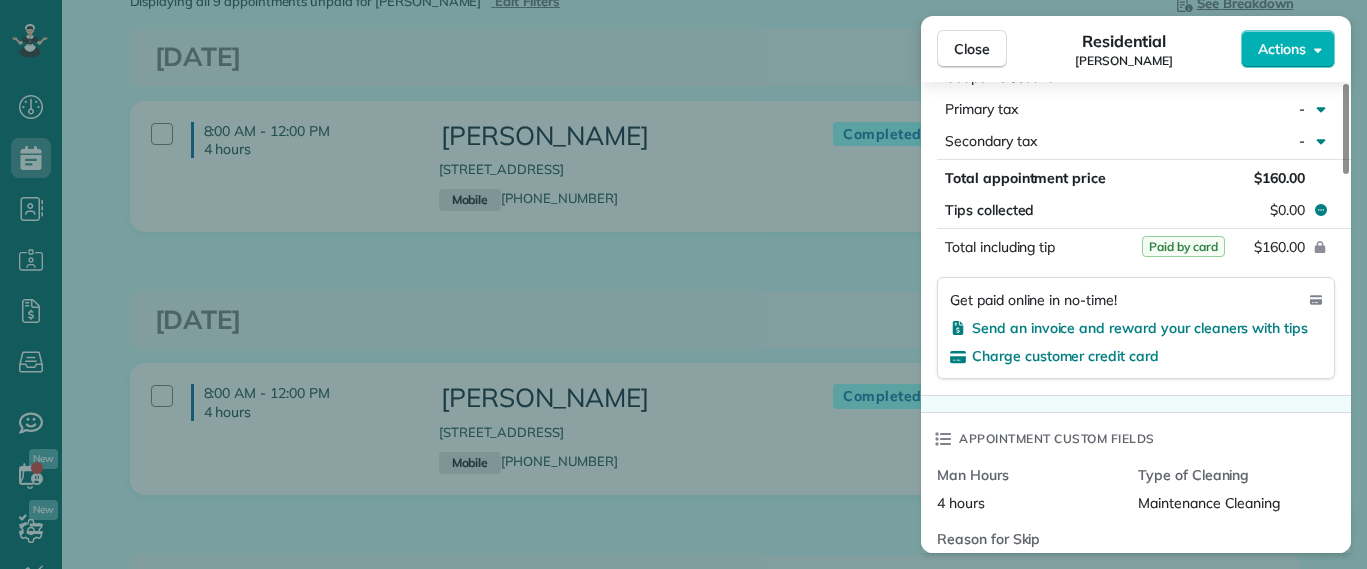 click on "Close Residential Hayley Morris Actions Status Completed Hayley Morris · Open profile MOBILE (540) 908-0774 Copy hjhmorris@gmail.com Copy View Details Residential Tuesday, July 08, 2025 8:00 AM 12:00 PM 4 hours and 0 minutes Repeats every 2 weeks Edit recurring service Previous (Jun 24) Next (Jul 22) 5111 Forest Hill Avenue Richmond VA 23225 Service was not rated yet Setup ratings Cleaners Time in and out Assign Invite Cleaners Laura   Thaller 8:00 AM 12:00 PM Checklist Try Now Keep this appointment up to your standards. Stay on top of every detail, keep your cleaners organised, and your client happy. Assign a checklist Watch a 5 min demo Billing Billing actions Service Service Price (1x $160.00) $160.00 Add an item Overcharge $0.00 Discount $0.00 Coupon discount - Primary tax - Secondary tax - Total appointment price $160.00 Tips collected $0.00 Paid by card Total including tip $160.00 Get paid online in no-time! Send an invoice and reward your cleaners with tips Charge customer credit card Man Hours - 0 2" at bounding box center (683, 284) 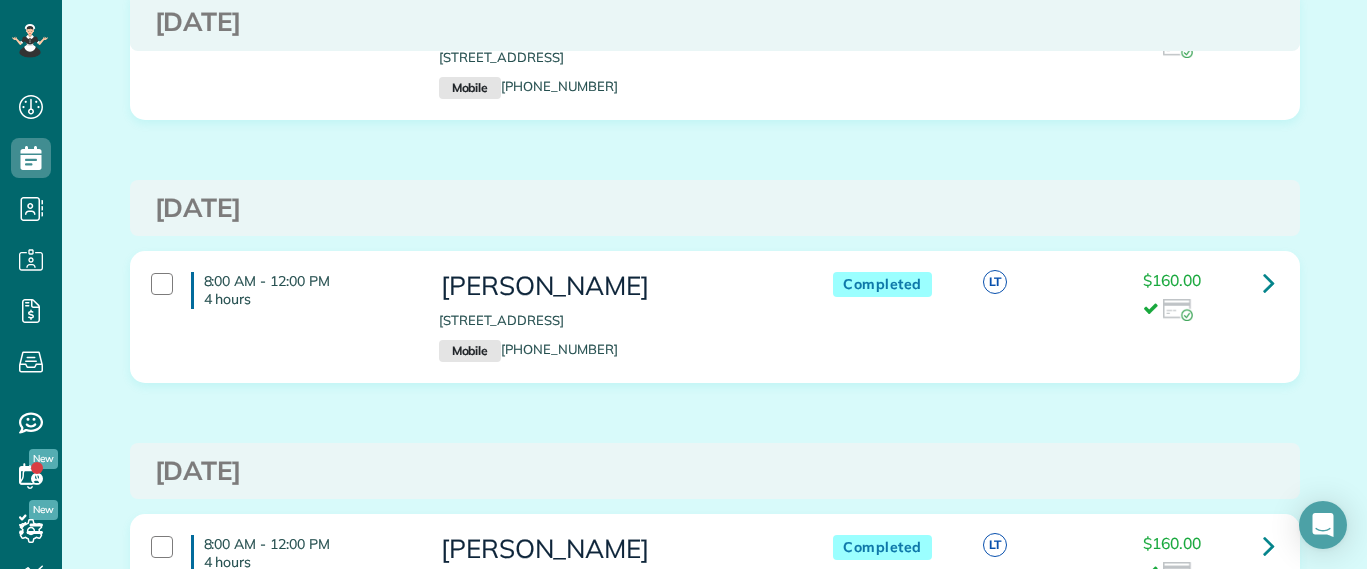 scroll, scrollTop: 625, scrollLeft: 0, axis: vertical 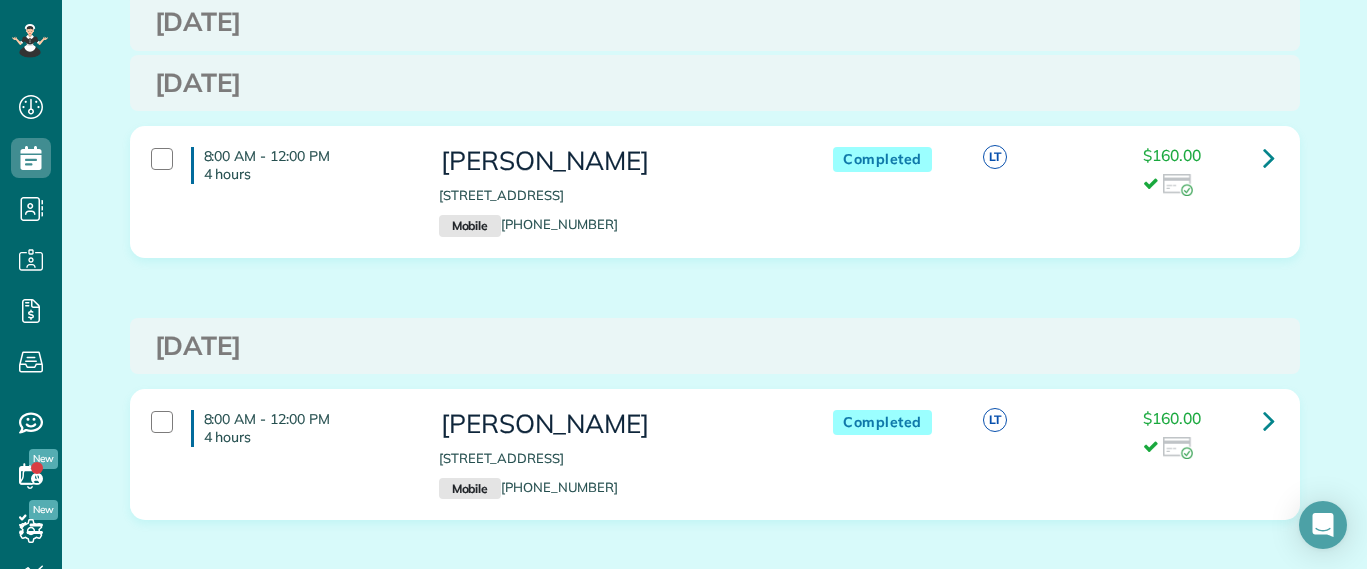 click on "$160.00" at bounding box center [1208, 434] 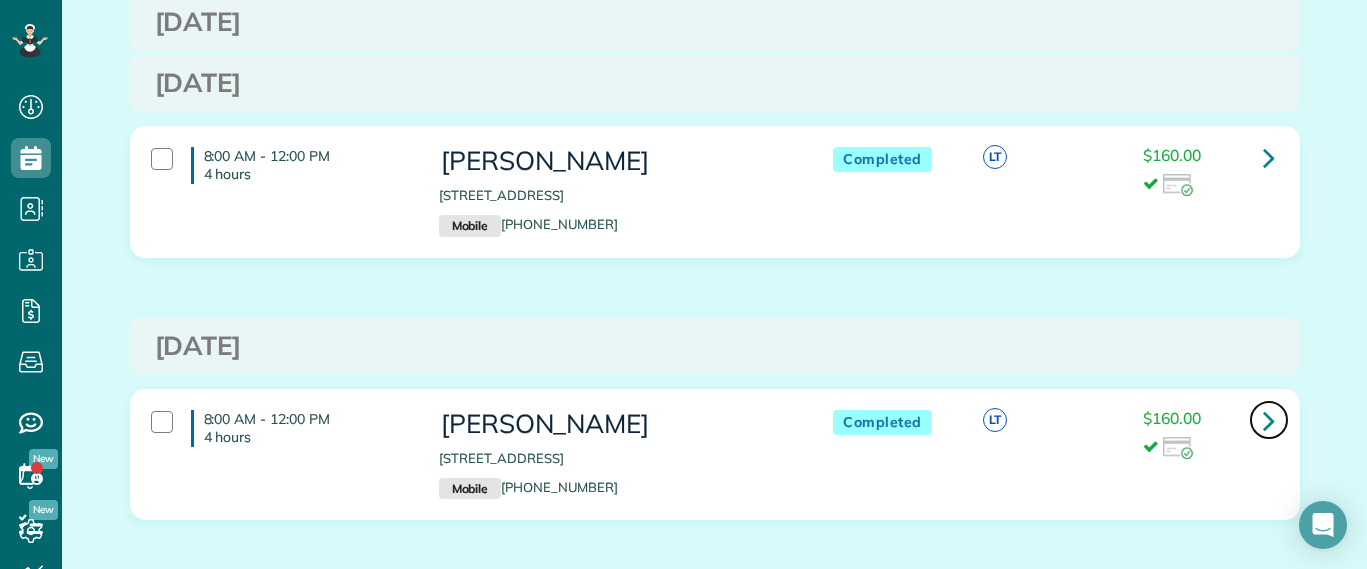 click at bounding box center (1269, 420) 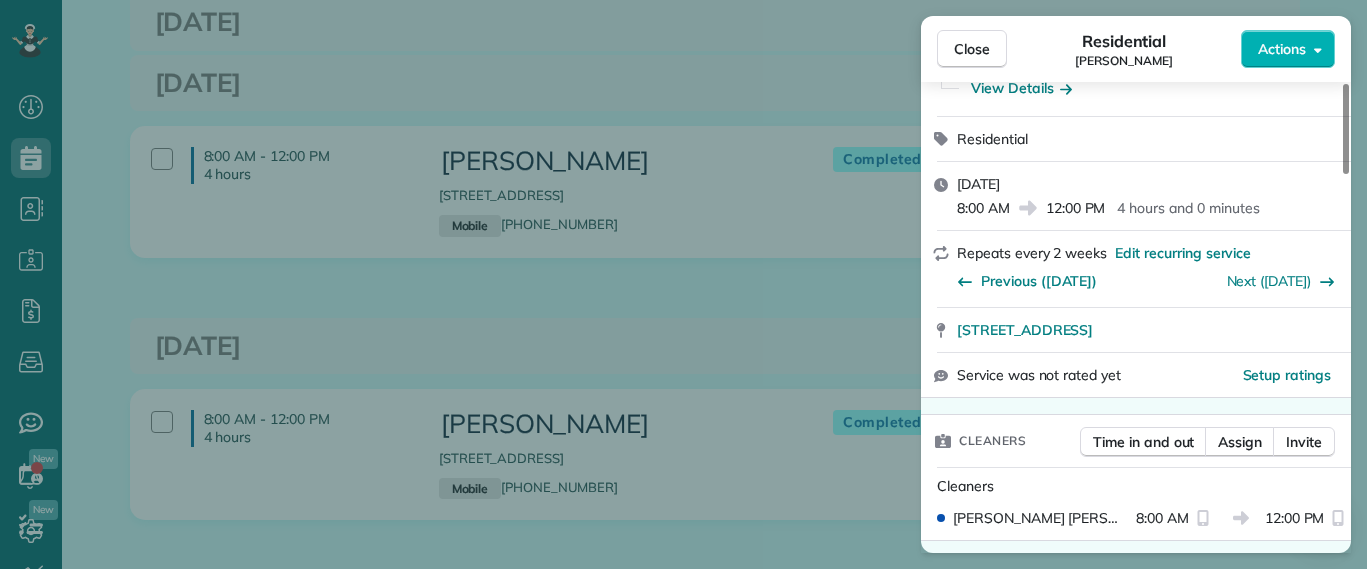 scroll, scrollTop: 250, scrollLeft: 0, axis: vertical 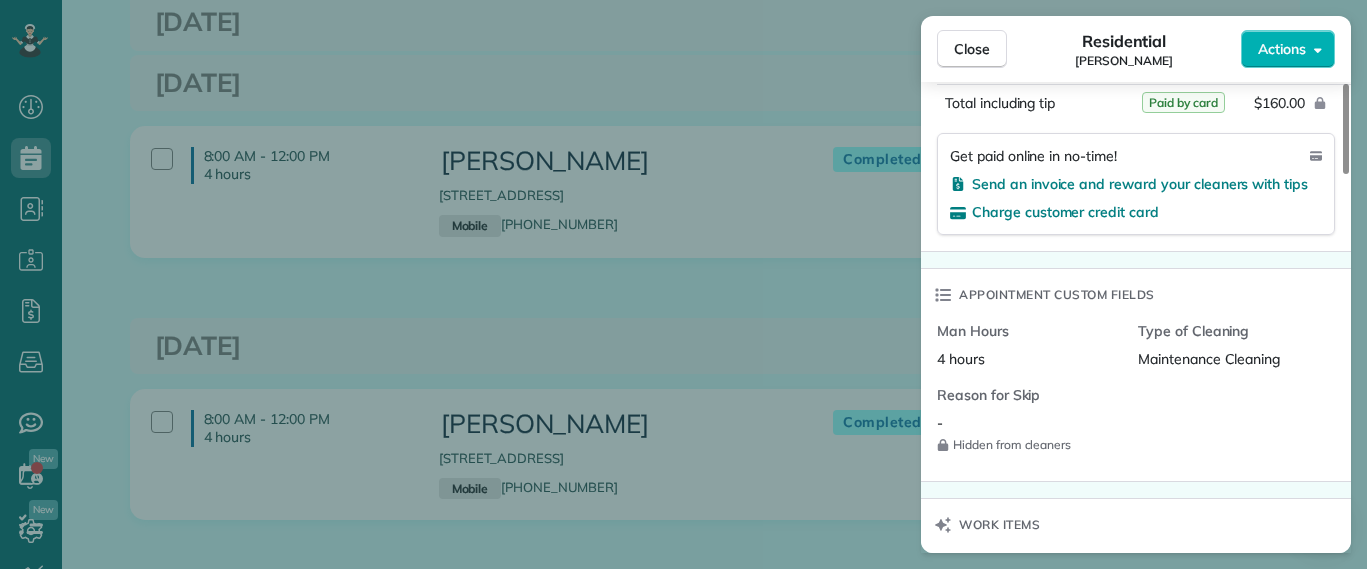 click on "Close Residential Hayley Morris Actions Status Completed Hayley Morris · Open profile MOBILE (540) 908-0774 Copy hjhmorris@gmail.com Copy View Details Residential Tuesday, June 10, 2025 8:00 AM 12:00 PM 4 hours and 0 minutes Repeats every 2 weeks Edit recurring service Previous (May 27) Next (Jun 24) 5111 Forest Hill Avenue Richmond VA 23225 Service was not rated yet Setup ratings Cleaners Time in and out Assign Invite Cleaners Laura   Thaller 8:00 AM 12:00 PM Checklist Try Now Keep this appointment up to your standards. Stay on top of every detail, keep your cleaners organised, and your client happy. Assign a checklist Watch a 5 min demo Billing Billing actions Service Service Price (1x $160.00) $160.00 Add an item Overcharge $0.00 Discount $0.00 Coupon discount - Primary tax - Secondary tax - Total appointment price $160.00 Tips collected $0.00 Paid by card Total including tip $160.00 Get paid online in no-time! Send an invoice and reward your cleaners with tips Charge customer credit card Man Hours - 0 2" at bounding box center [683, 284] 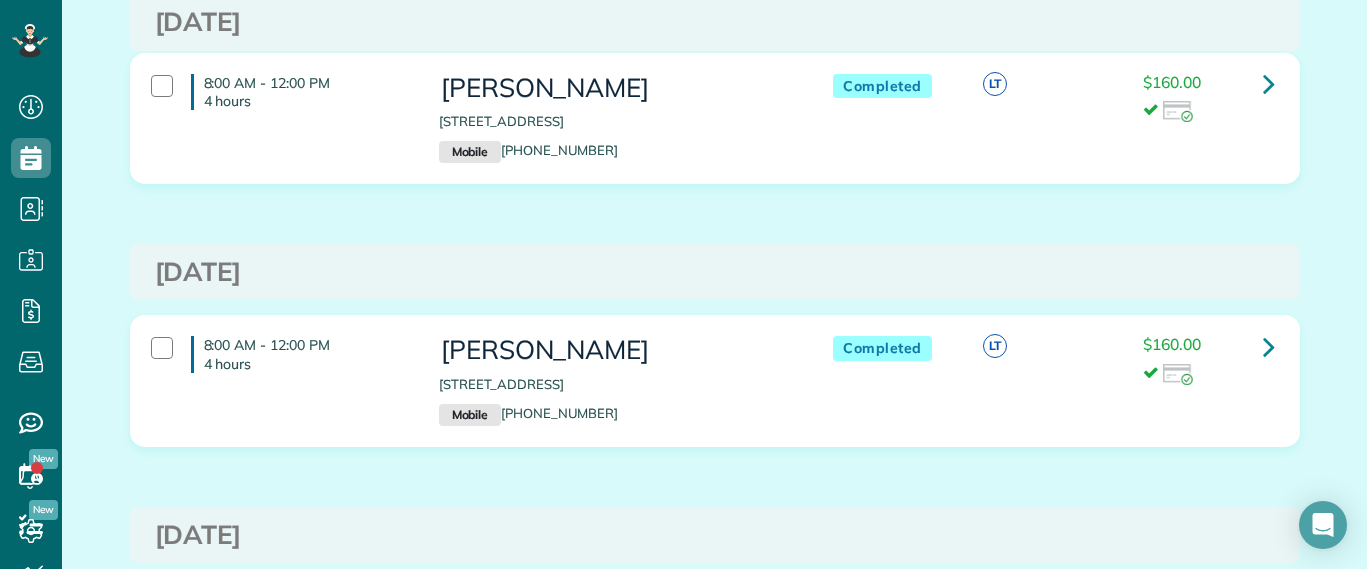 scroll, scrollTop: 0, scrollLeft: 0, axis: both 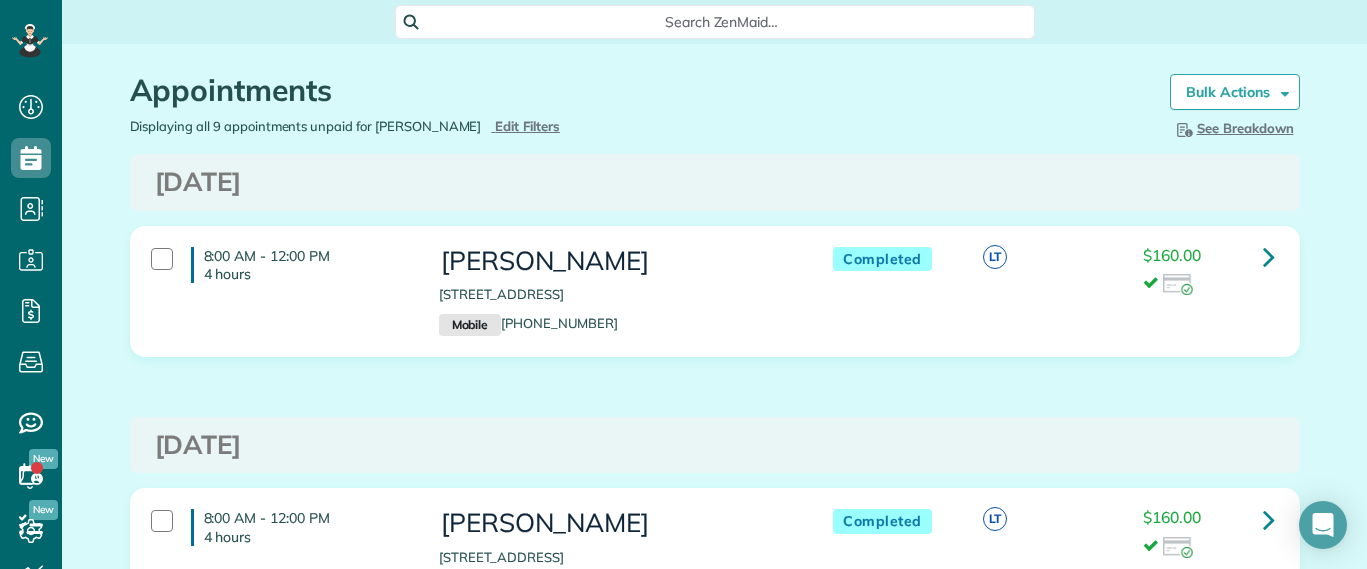click on "Search ZenMaid…" at bounding box center (722, 22) 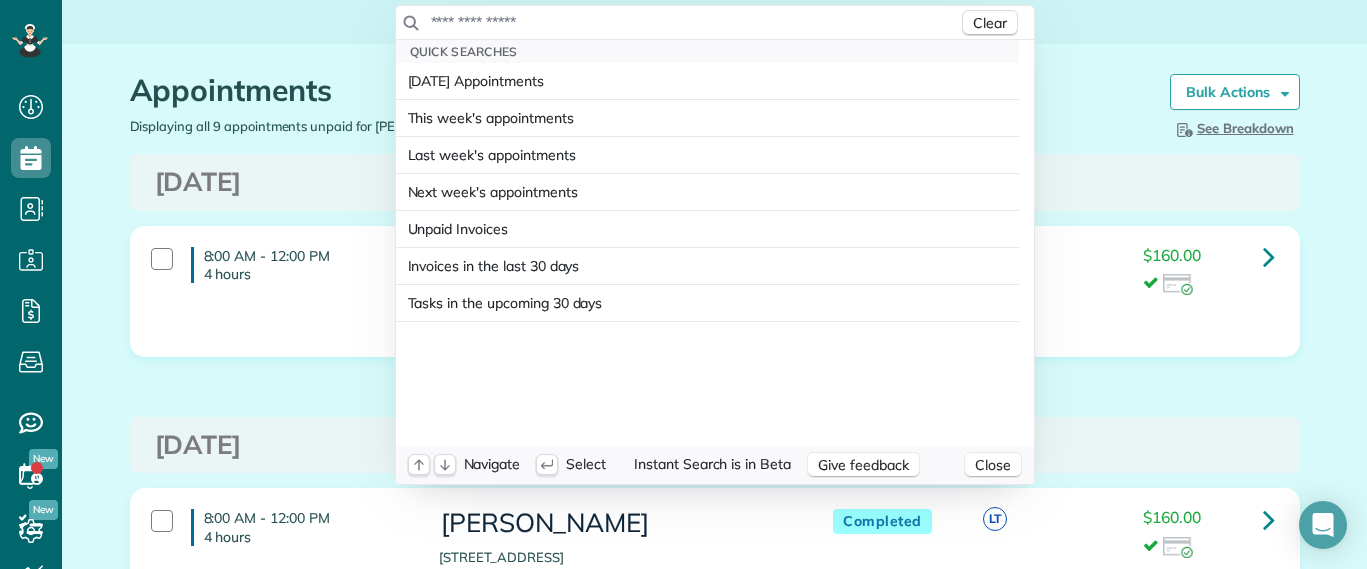 click at bounding box center [694, 22] 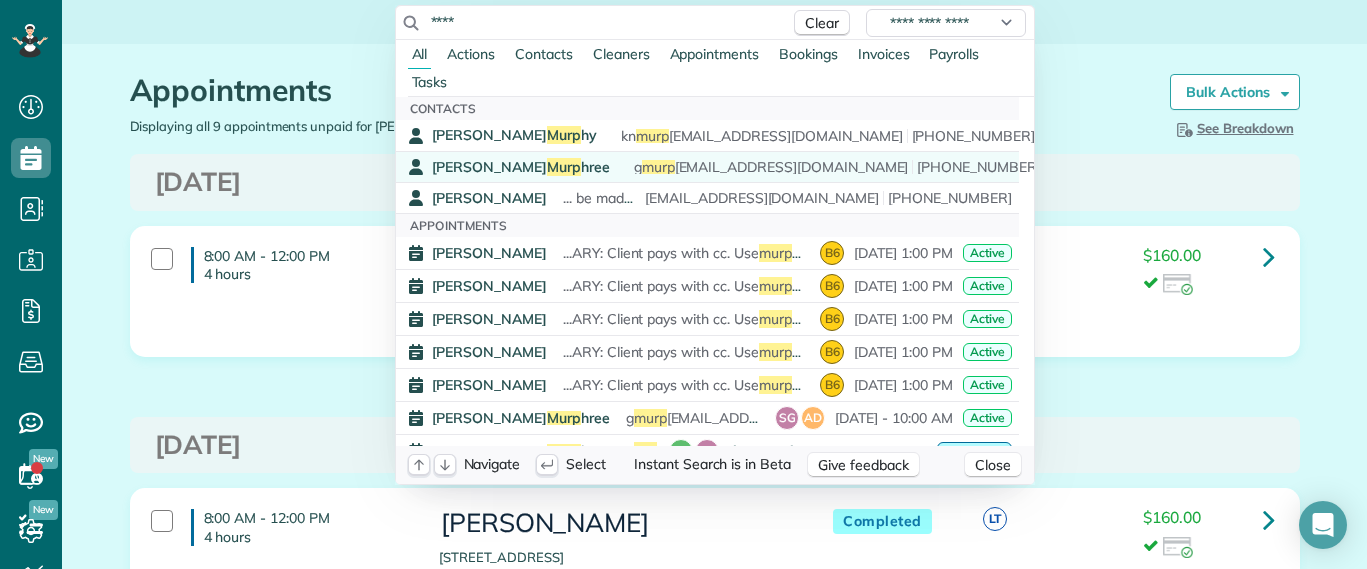 type on "****" 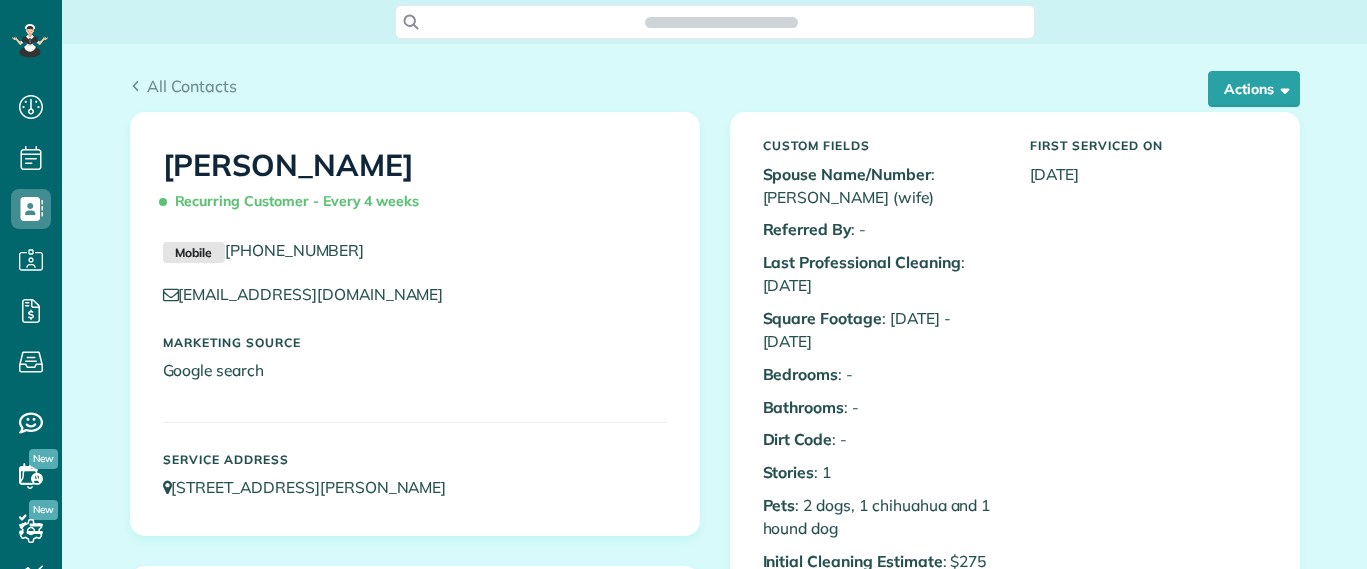 scroll, scrollTop: 0, scrollLeft: 0, axis: both 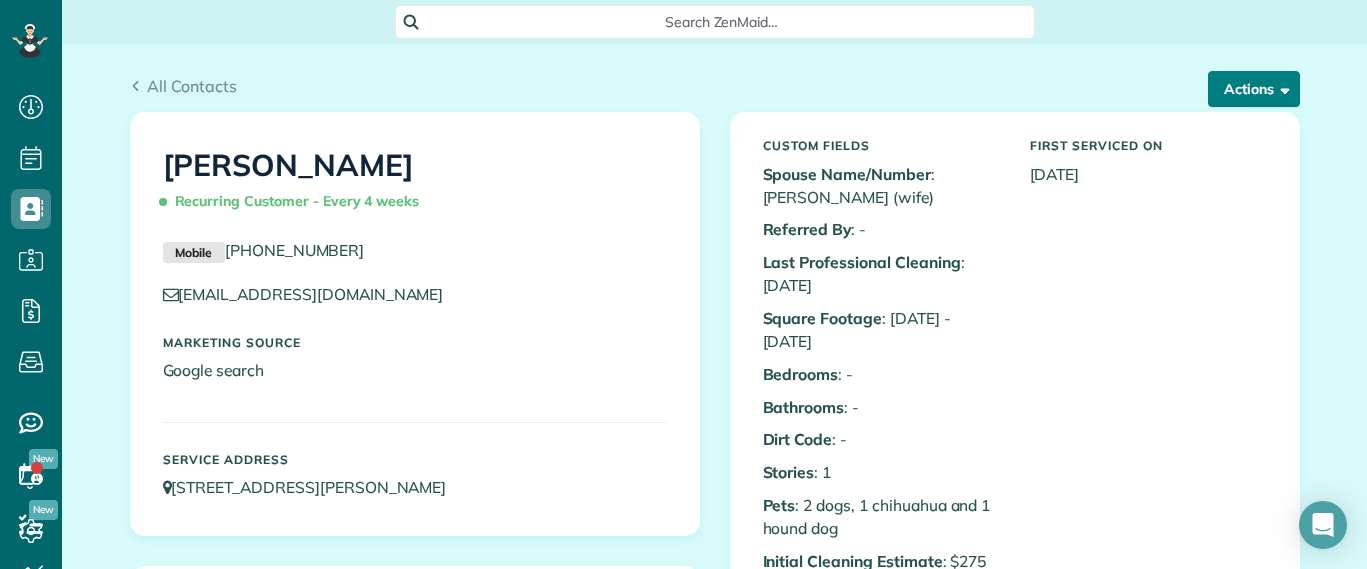 click on "Actions" at bounding box center [1254, 89] 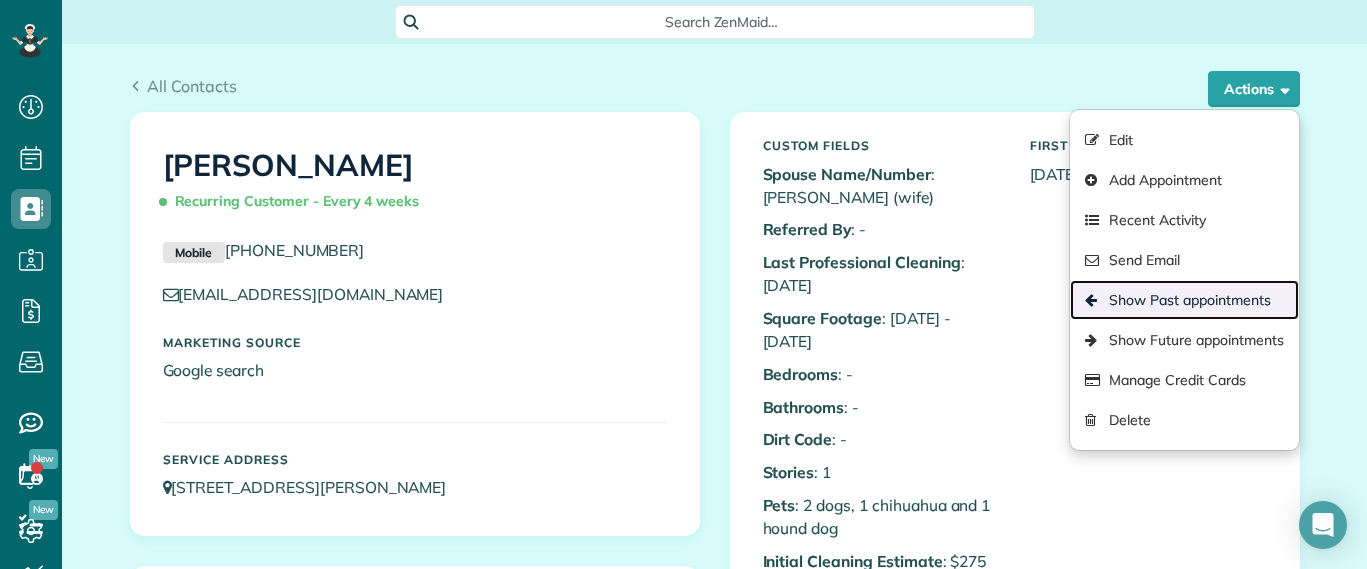 click on "Show Past appointments" at bounding box center (1184, 300) 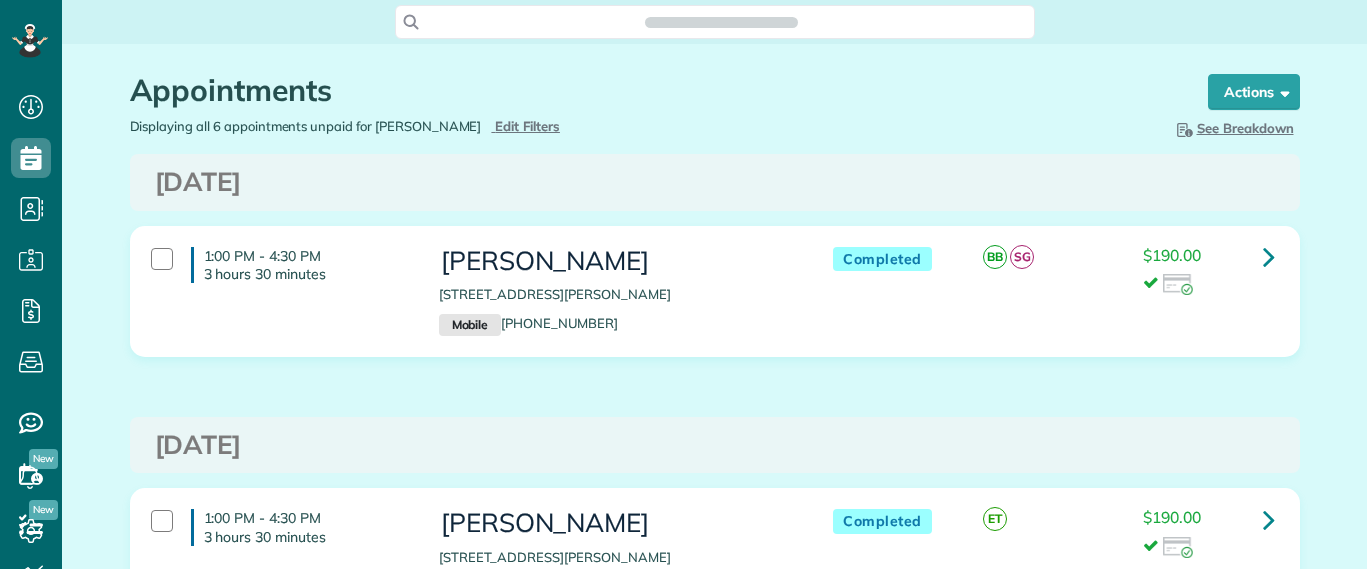 scroll, scrollTop: 0, scrollLeft: 0, axis: both 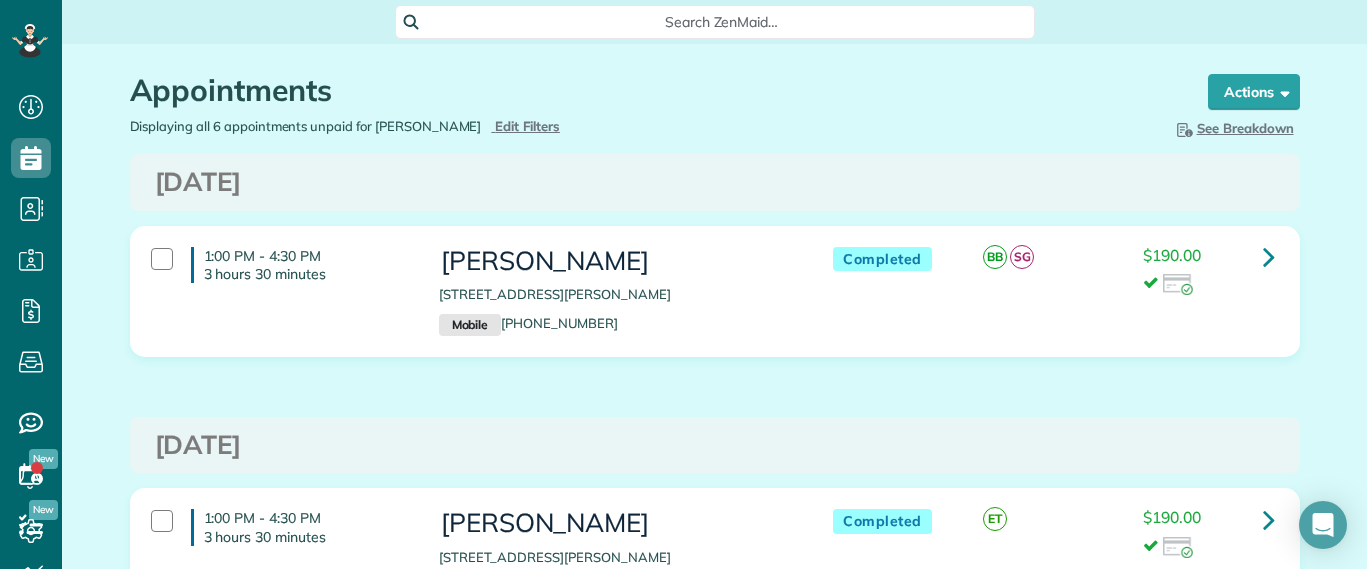 click on "Search ZenMaid…" at bounding box center [715, 22] 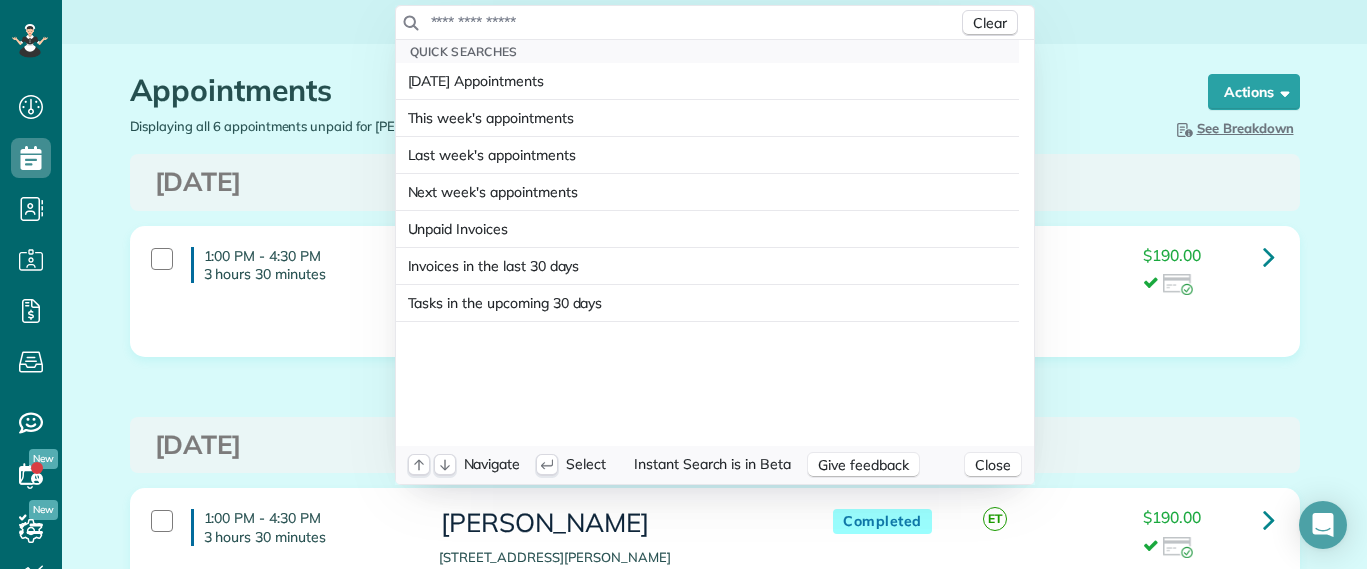click at bounding box center (694, 22) 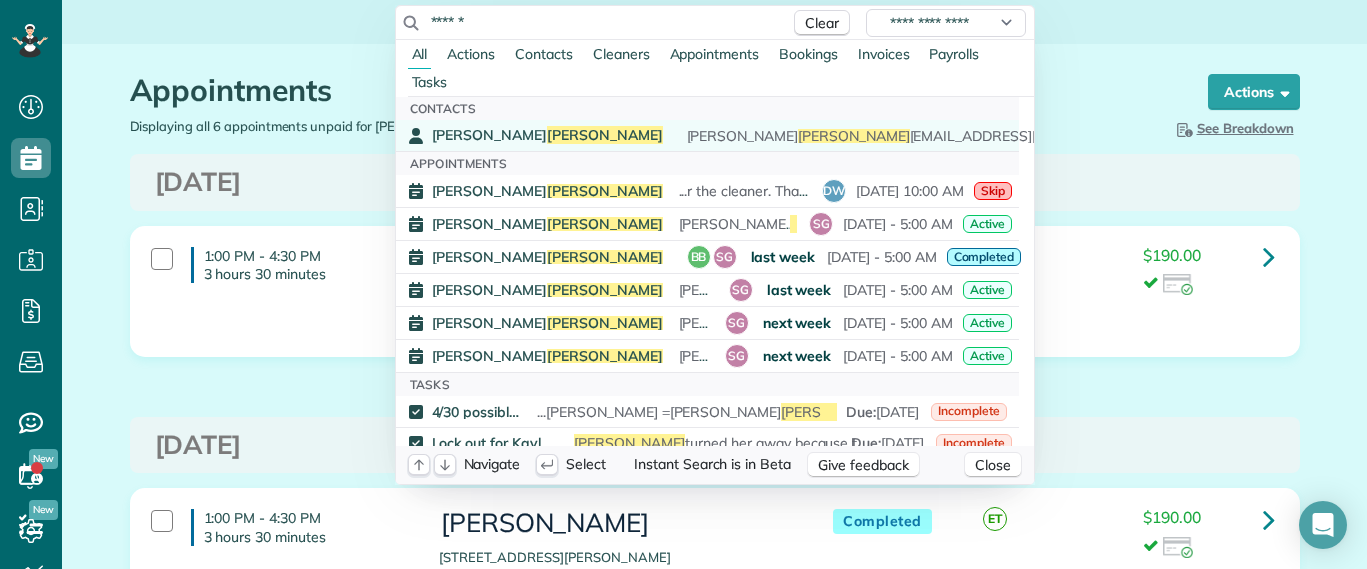 type on "******" 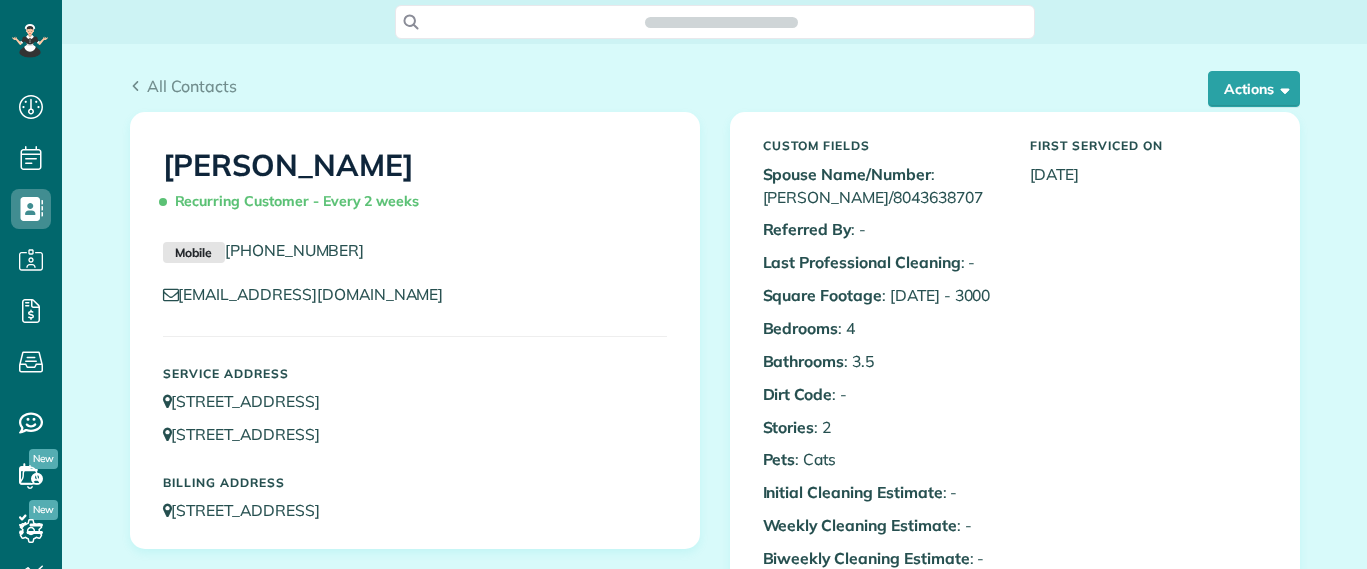 scroll, scrollTop: 0, scrollLeft: 0, axis: both 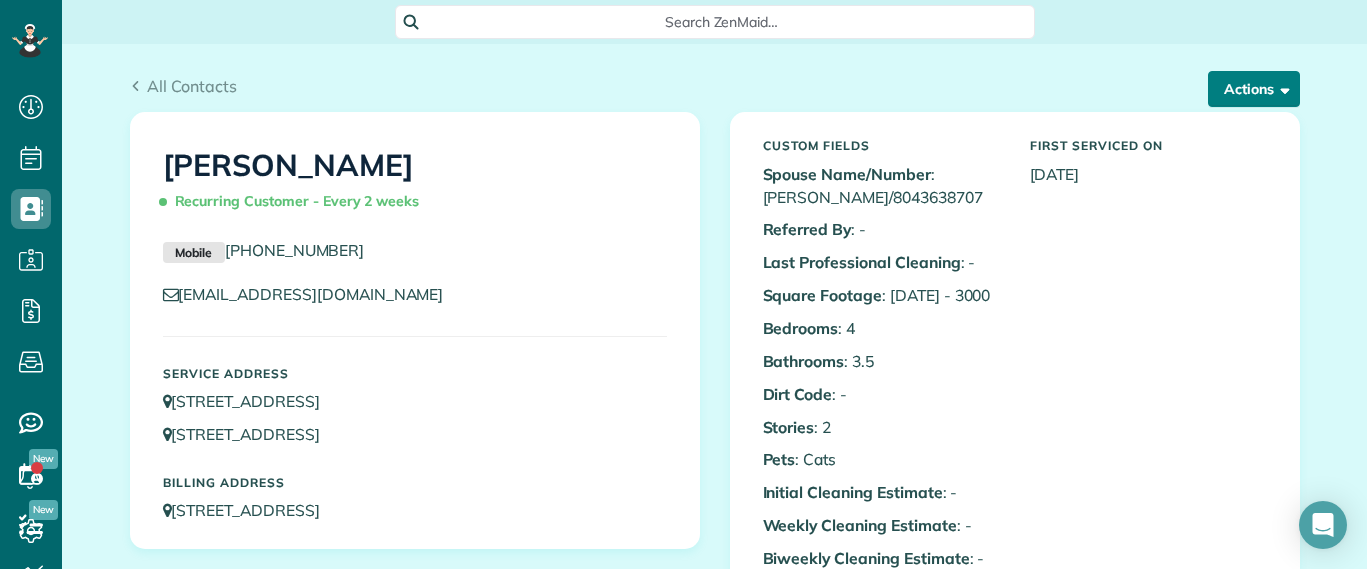 click on "Actions" at bounding box center [1254, 89] 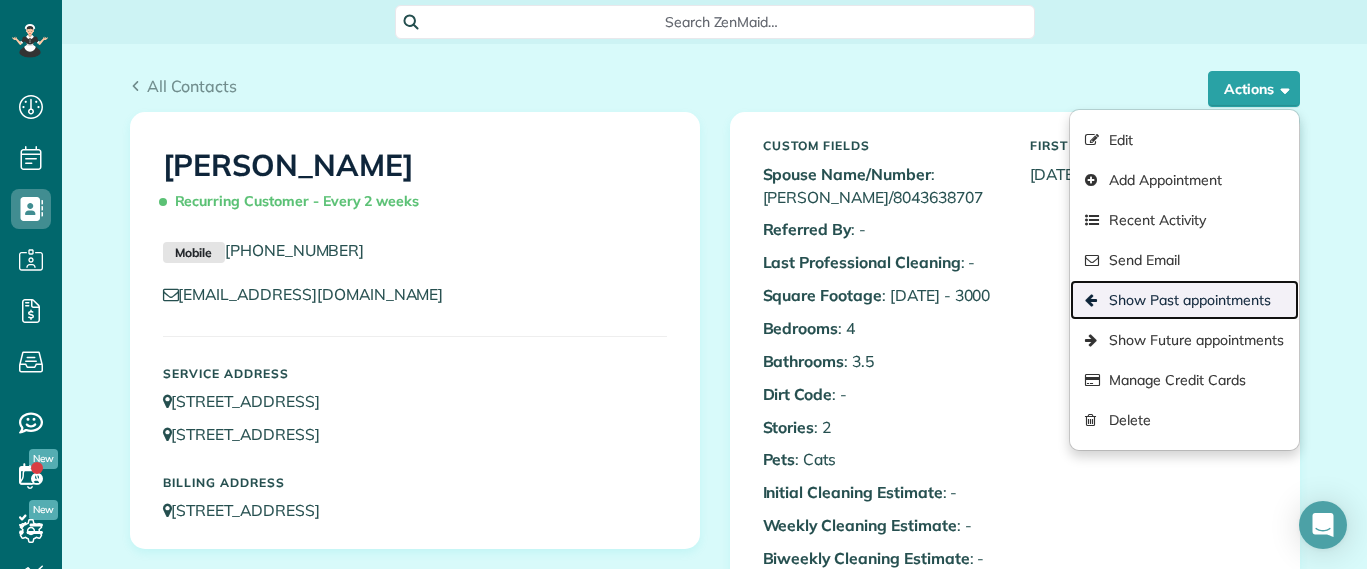 click on "Show Past appointments" at bounding box center [1184, 300] 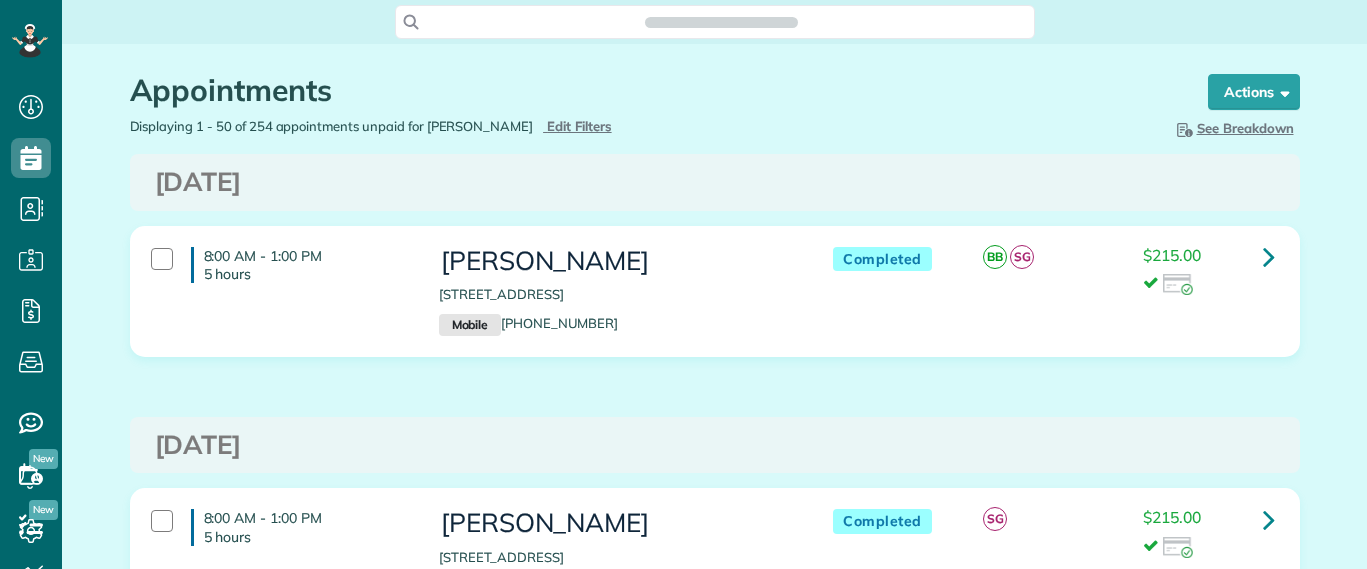 scroll, scrollTop: 0, scrollLeft: 0, axis: both 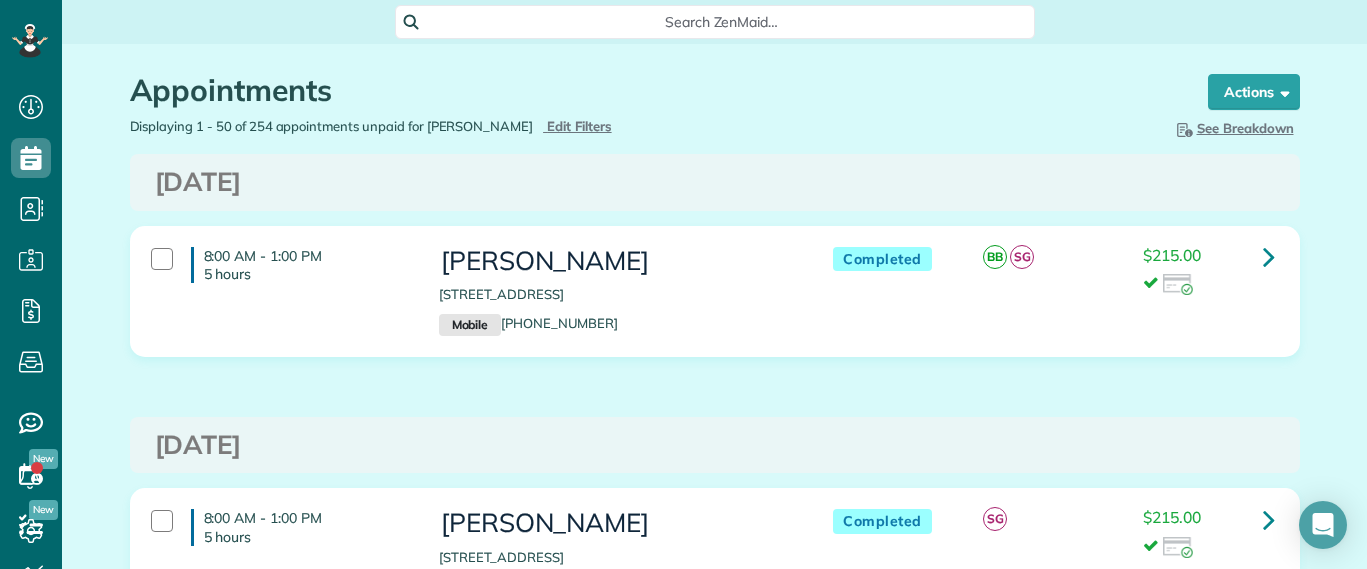 click on "Search ZenMaid…" at bounding box center (722, 22) 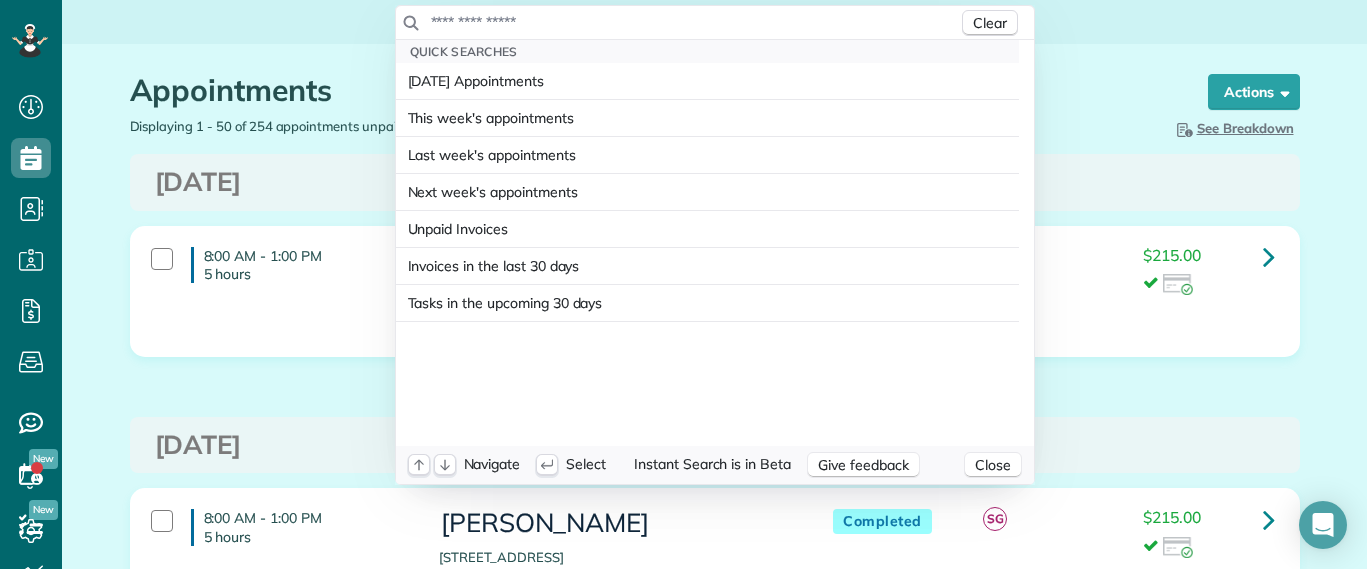 click at bounding box center (694, 22) 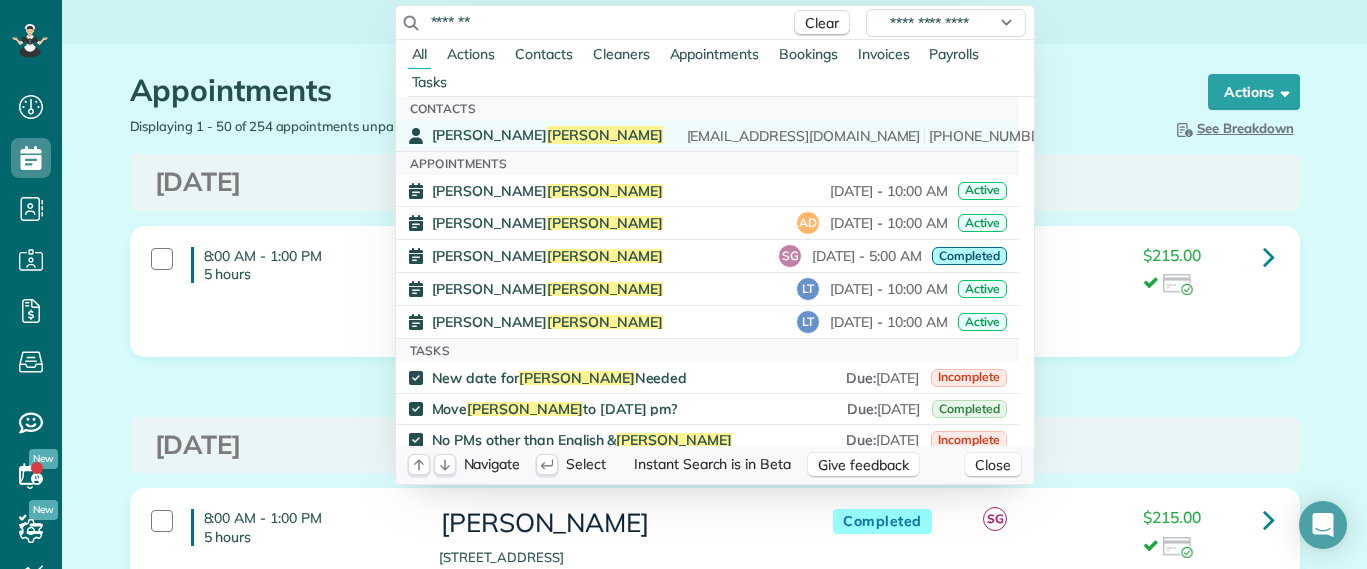 type on "*******" 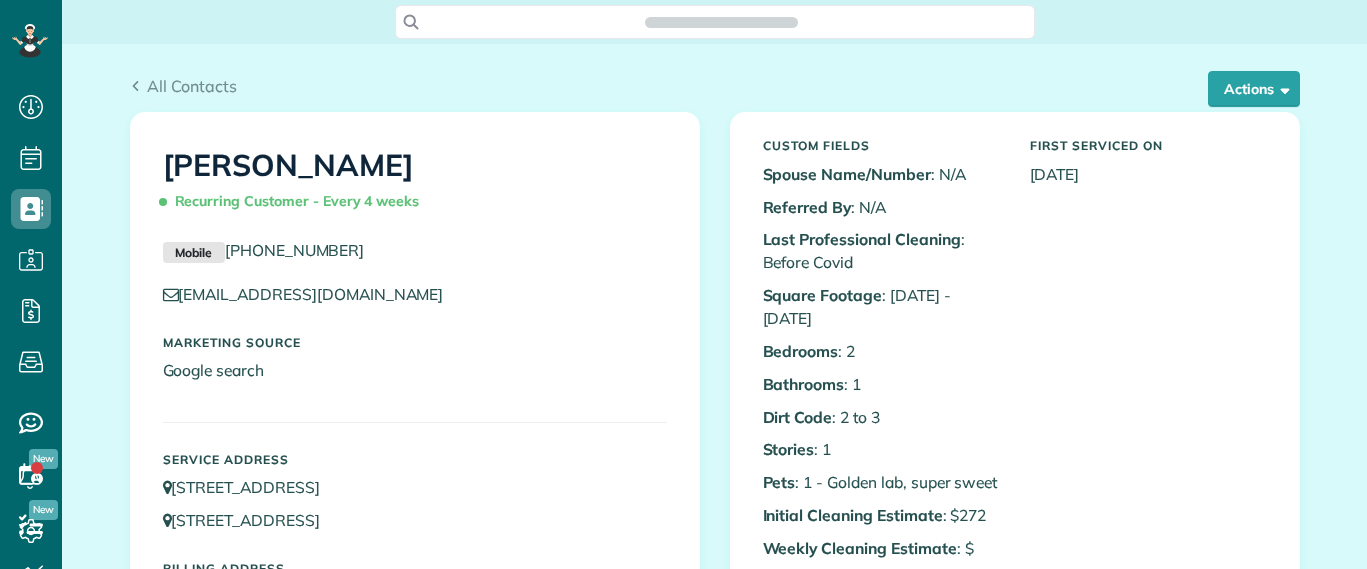 scroll, scrollTop: 0, scrollLeft: 0, axis: both 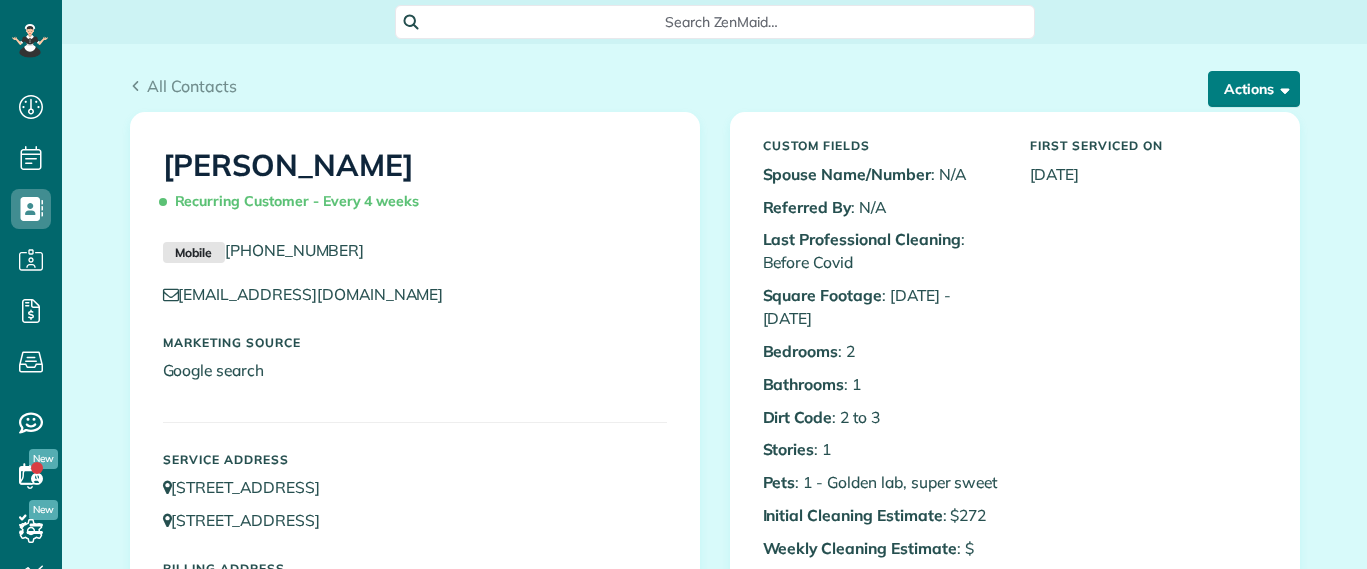 click on "Actions" at bounding box center [1254, 89] 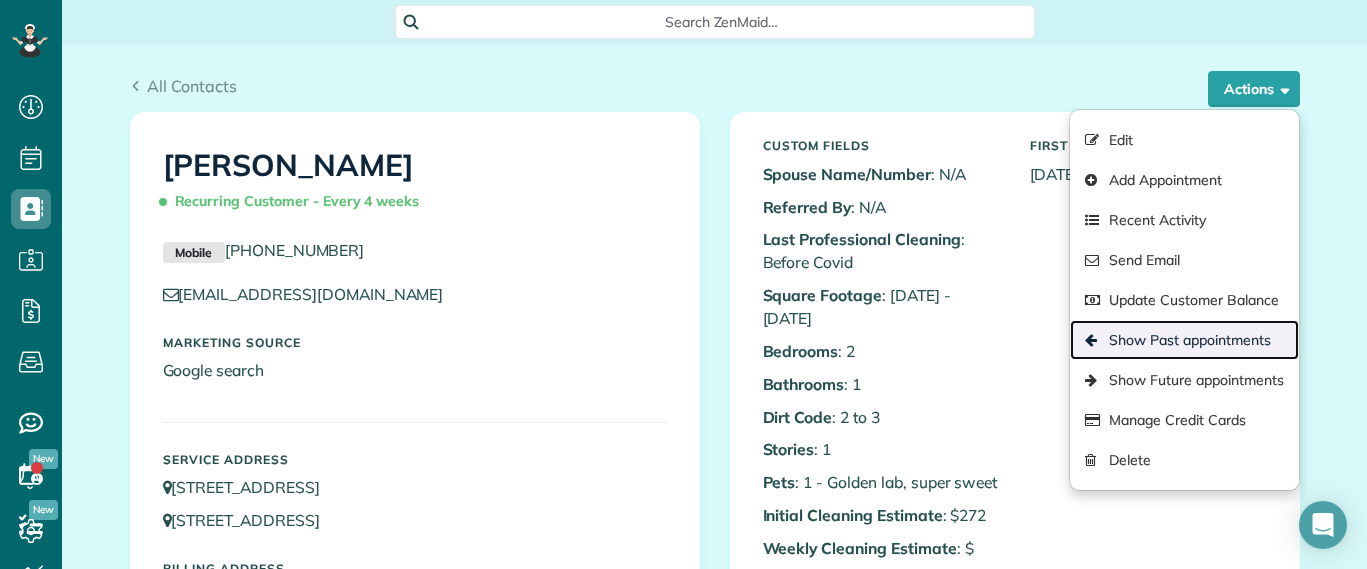 click on "Show Past appointments" at bounding box center (1184, 340) 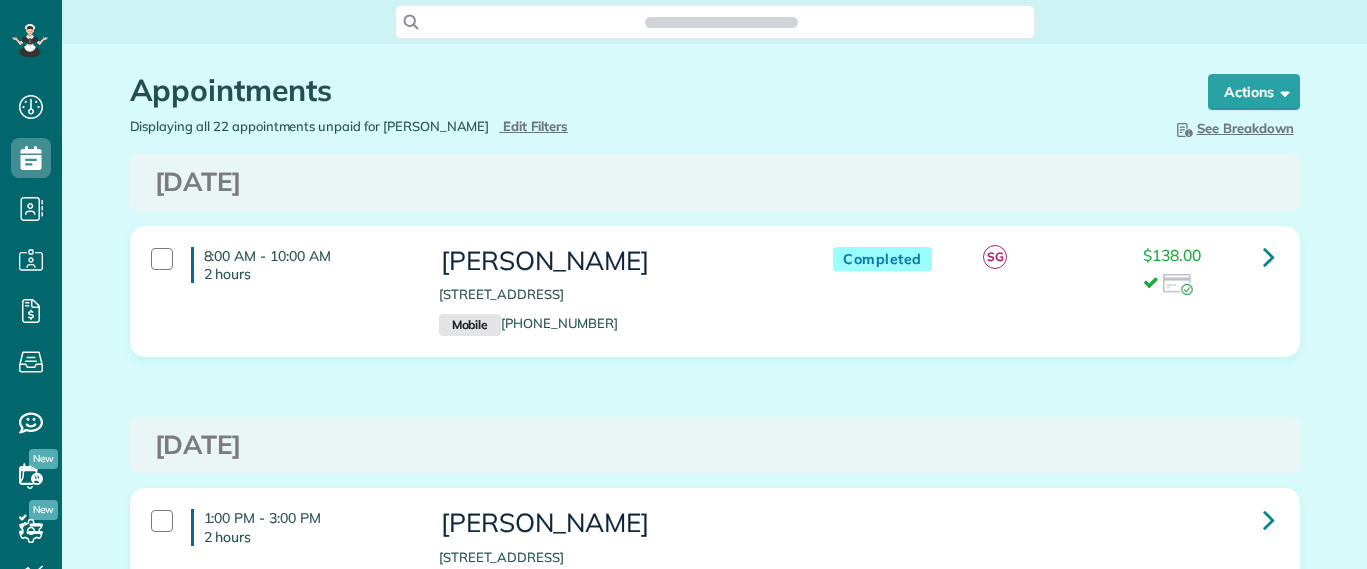 scroll, scrollTop: 0, scrollLeft: 0, axis: both 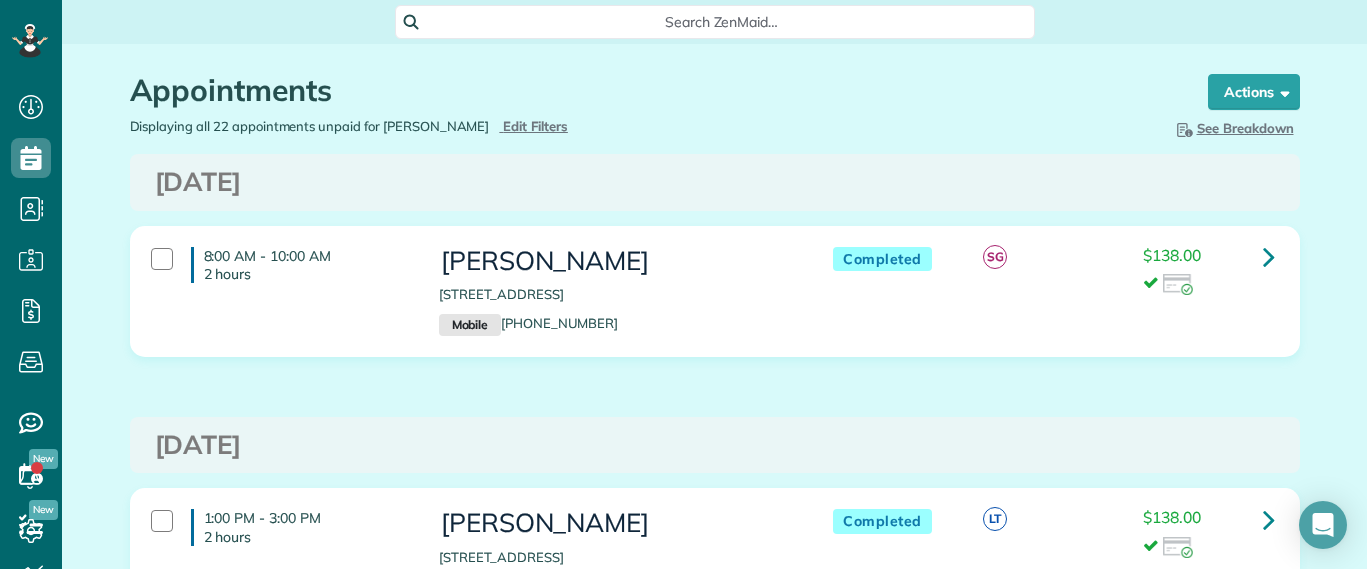 click on "Search ZenMaid…" at bounding box center (722, 22) 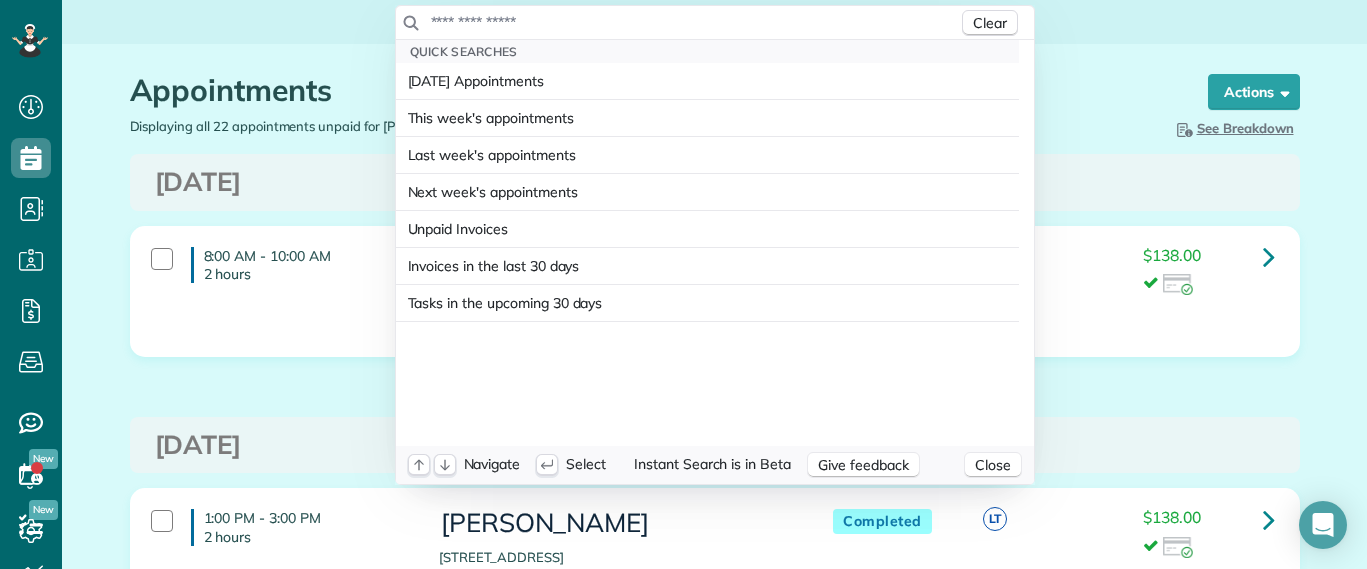 click at bounding box center [694, 22] 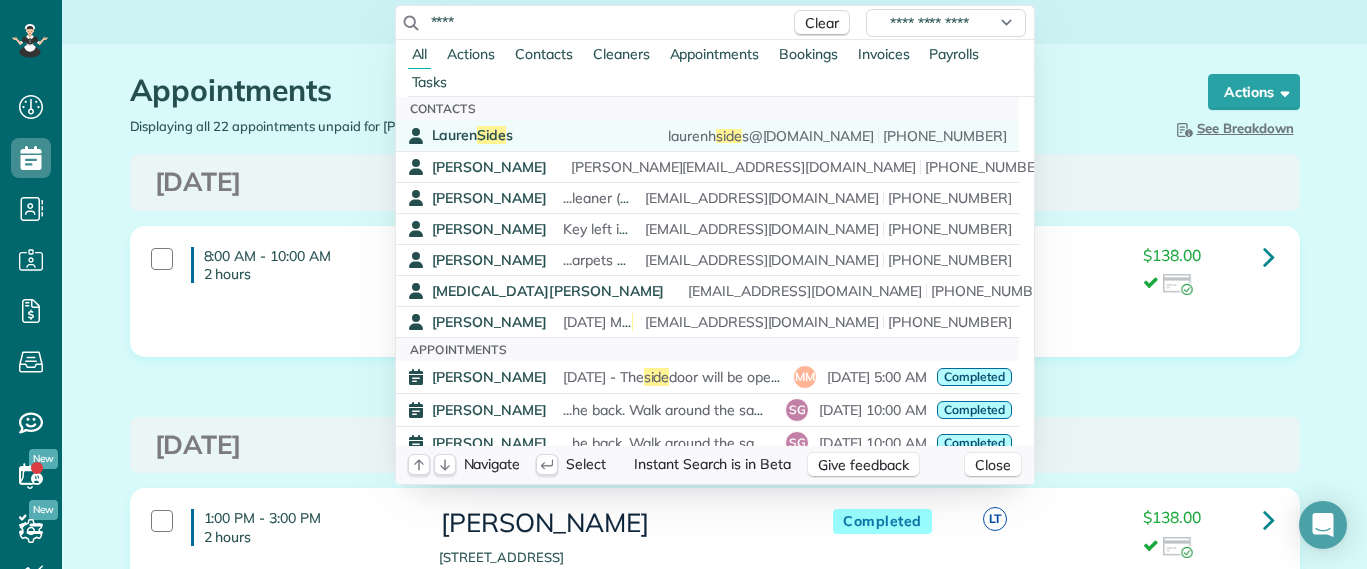 type on "****" 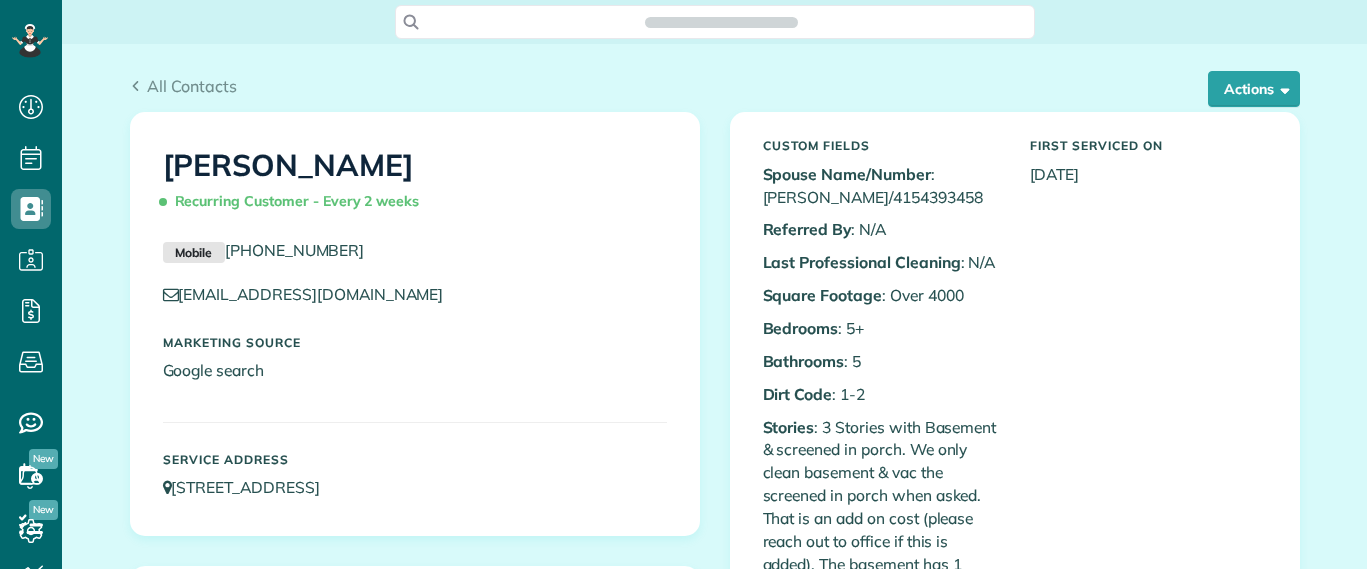 scroll, scrollTop: 0, scrollLeft: 0, axis: both 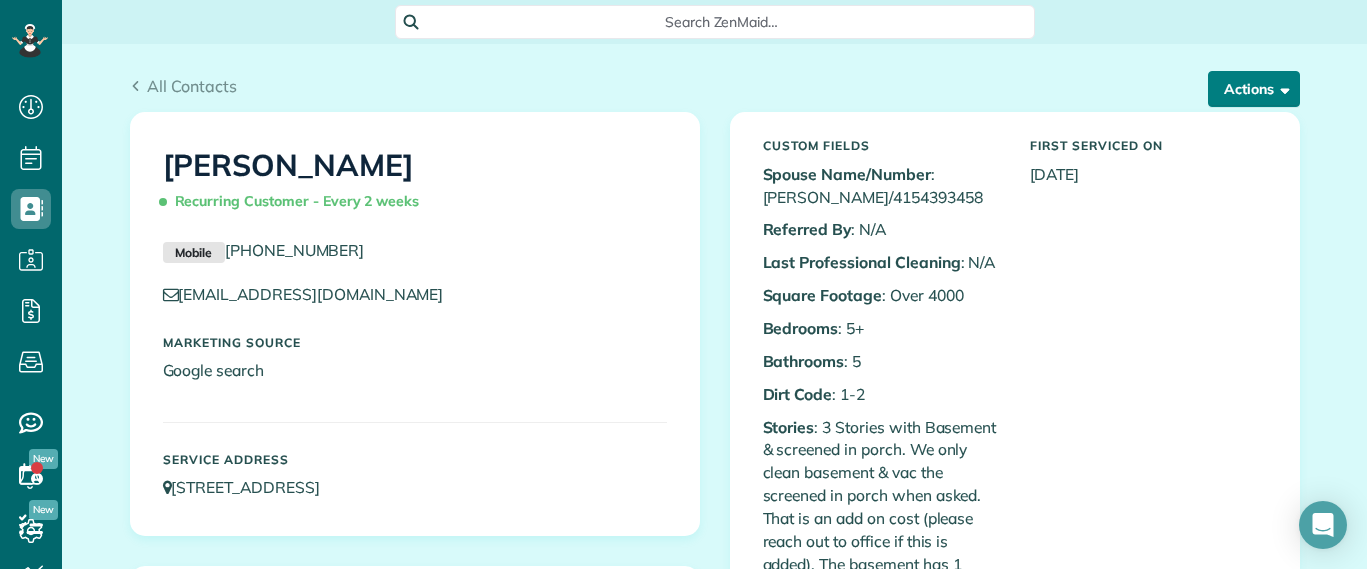 click on "Actions" at bounding box center [1254, 89] 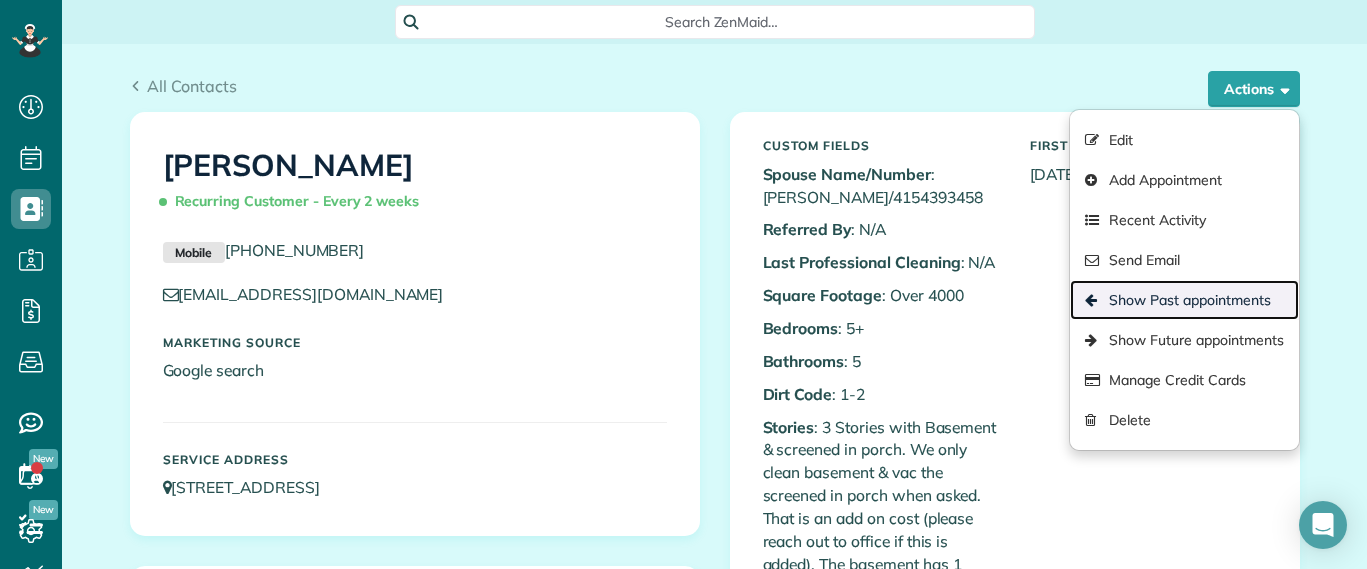 click on "Show Past appointments" at bounding box center [1184, 300] 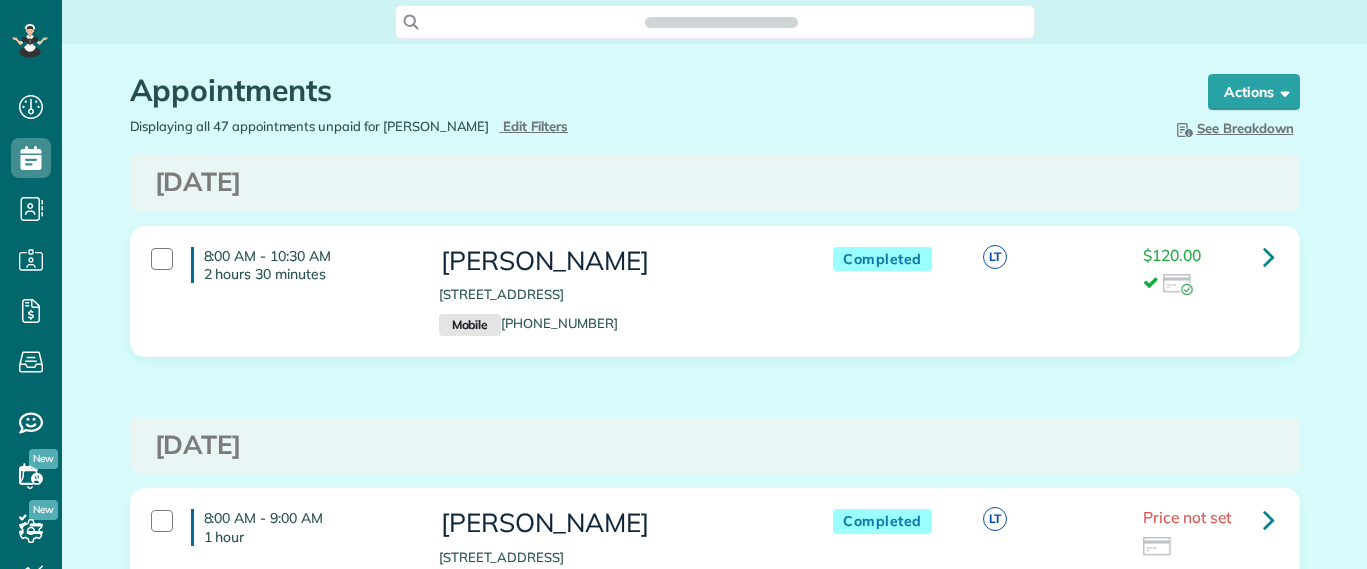 scroll, scrollTop: 0, scrollLeft: 0, axis: both 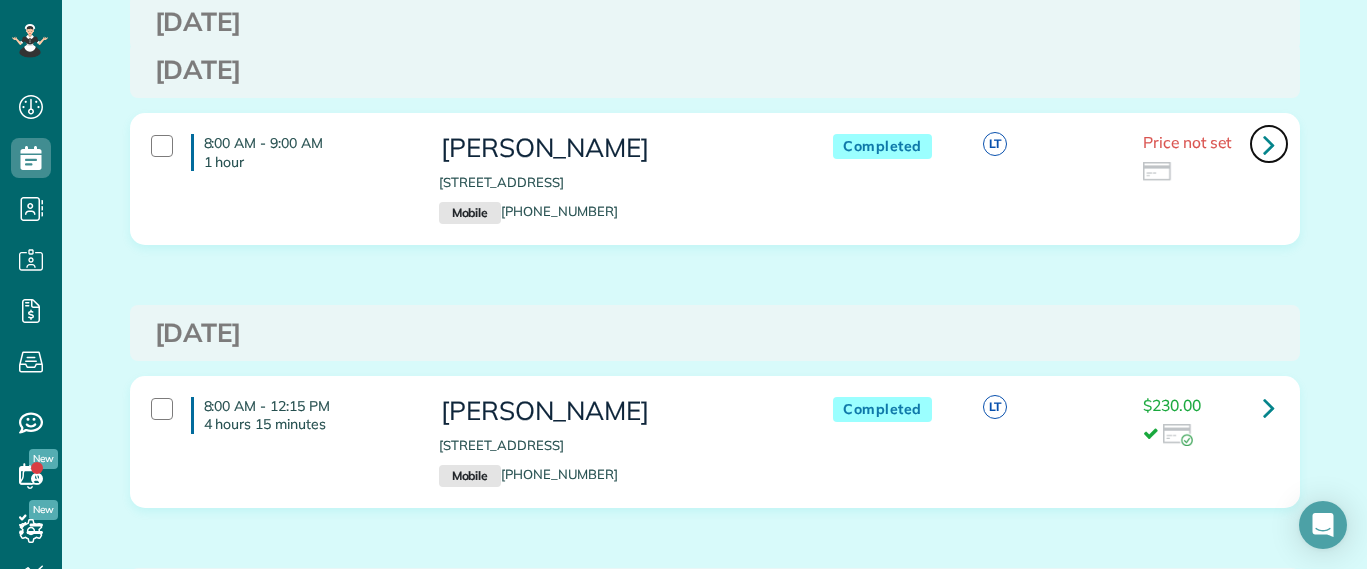 click at bounding box center (1269, 144) 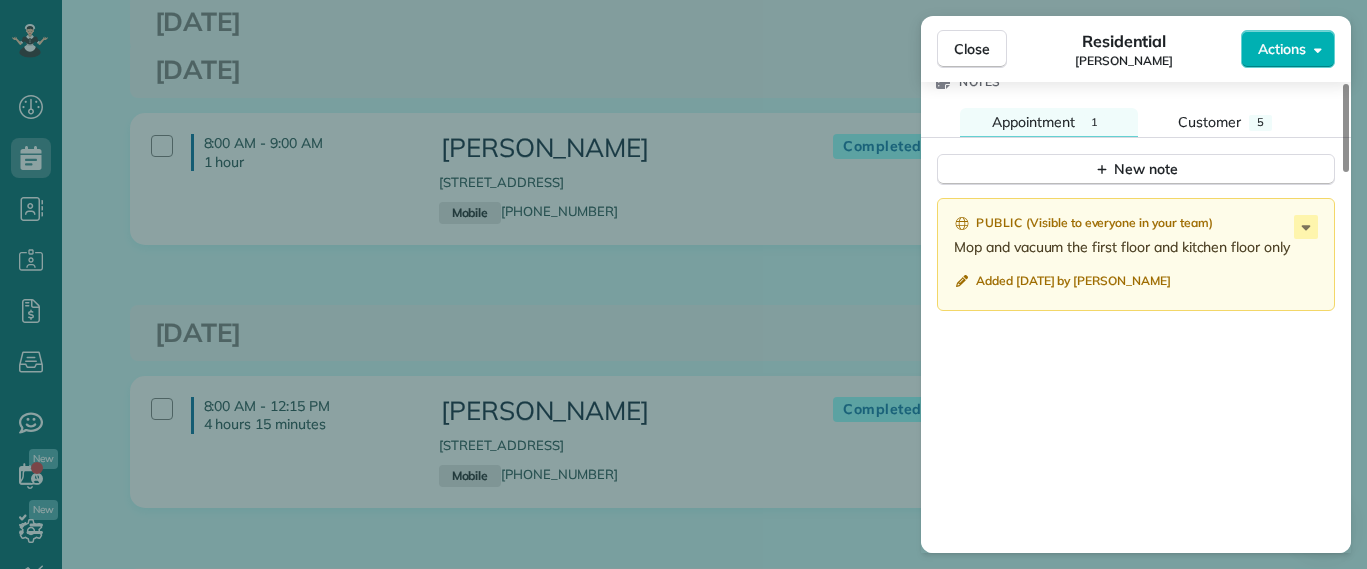 scroll, scrollTop: 1750, scrollLeft: 0, axis: vertical 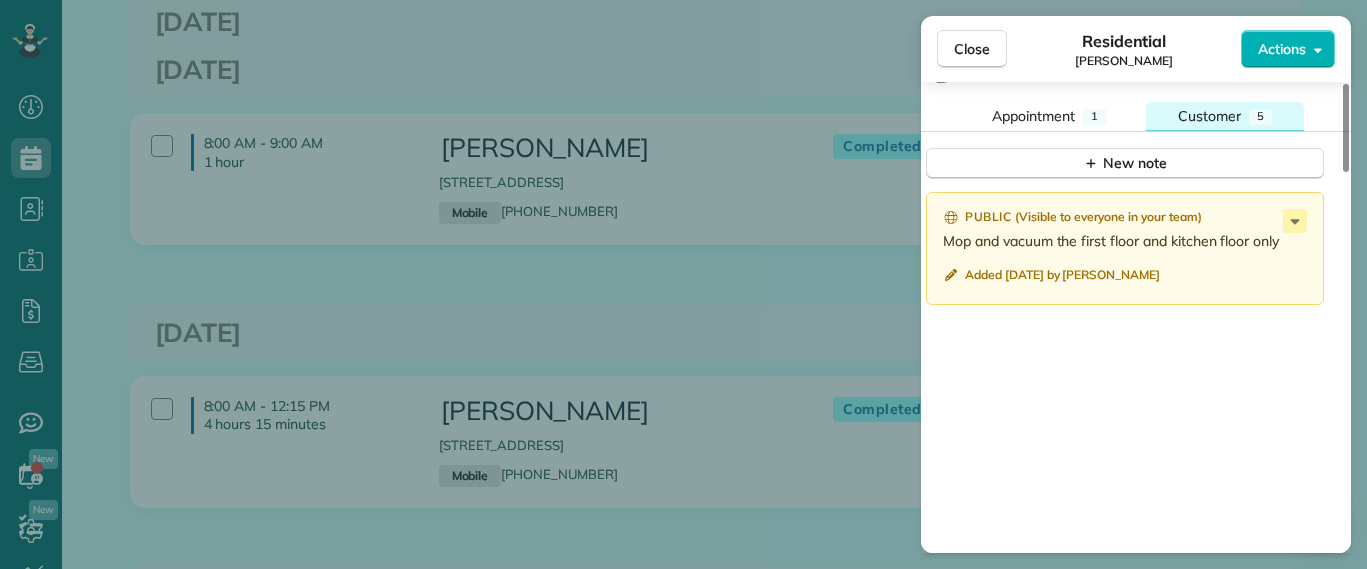 click on "Customer" at bounding box center (1209, 116) 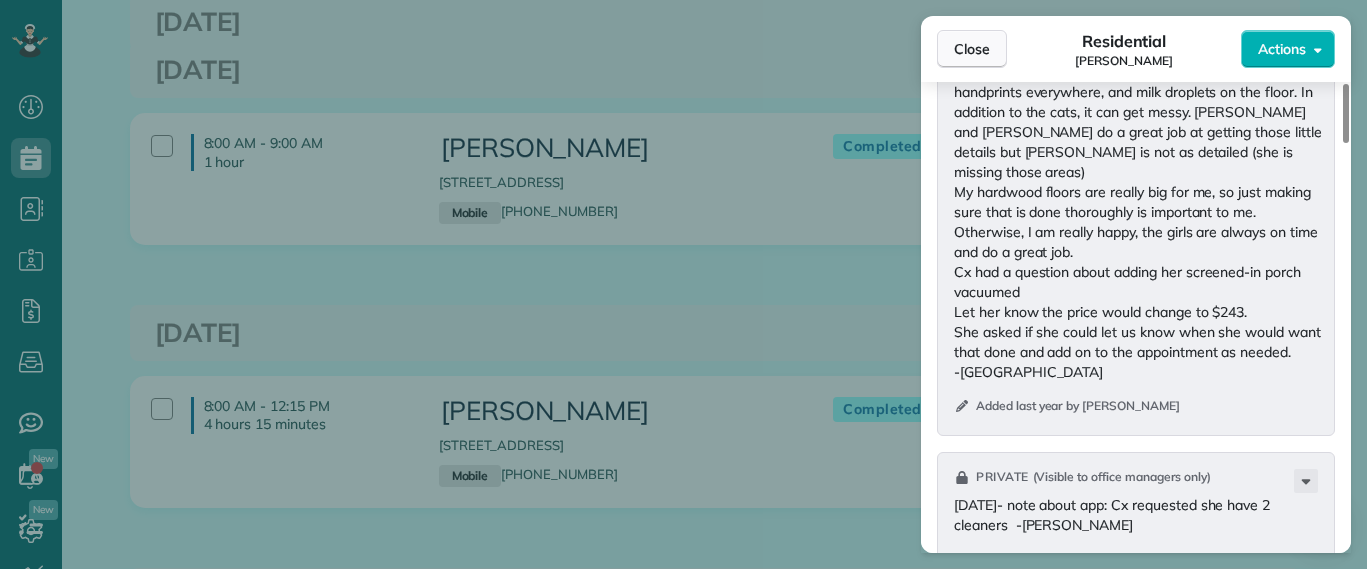 scroll, scrollTop: 2750, scrollLeft: 0, axis: vertical 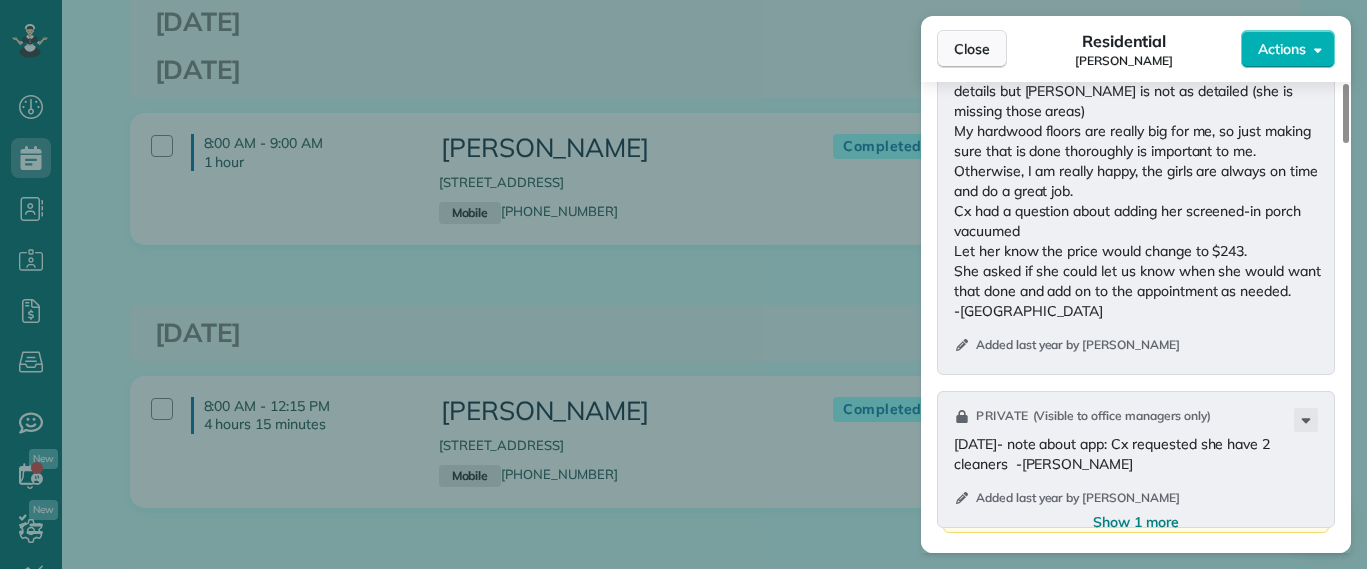 click on "Close" at bounding box center (972, 49) 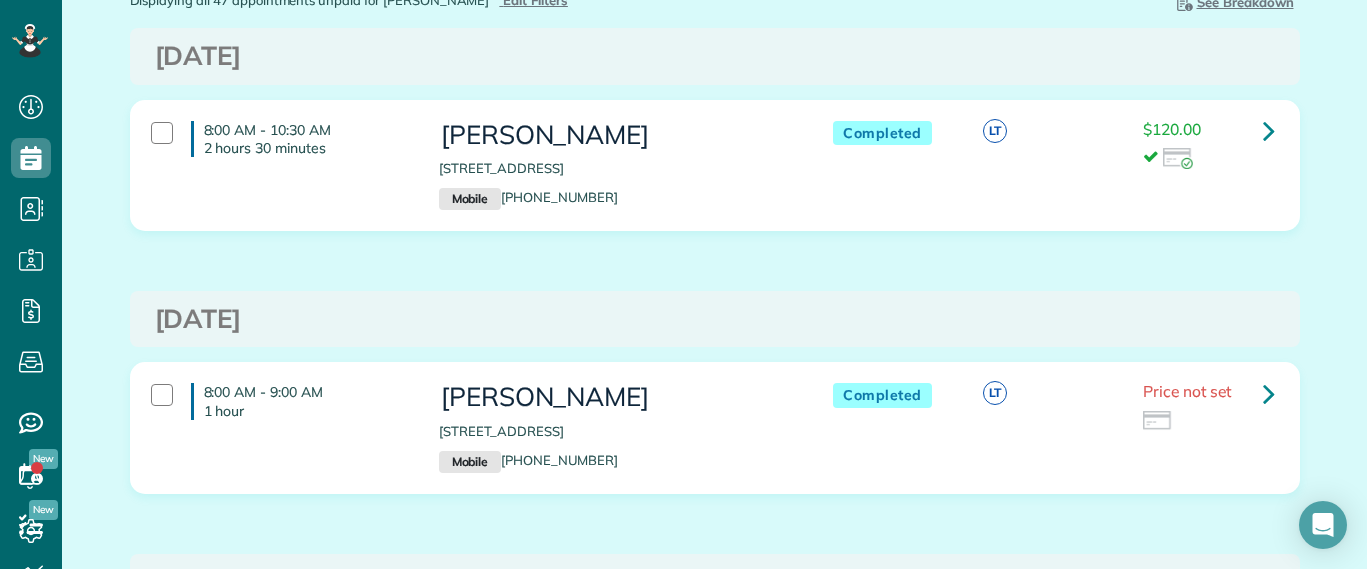 scroll, scrollTop: 0, scrollLeft: 0, axis: both 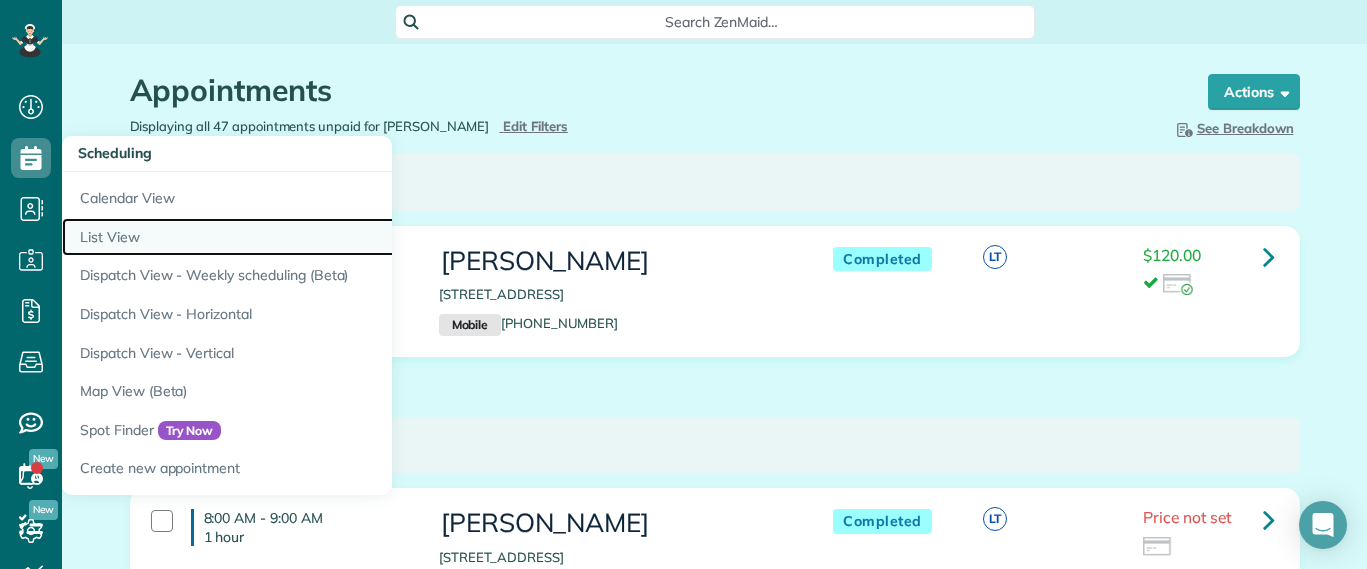 click on "List View" at bounding box center (312, 237) 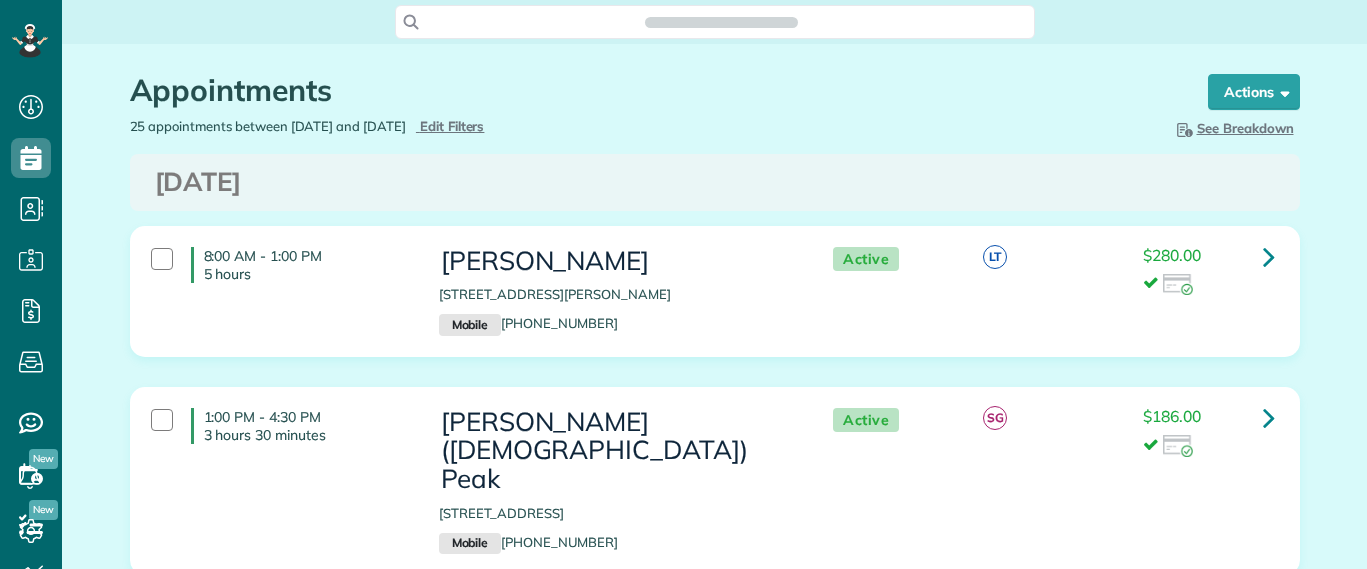 scroll, scrollTop: 0, scrollLeft: 0, axis: both 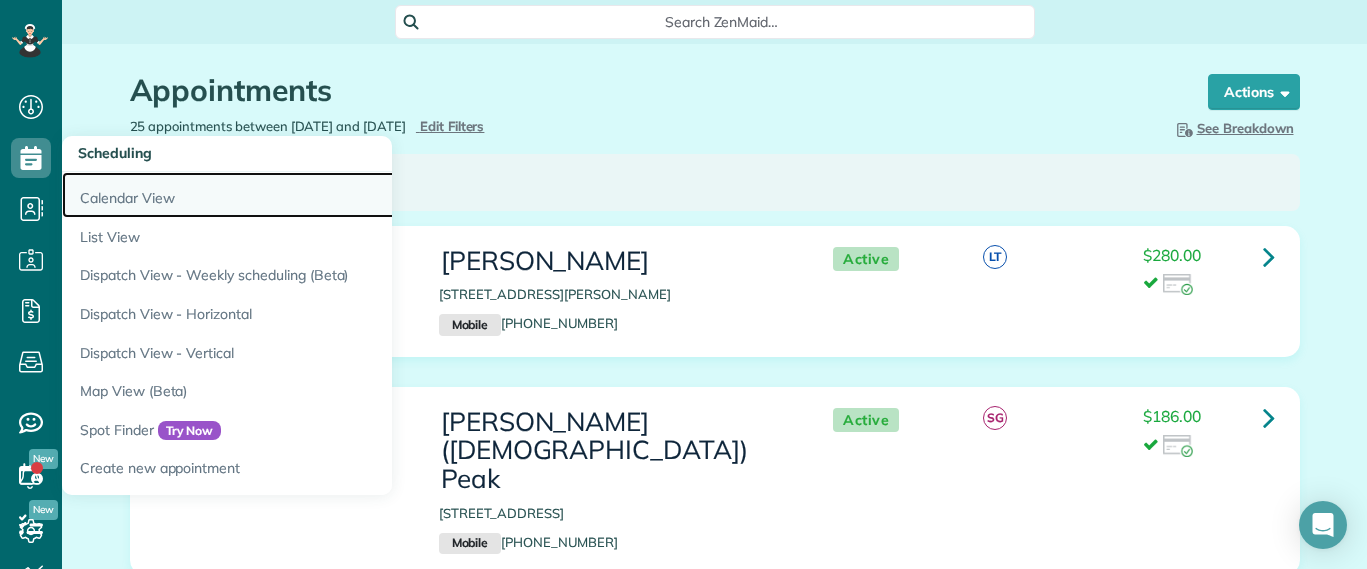 click on "Calendar View" at bounding box center [312, 195] 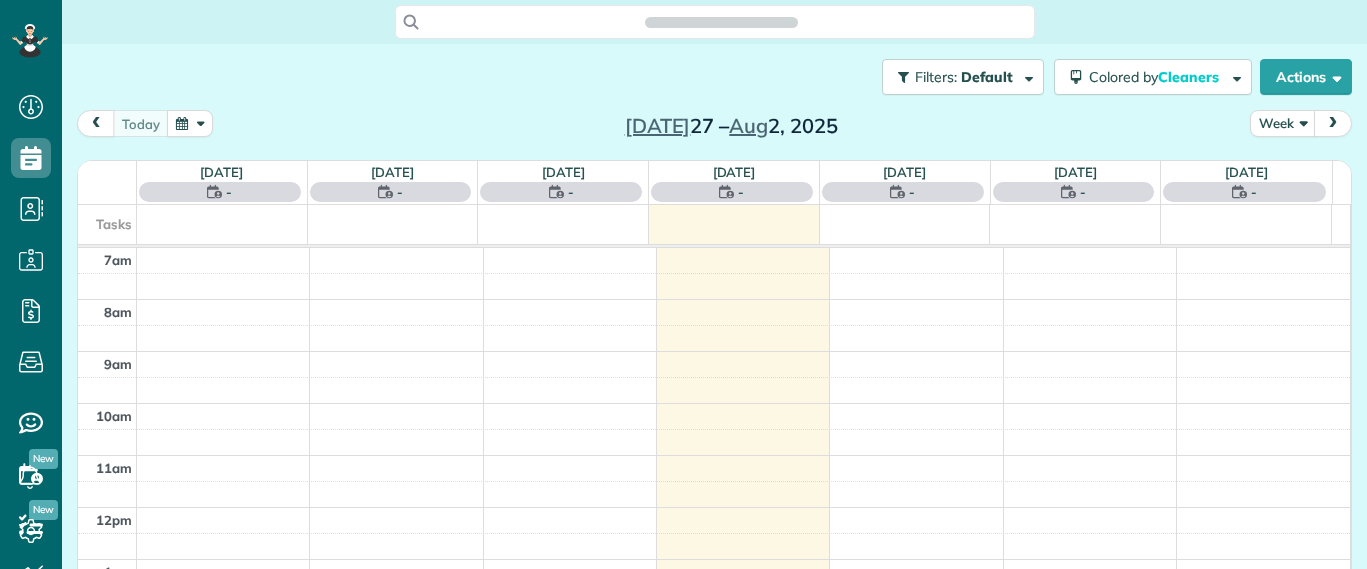 scroll, scrollTop: 0, scrollLeft: 0, axis: both 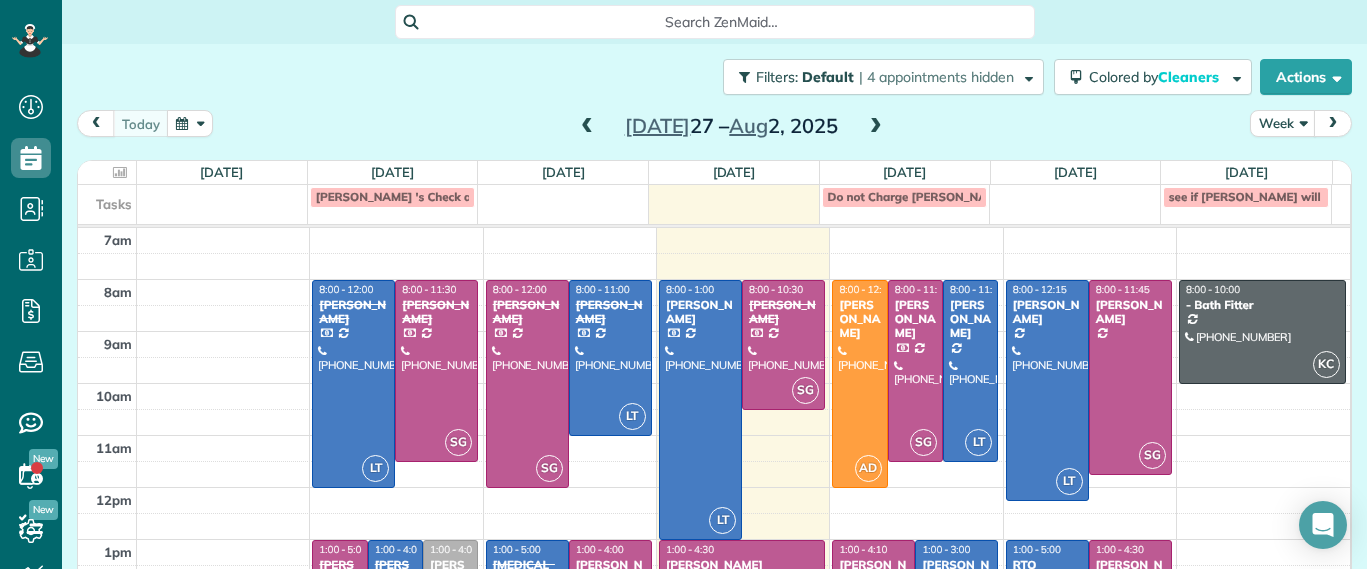 click at bounding box center [587, 127] 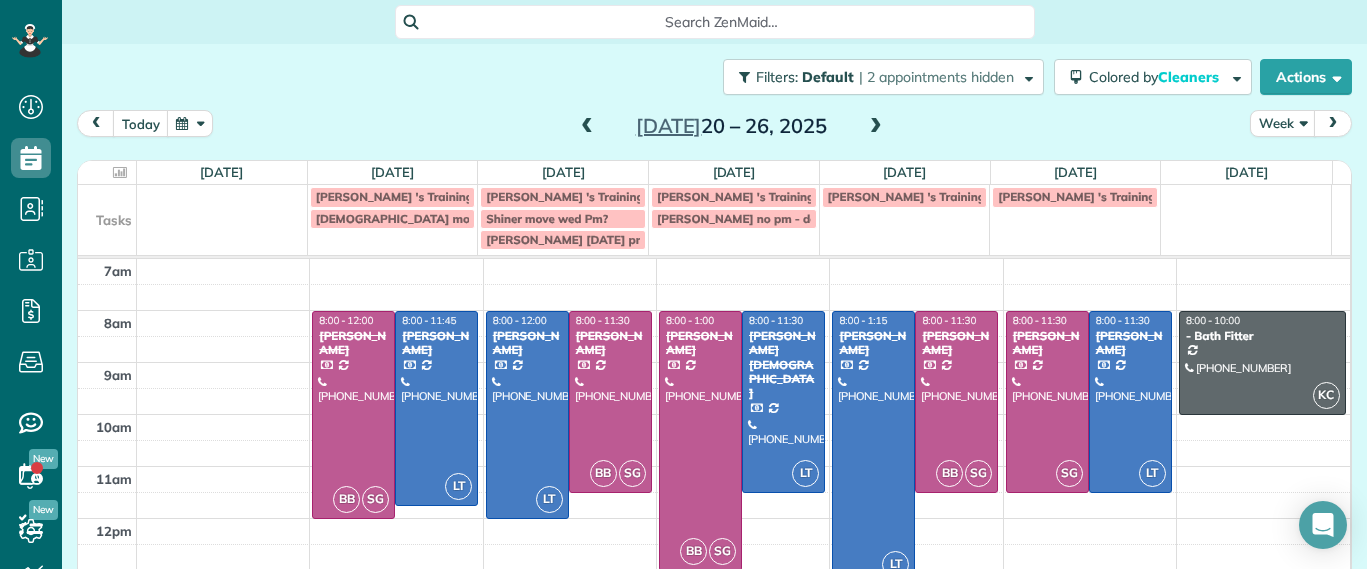 click at bounding box center (587, 127) 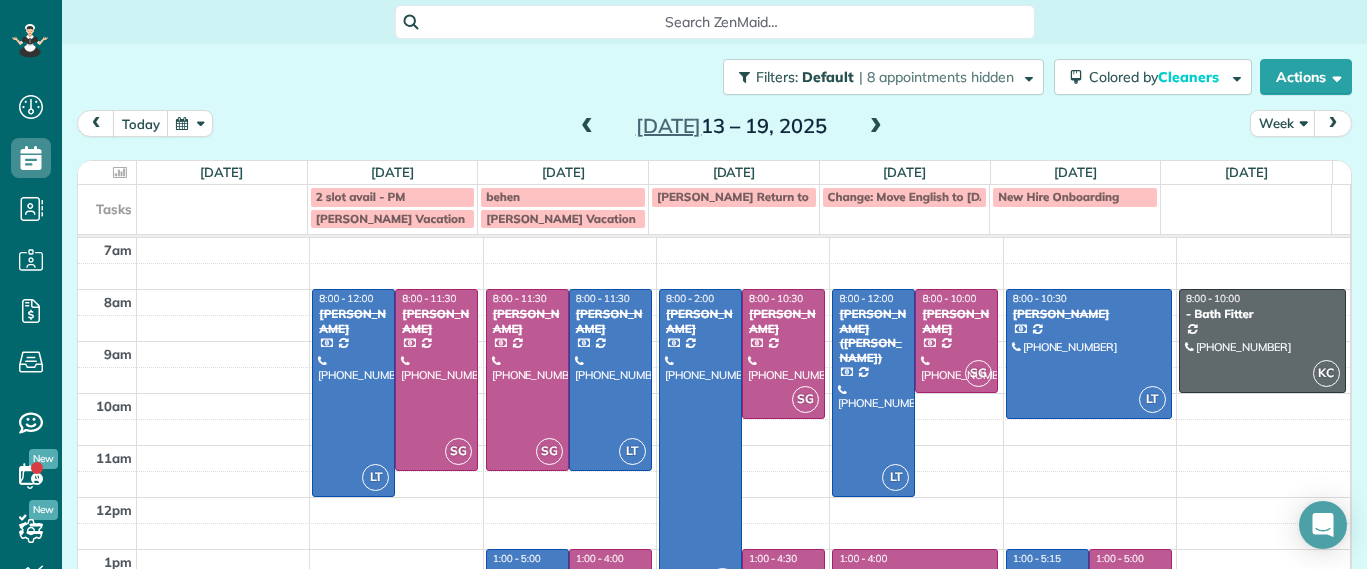click at bounding box center (587, 127) 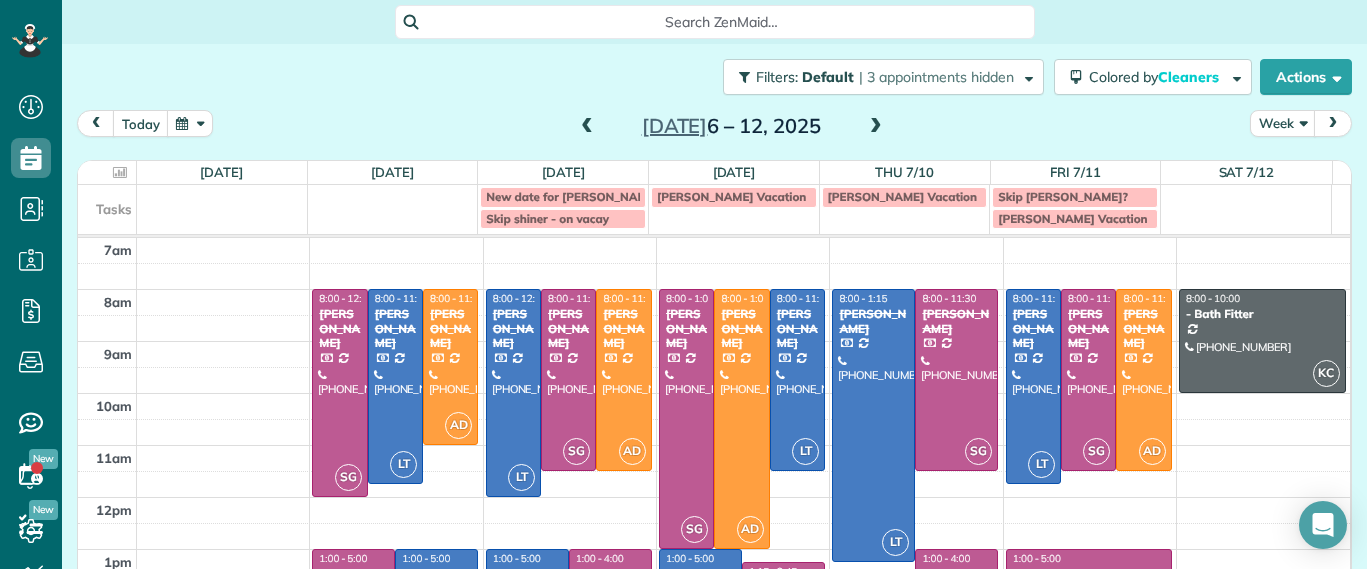 click at bounding box center [587, 127] 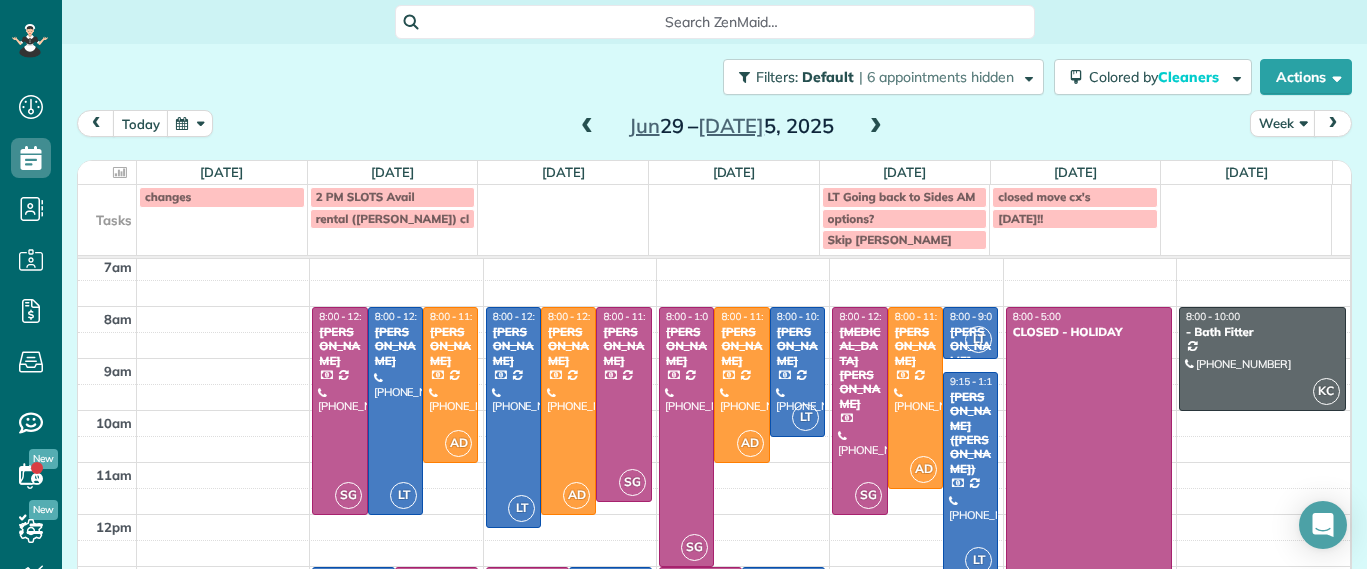 scroll, scrollTop: 0, scrollLeft: 0, axis: both 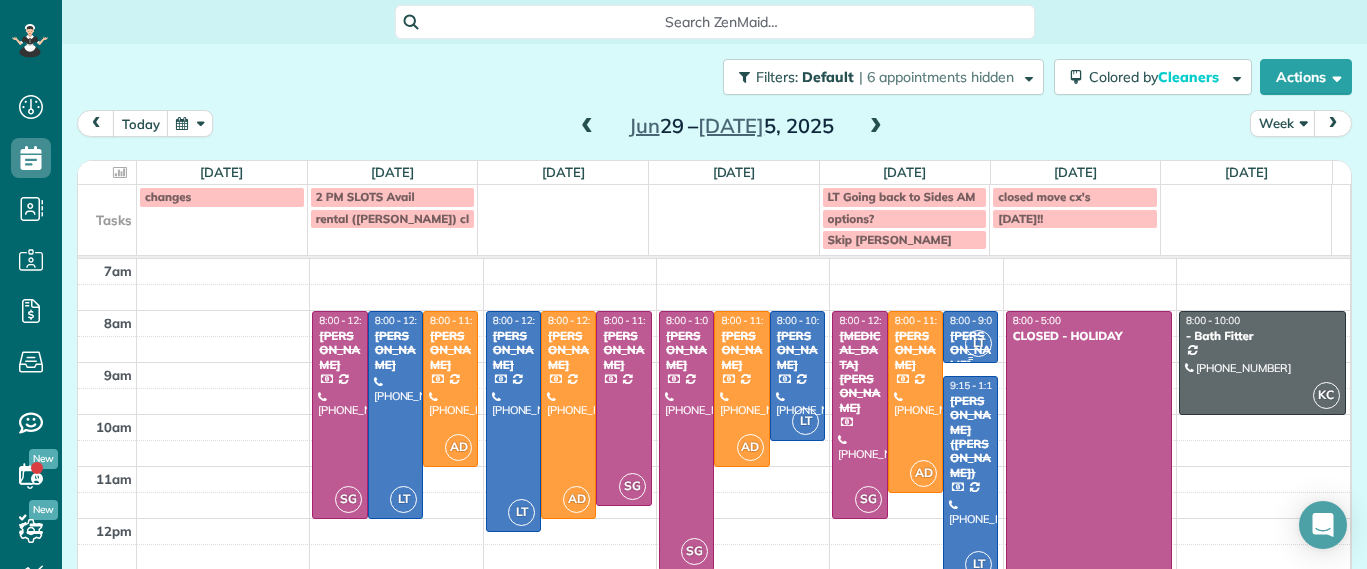 click at bounding box center (970, 337) 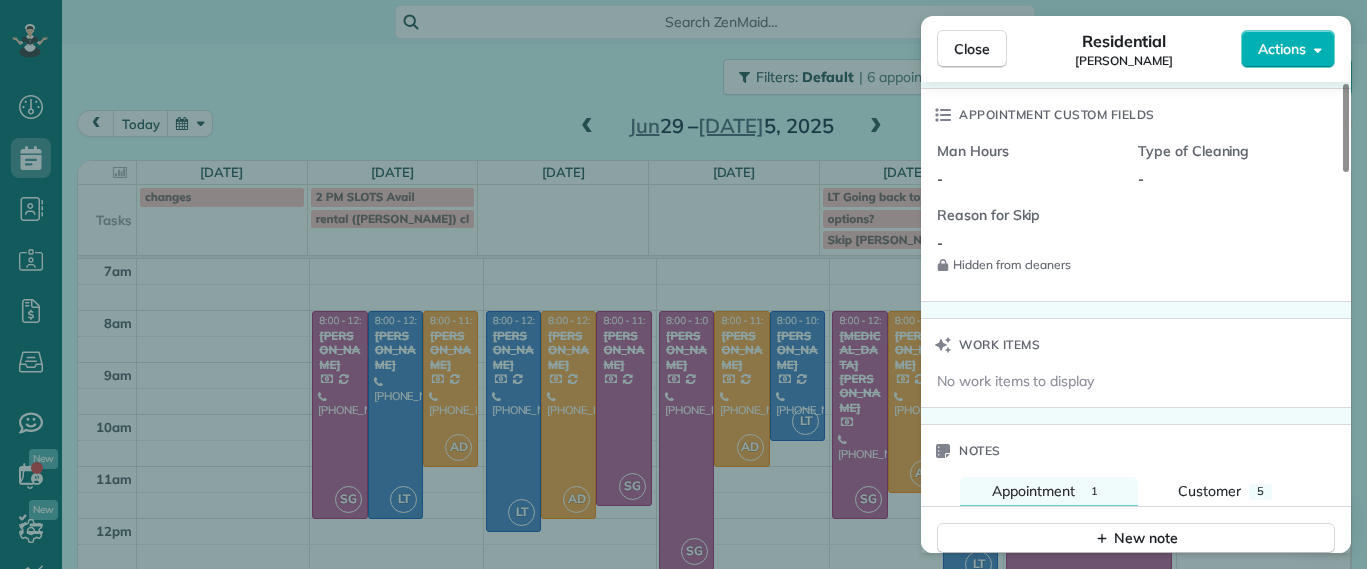 scroll, scrollTop: 1625, scrollLeft: 0, axis: vertical 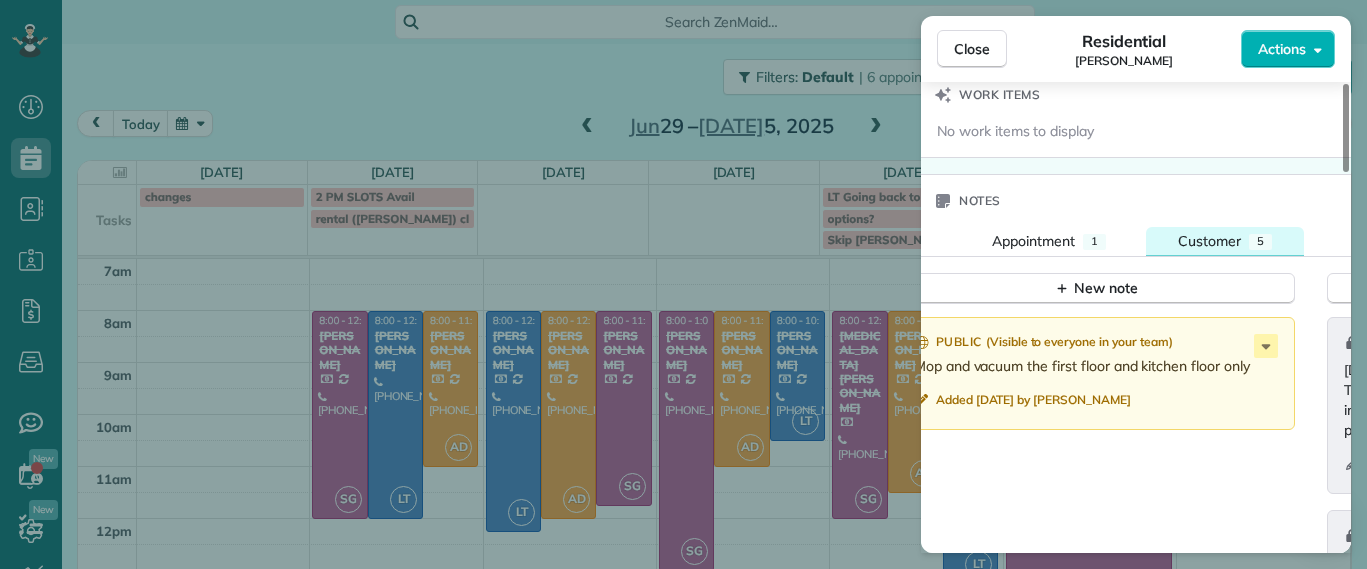click on "Customer 5" at bounding box center (1225, 241) 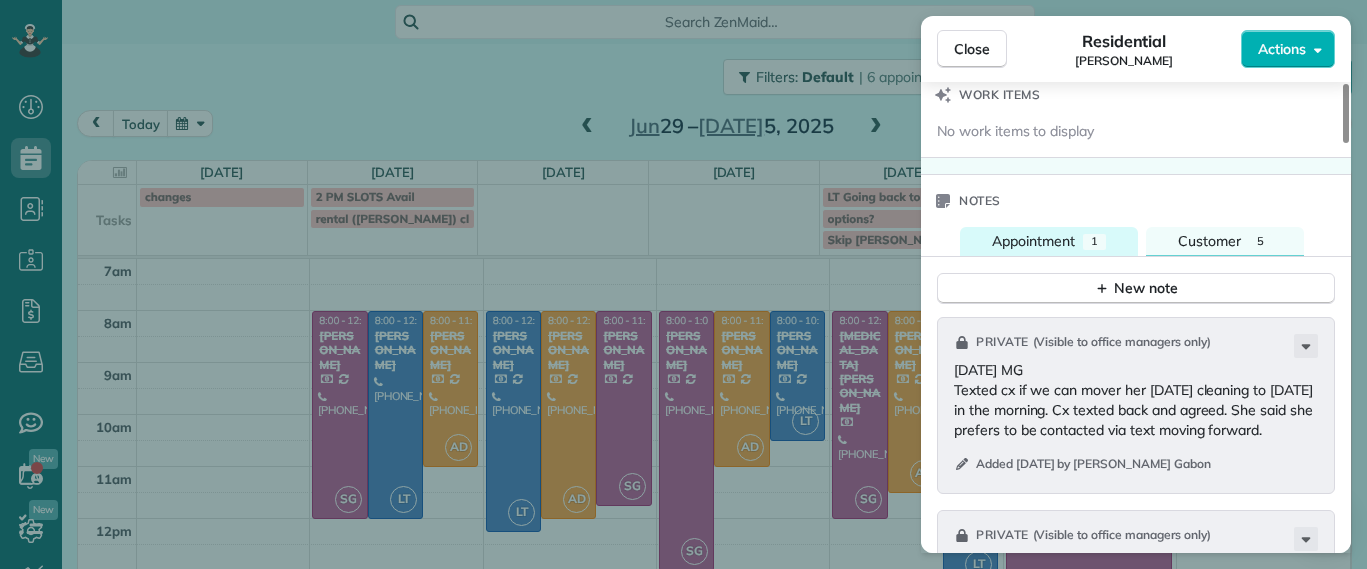 click on "Appointment" at bounding box center (1033, 241) 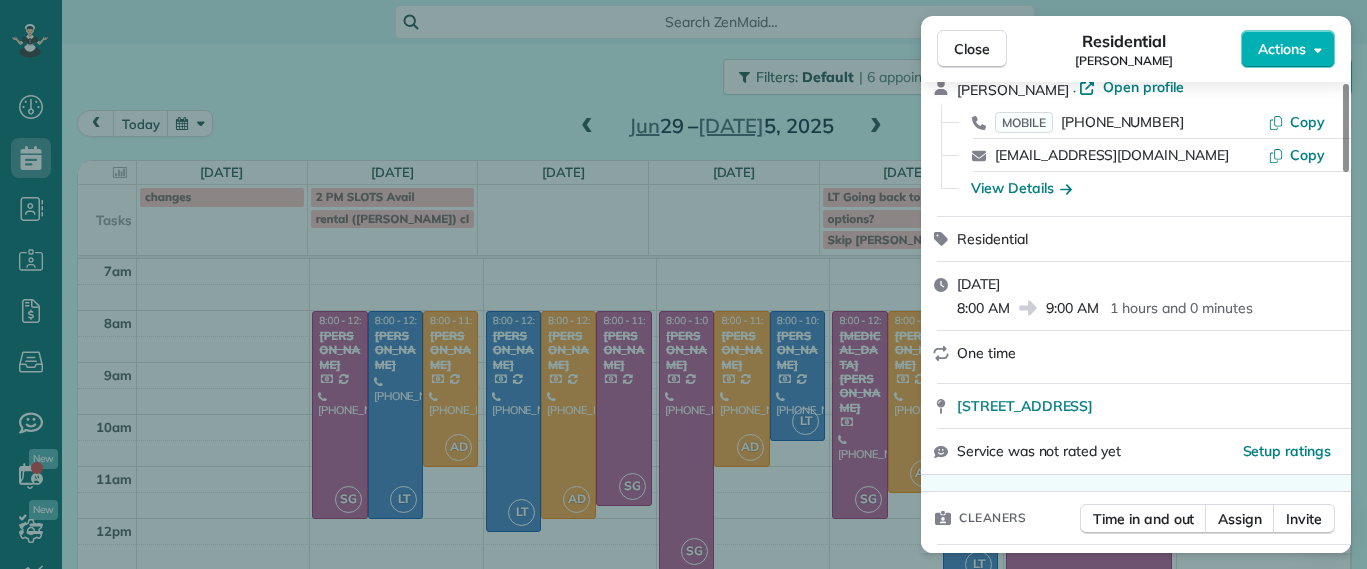 scroll, scrollTop: 0, scrollLeft: 0, axis: both 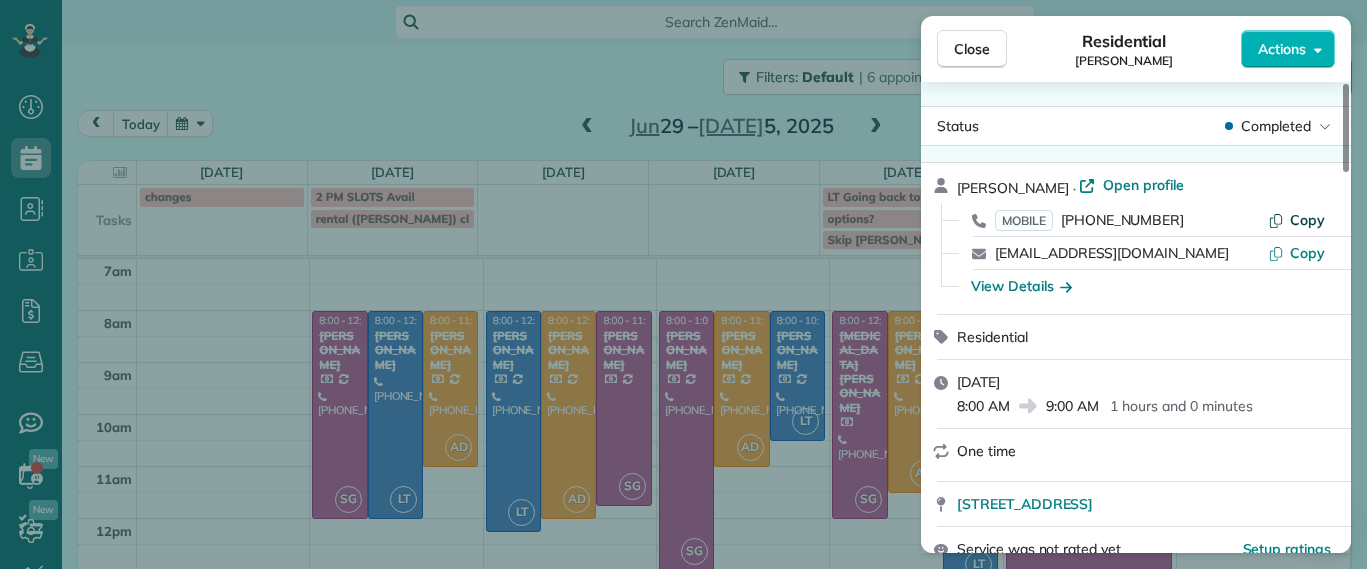 click on "Copy" at bounding box center [1307, 220] 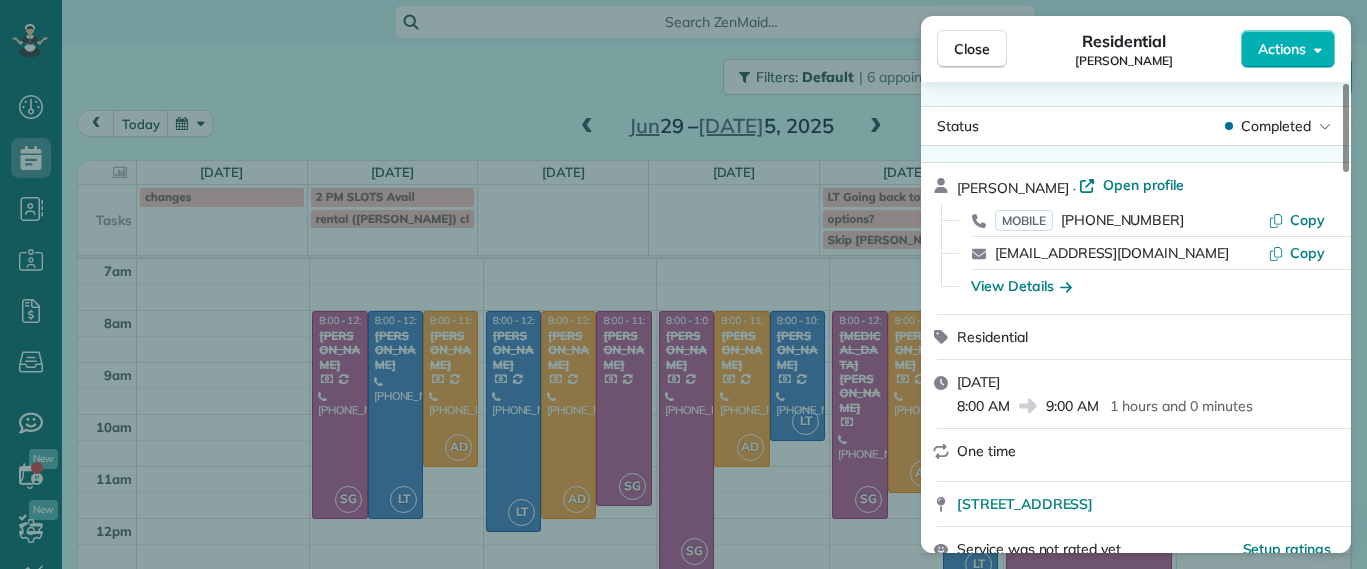 click on "Close Residential Lauren Sides Actions Status Completed Lauren Sides · Open profile MOBILE (804) 687-0108 Copy laurenhsides@gmail.com Copy View Details Residential Thursday, July 03, 2025 8:00 AM 9:00 AM 1 hours and 0 minutes One time 1613 Swansbury Drive Richmond VA 23238 Service was not rated yet Setup ratings Cleaners Time in and out Assign Invite Cleaners Laura   Thaller 8:00 AM 9:00 AM Checklist Try Now Keep this appointment up to your standards. Stay on top of every detail, keep your cleaners organised, and your client happy. Assign a checklist Watch a 5 min demo Billing Billing actions Service Add an item Overcharge $0.00 Discount $0.00 Coupon discount - Primary tax - Secondary tax - Total appointment price $0.00 Tips collected $0.00 Mark as paid Total including tip $0.00 Get paid online in no-time! Send an invoice and reward your cleaners with tips Charge customer credit card Appointment custom fields Man Hours - Type of Cleaning  - Reason for Skip - Hidden from cleaners Work items Notes Appointment" at bounding box center (683, 284) 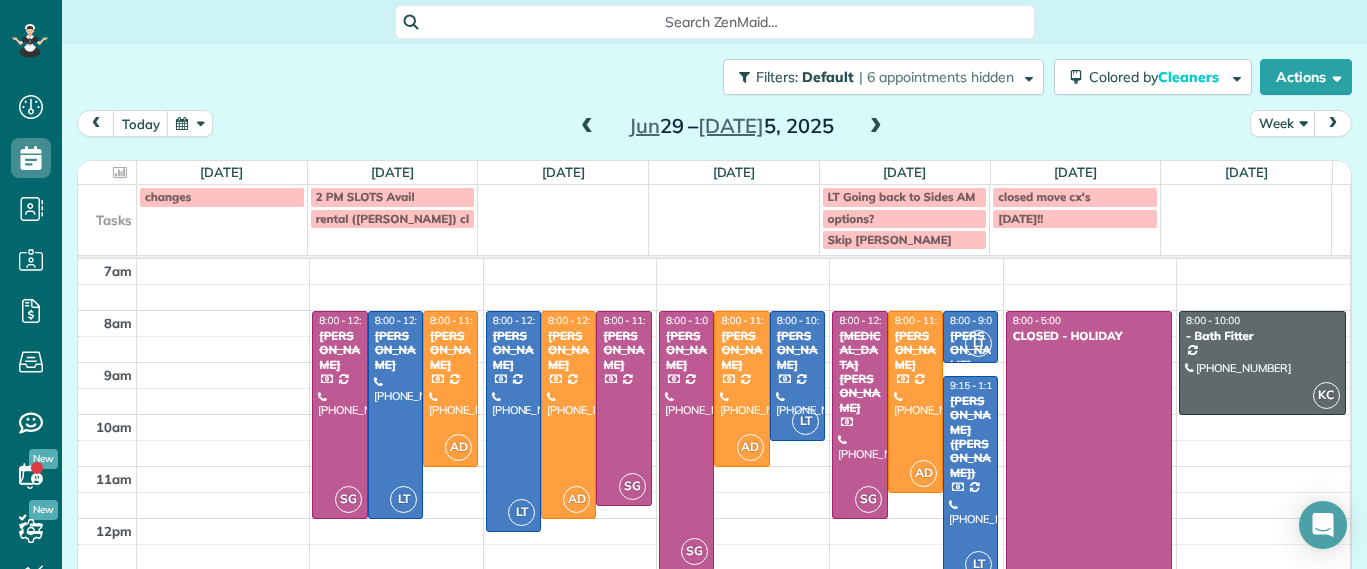 click on "Search ZenMaid…" at bounding box center [722, 22] 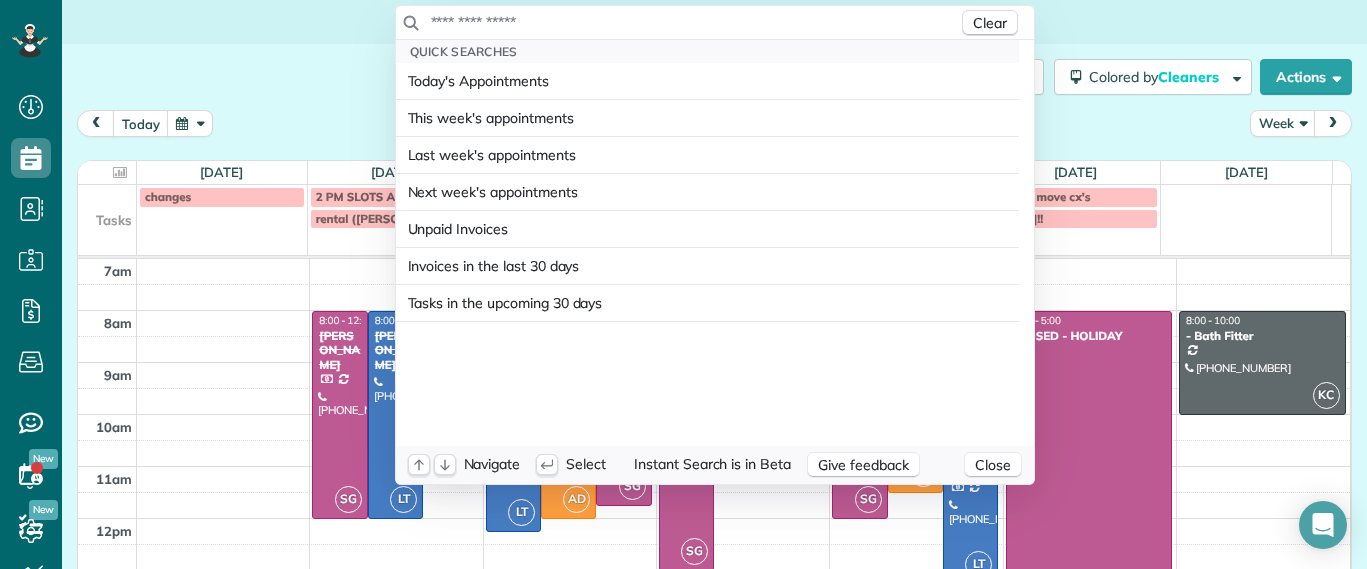 click at bounding box center (694, 22) 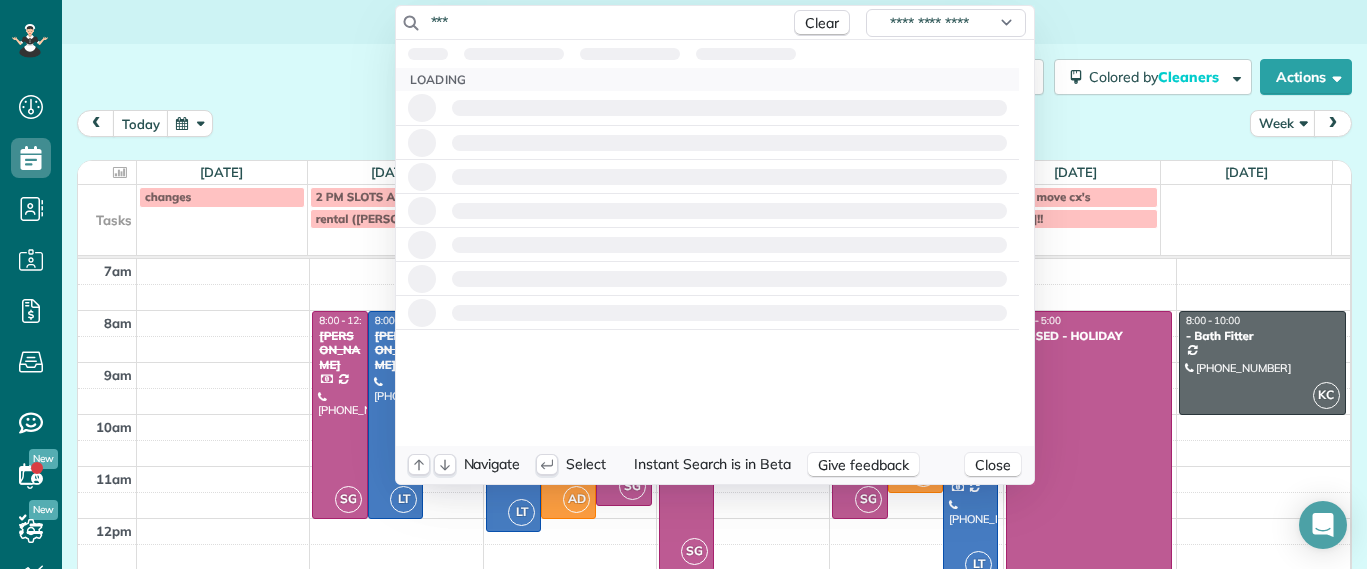 type on "****" 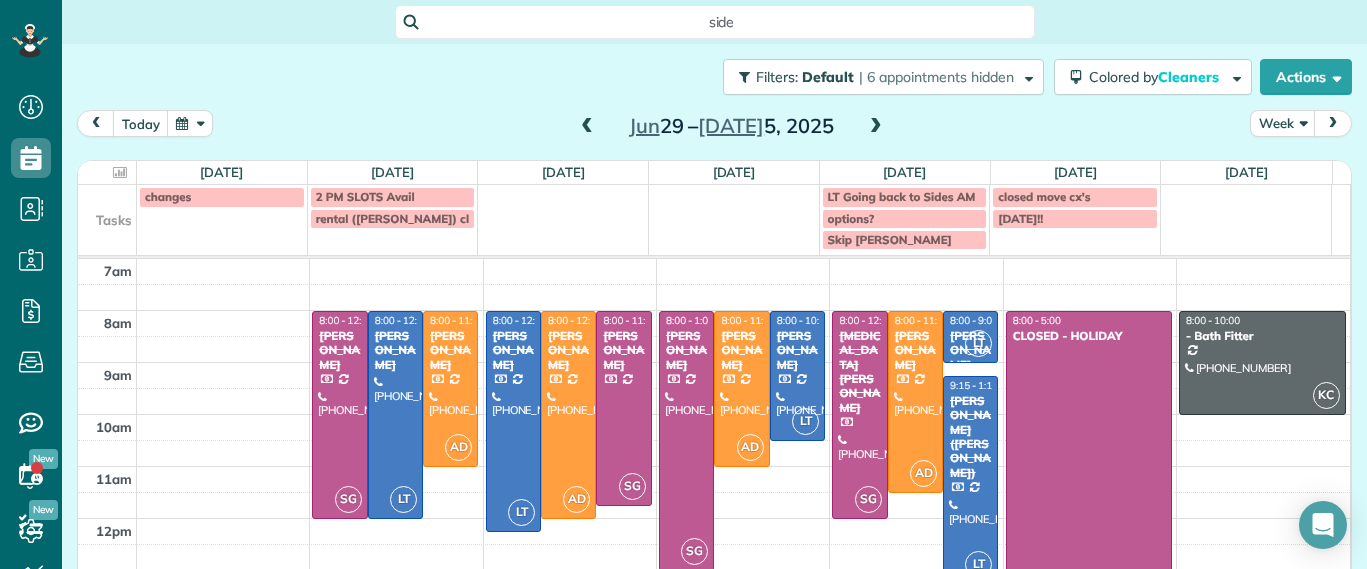 click on "Dashboard
Scheduling
Calendar View
List View
Dispatch View - Weekly scheduling (Beta)" at bounding box center [683, 284] 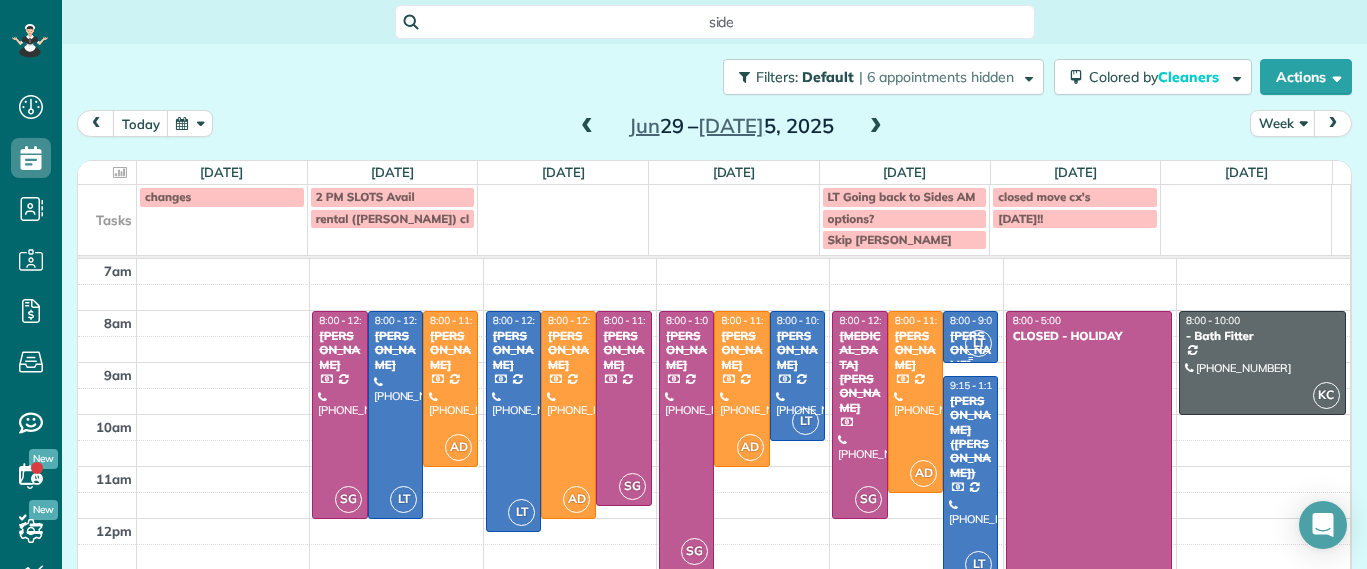 click on "8:00 - 9:00" at bounding box center (974, 320) 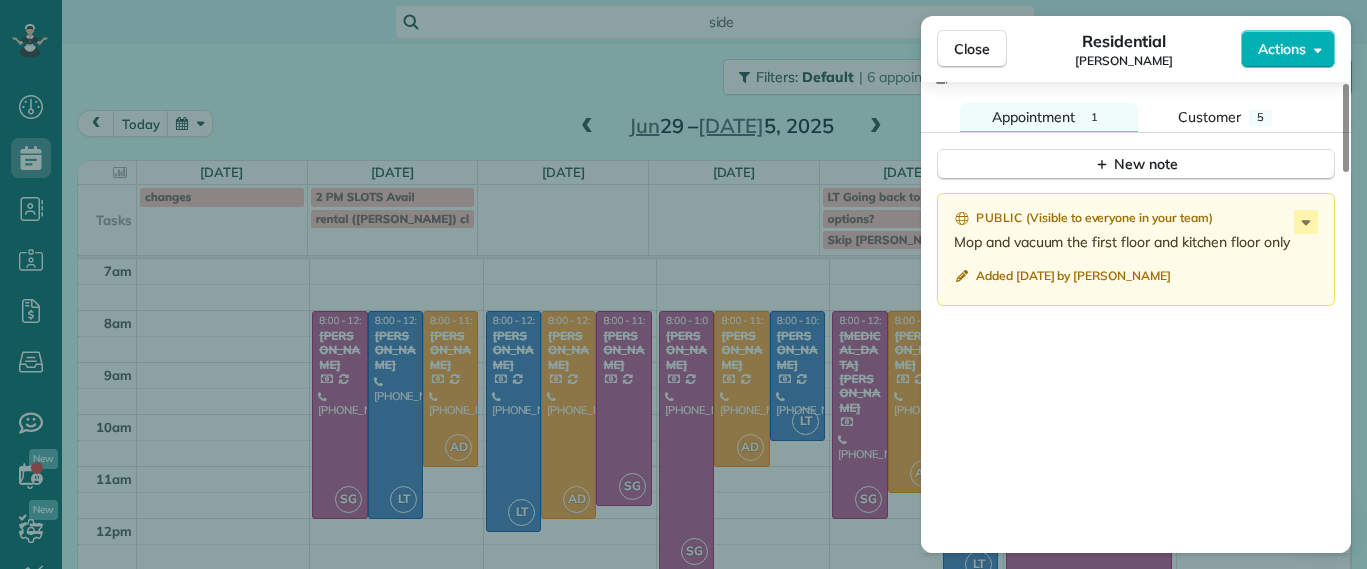 scroll, scrollTop: 1750, scrollLeft: 0, axis: vertical 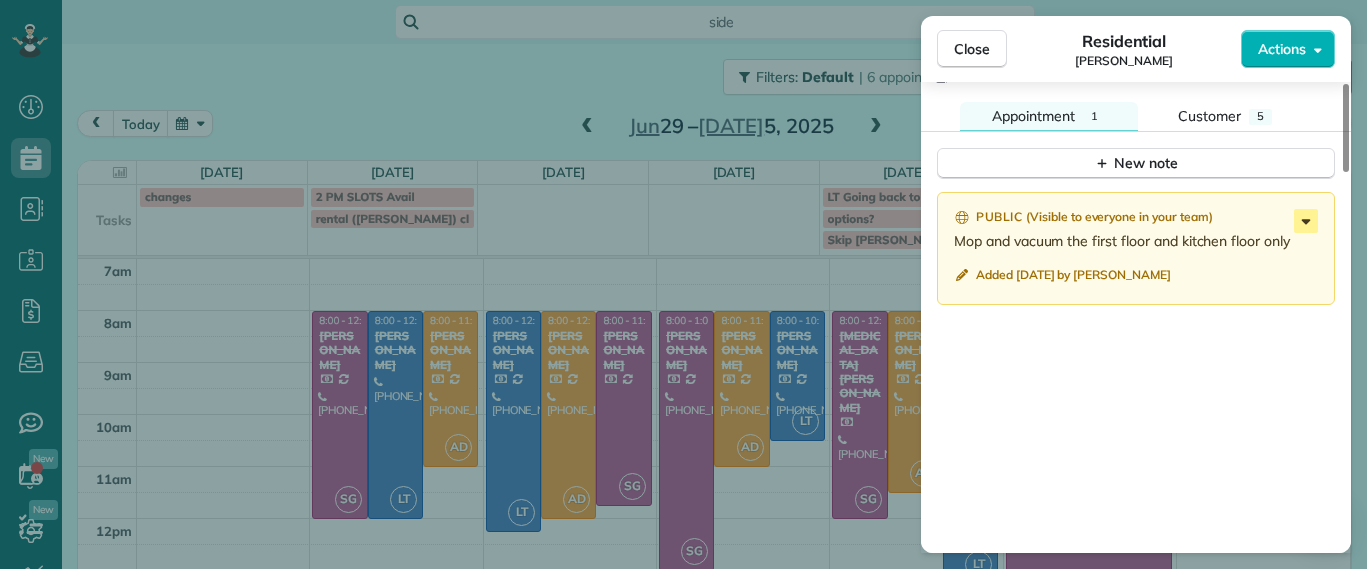 click 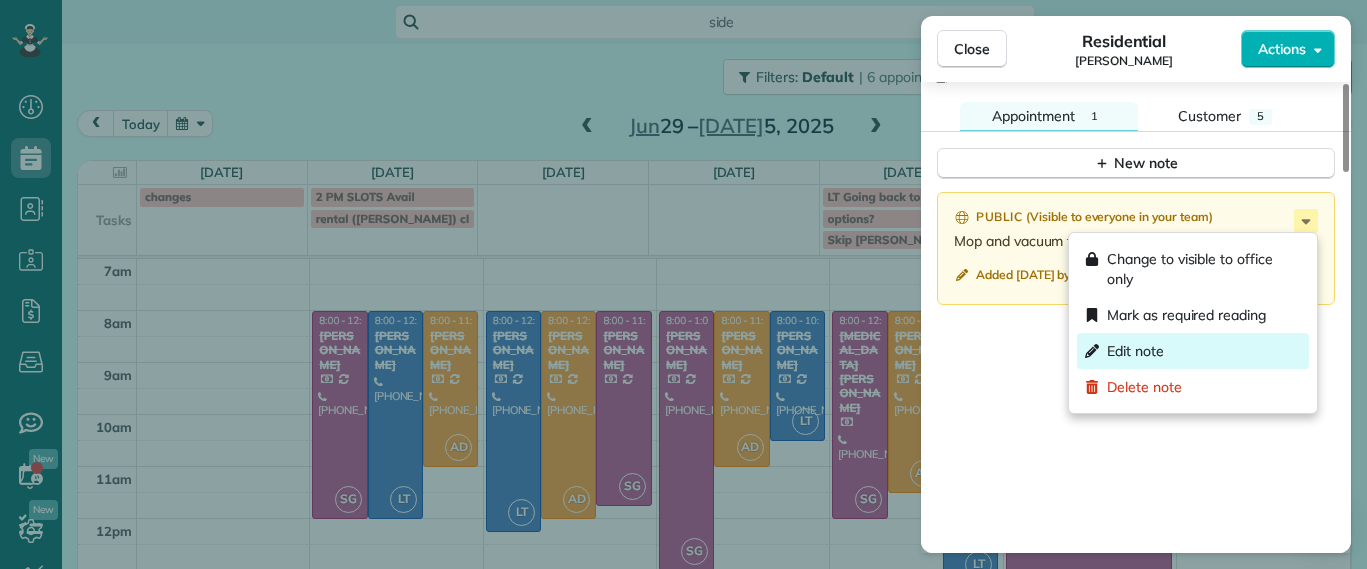click on "Edit note" at bounding box center [1135, 351] 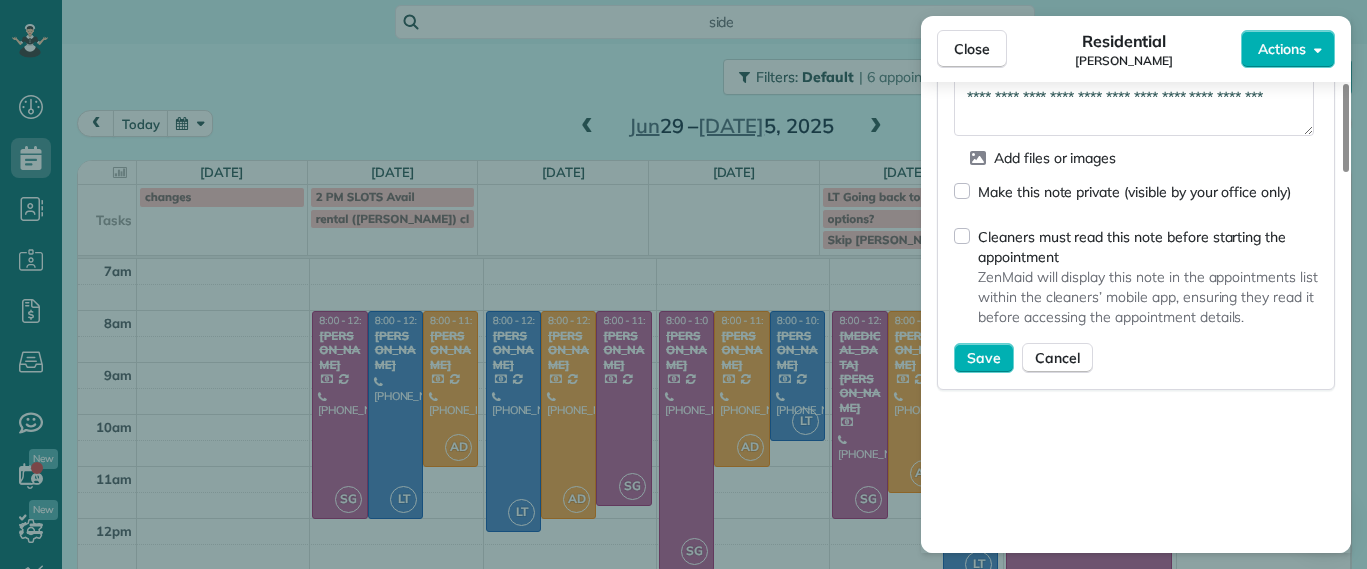 scroll, scrollTop: 2000, scrollLeft: 0, axis: vertical 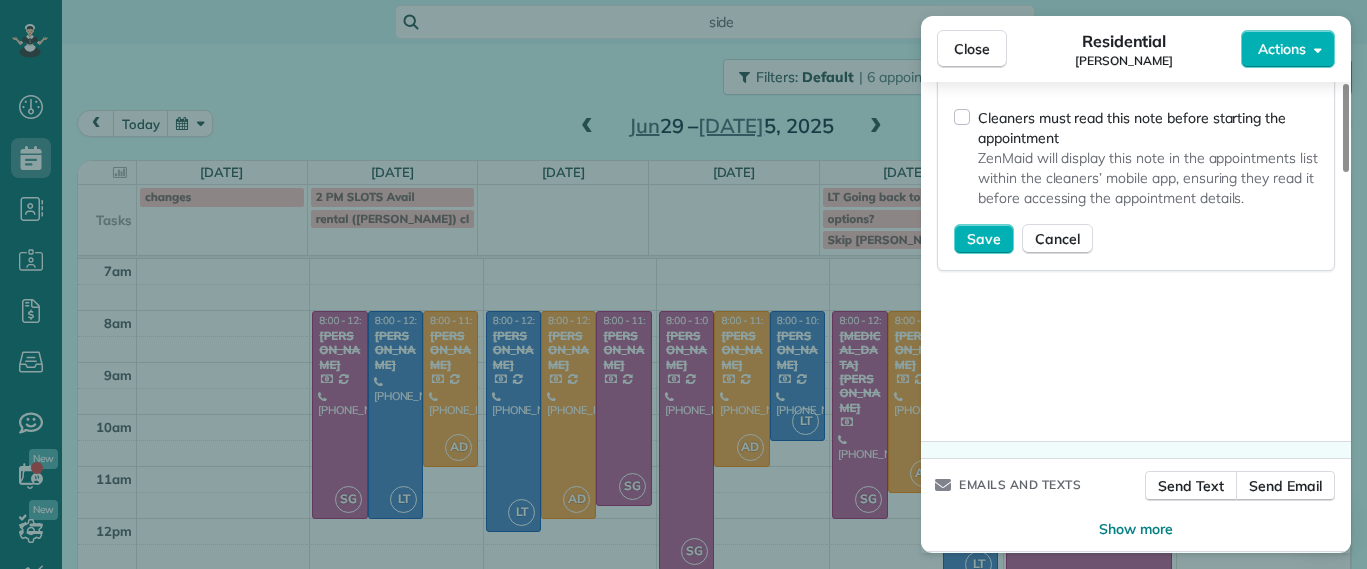 click on "Cleaners must read this note before starting the appointment ZenMaid will display this note in the appointments list within the cleaners’ mobile app, ensuring they read it before accessing the appointment details." at bounding box center [1136, 161] 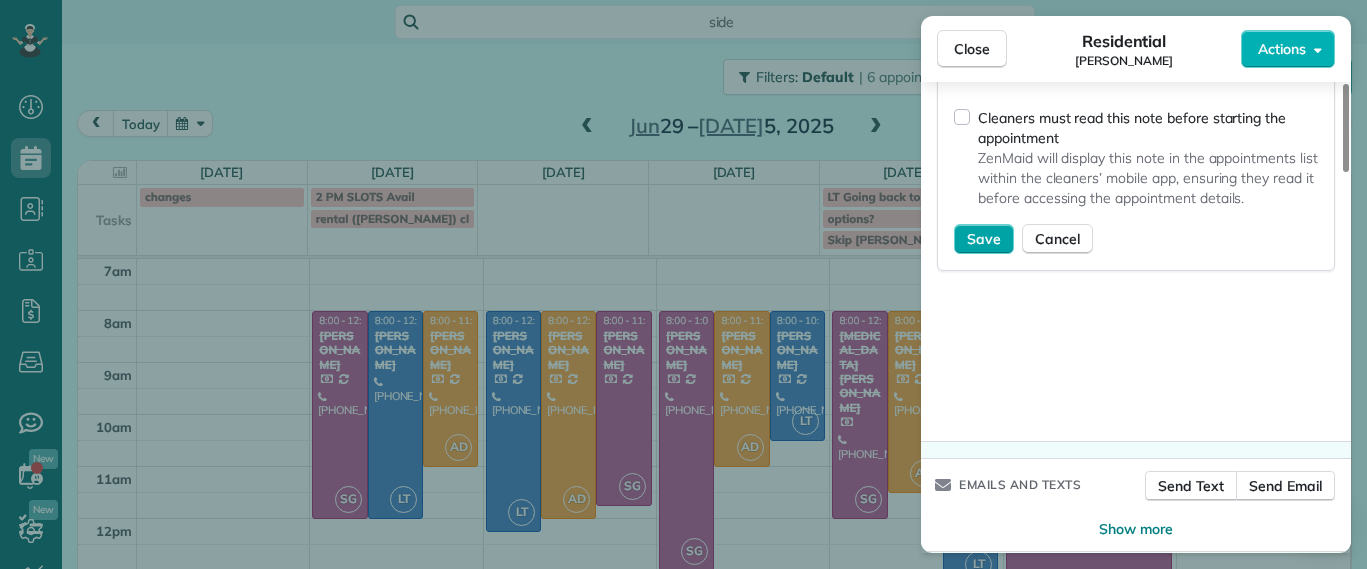 click on "Save" at bounding box center [984, 239] 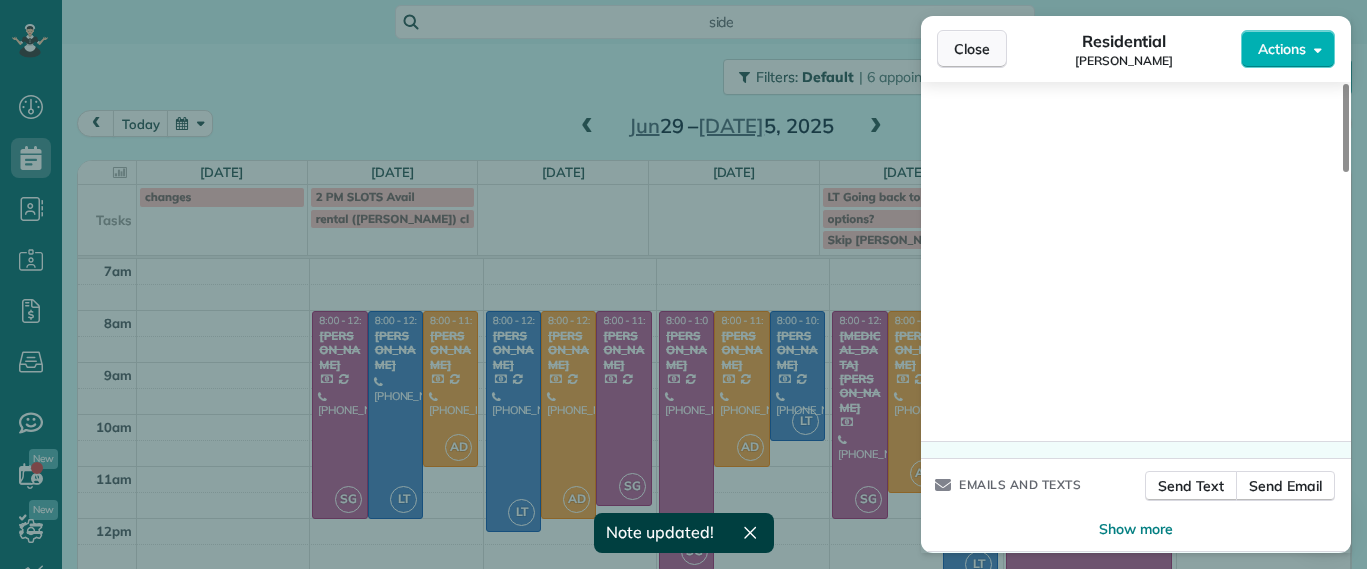 drag, startPoint x: 997, startPoint y: 59, endPoint x: 995, endPoint y: 47, distance: 12.165525 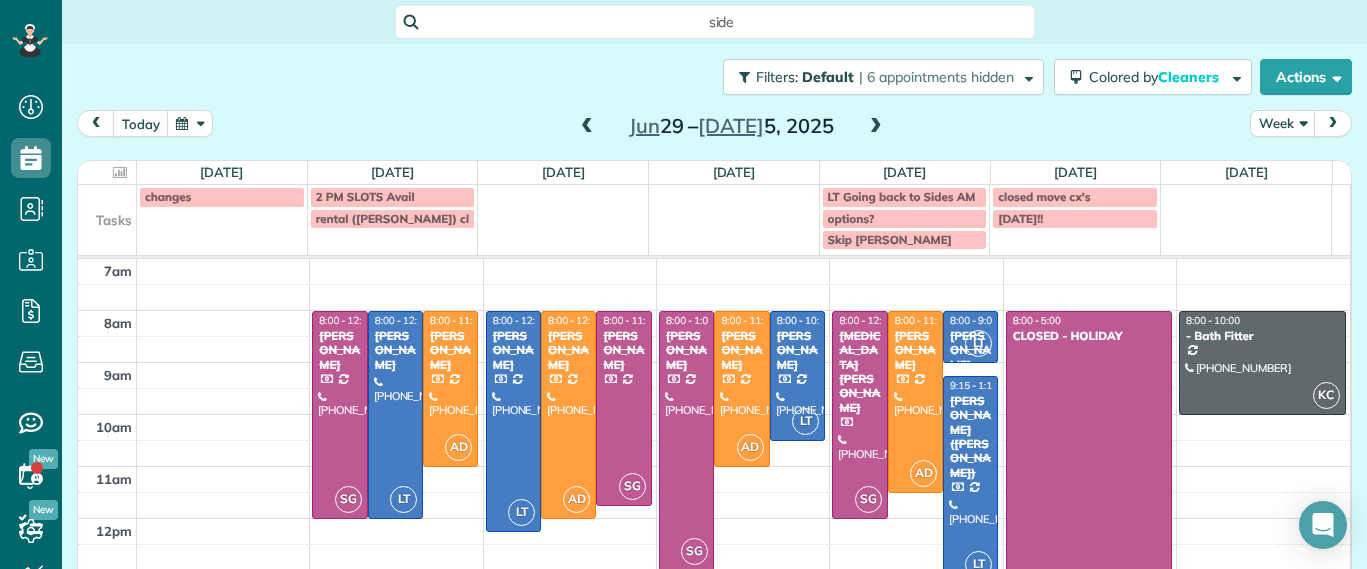 click at bounding box center [744, 324] 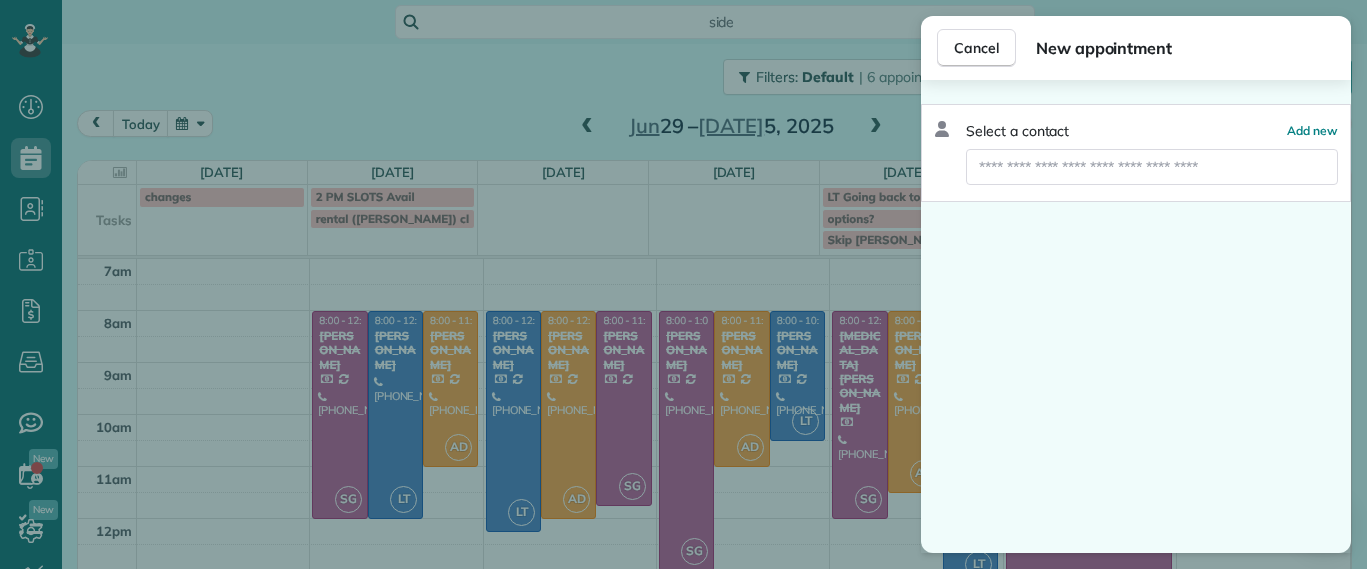 click on "Cancel New appointment Select a contact Add new" at bounding box center [683, 284] 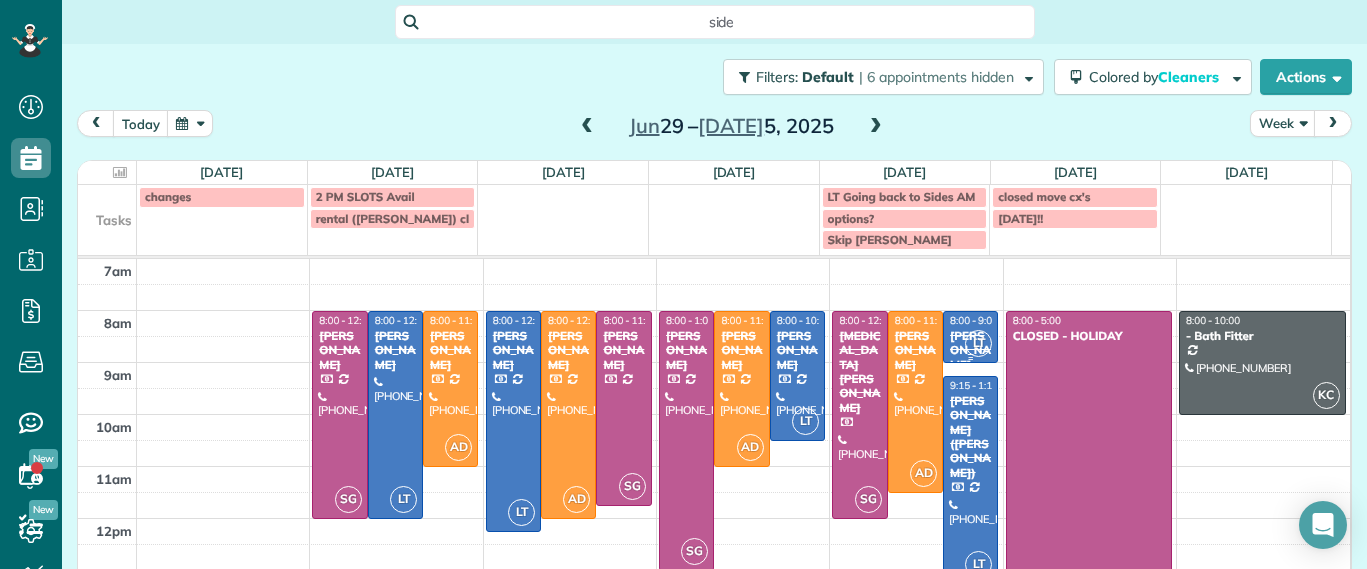 click on "8:00 - 9:00" at bounding box center [974, 320] 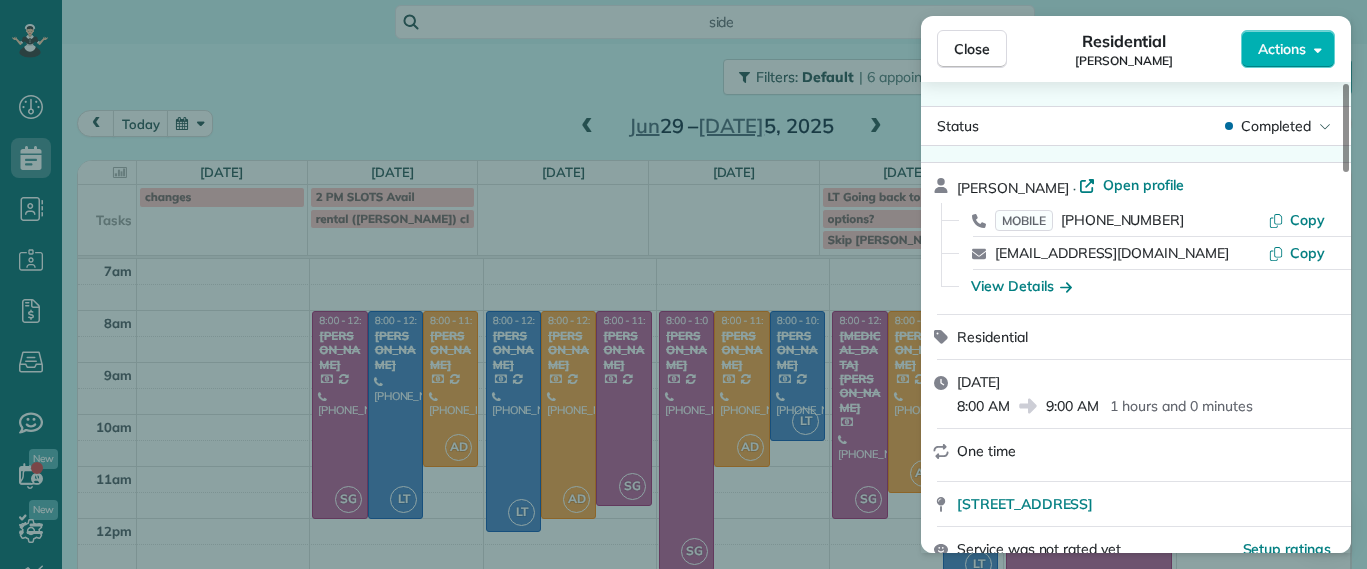 click on "Close Residential Lauren Sides Actions Status Completed Lauren Sides · Open profile MOBILE (804) 687-0108 Copy laurenhsides@gmail.com Copy View Details Residential Thursday, July 03, 2025 8:00 AM 9:00 AM 1 hours and 0 minutes One time 1613 Swansbury Drive Richmond VA 23238 Service was not rated yet Setup ratings Cleaners Time in and out Assign Invite Cleaners Laura   Thaller 8:00 AM 9:00 AM Checklist Try Now Keep this appointment up to your standards. Stay on top of every detail, keep your cleaners organised, and your client happy. Assign a checklist Watch a 5 min demo Billing Billing actions Service Add an item Overcharge $0.00 Discount $0.00 Coupon discount - Primary tax - Secondary tax - Total appointment price $0.00 Tips collected $0.00 Mark as paid Total including tip $0.00 Get paid online in no-time! Send an invoice and reward your cleaners with tips Charge customer credit card Appointment custom fields Man Hours - Type of Cleaning  - Reason for Skip - Hidden from cleaners Work items Notes Appointment" at bounding box center [683, 284] 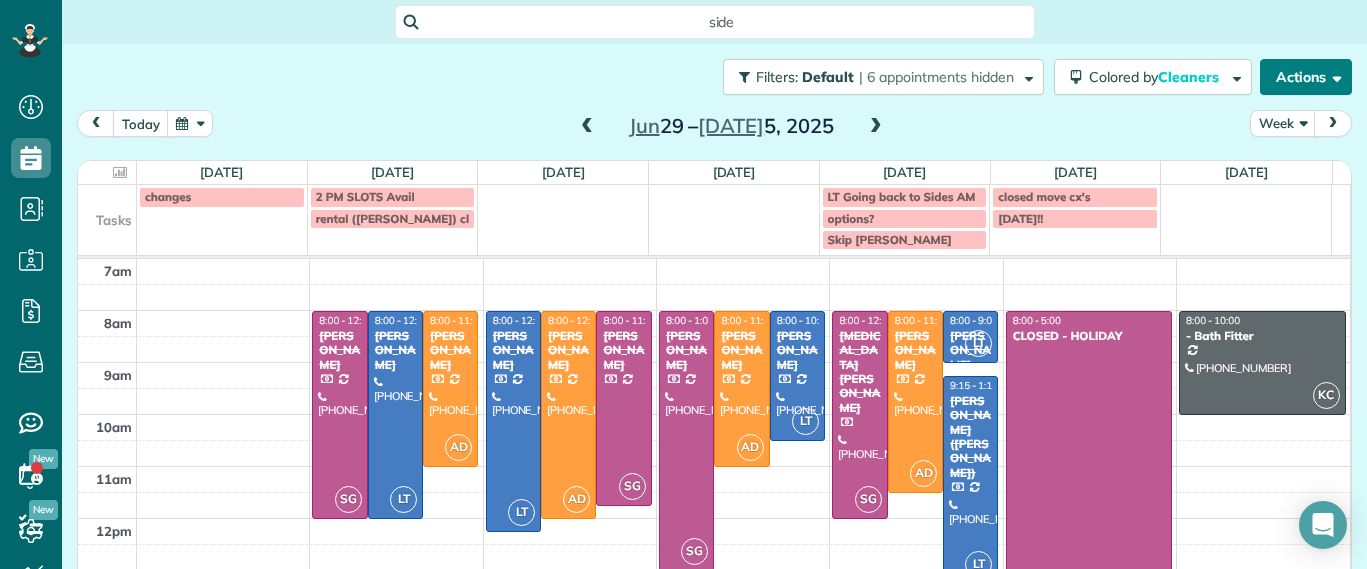 click on "Actions" at bounding box center (1306, 77) 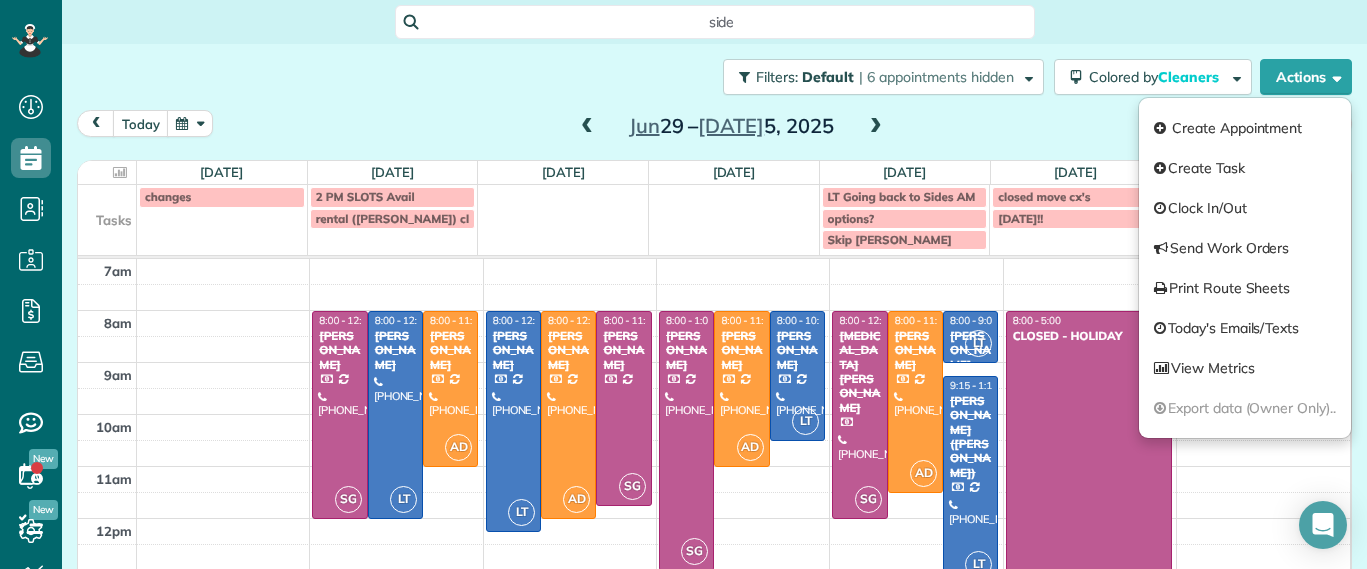 click on "Filters:   Default
|  6 appointments hidden
Colored by  Cleaners
Color by Cleaner
Color by Team
Color by Status
Color by Recurrence
Color by Paid/Unpaid
Filters  Default
Schedule Changes
Actions
Create Appointment
Create Task
Clock In/Out
Send Work Orders
Print Route Sheets
Today's Emails/Texts
View Metrics" at bounding box center [714, 77] 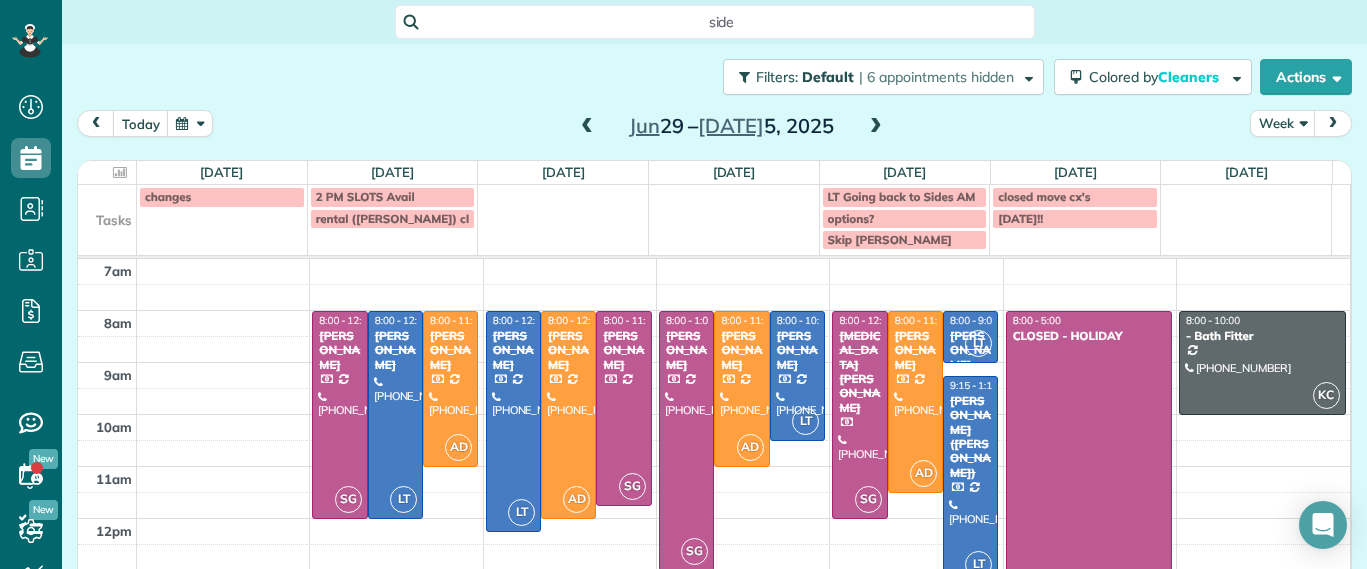 click on "side" at bounding box center [715, 22] 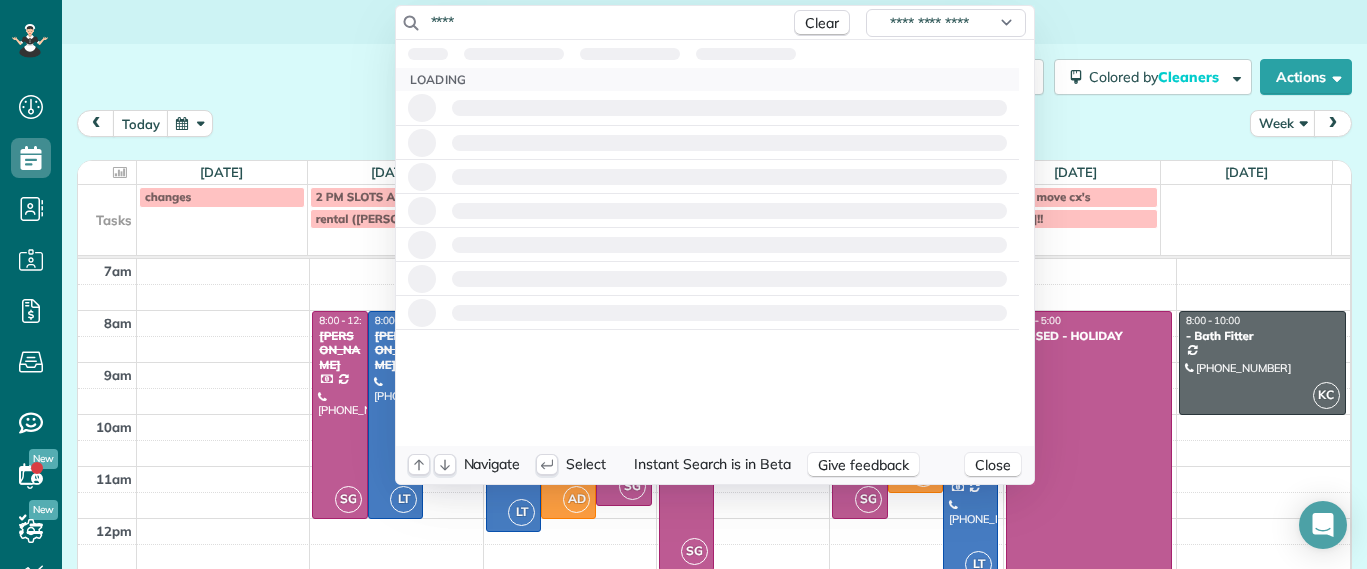 click on "****" at bounding box center (605, 22) 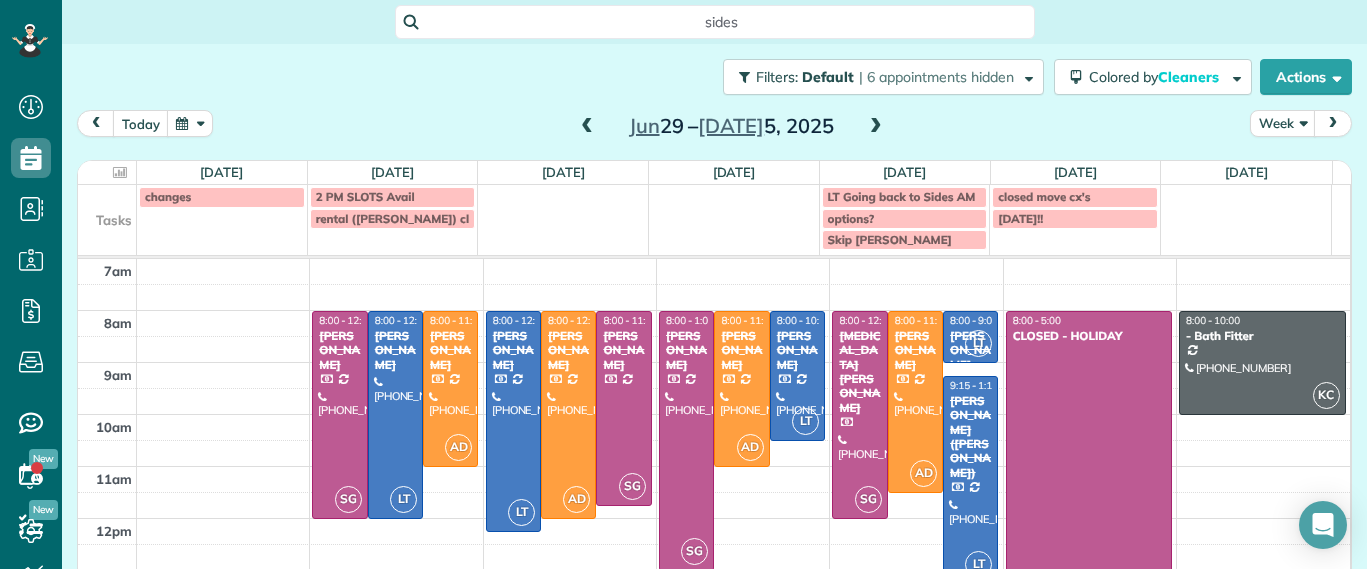 click on "Dashboard
Scheduling
Calendar View
List View
Dispatch View - Weekly scheduling (Beta)" at bounding box center [683, 284] 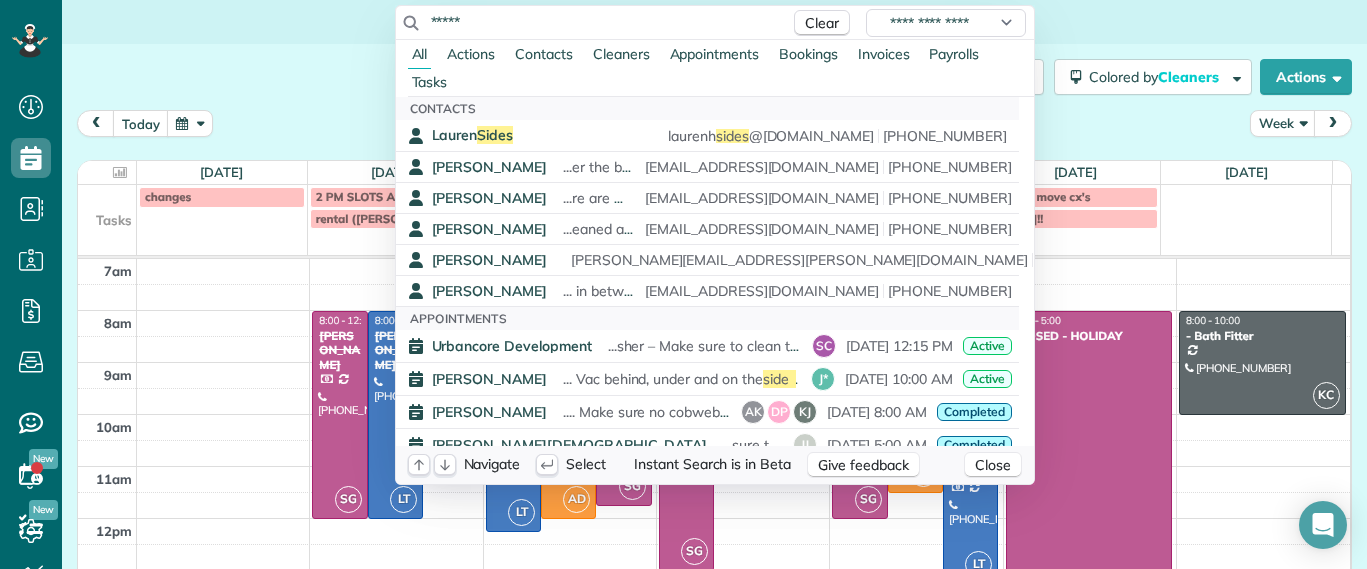 click on "*****" at bounding box center [606, 22] 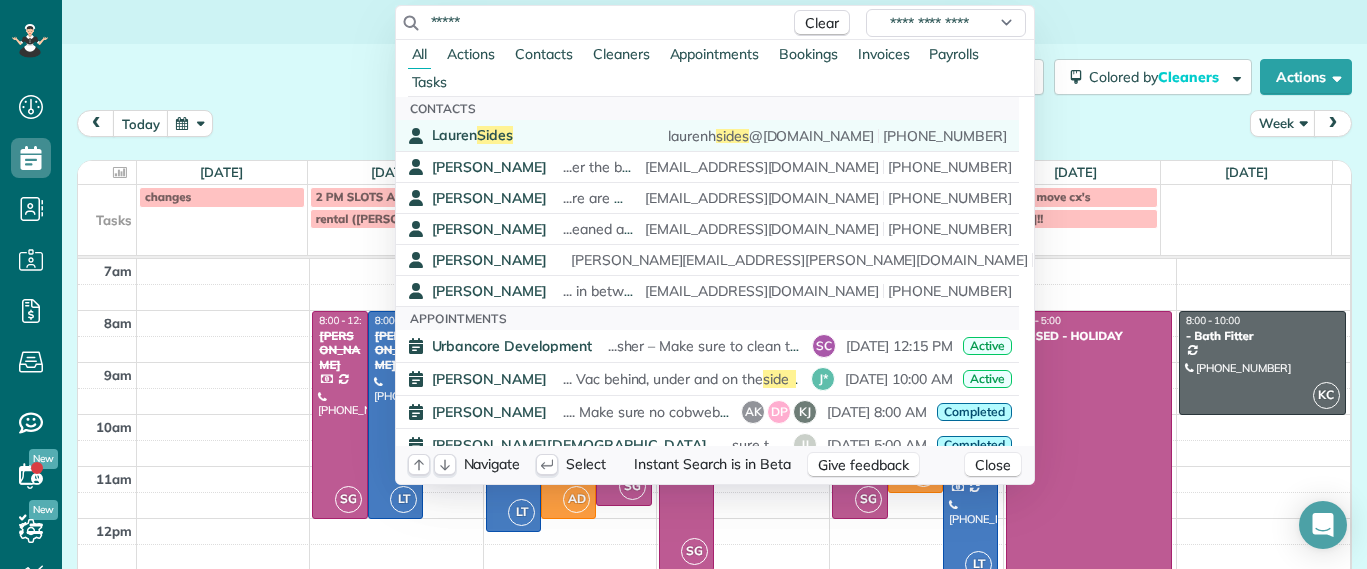 click on "Lauren  Sides laurenh sides @gmail.com (804) 687-0108" at bounding box center [707, 135] 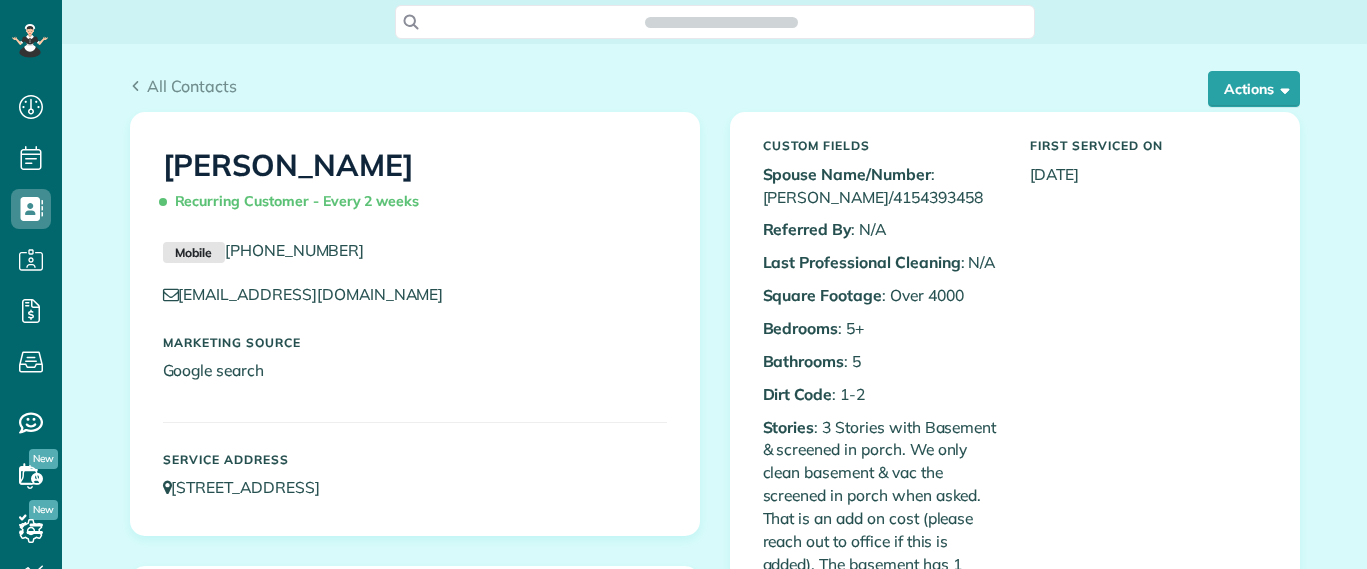 scroll, scrollTop: 0, scrollLeft: 0, axis: both 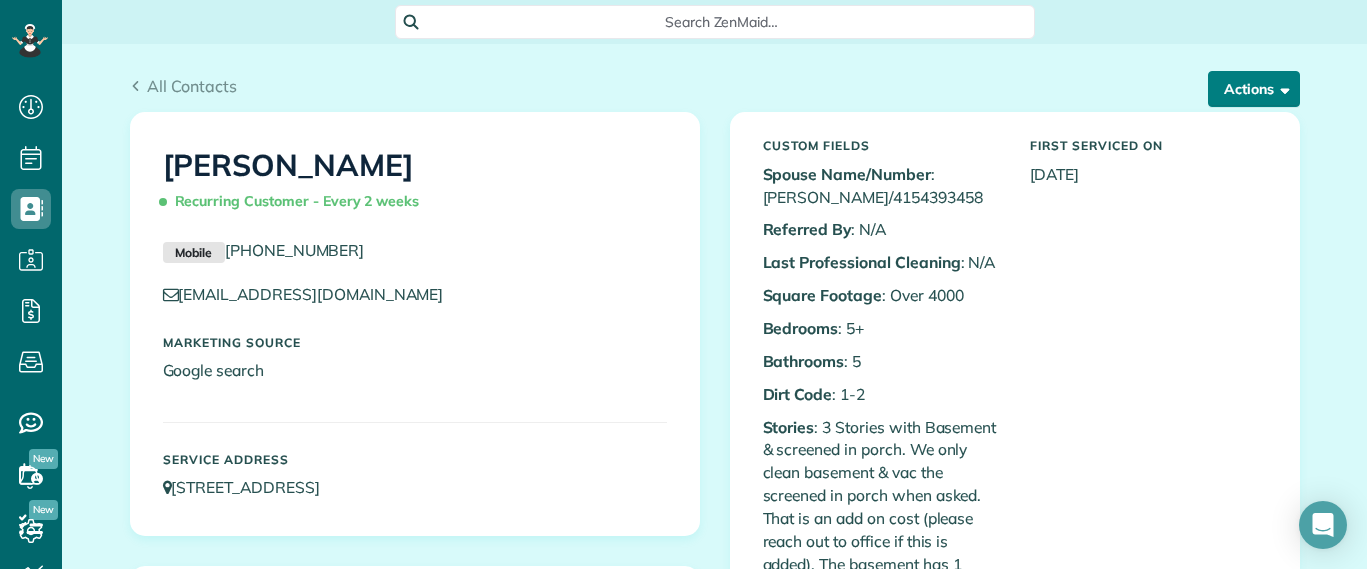 click on "Actions" at bounding box center (1254, 89) 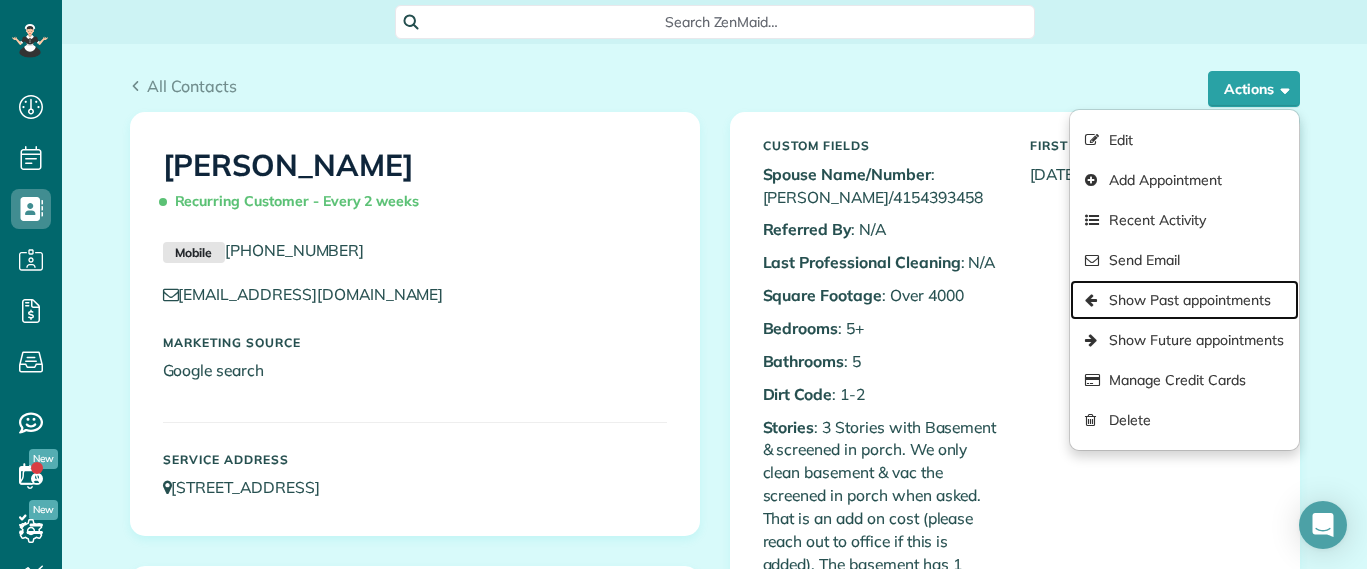 click on "Show Past appointments" at bounding box center [1184, 300] 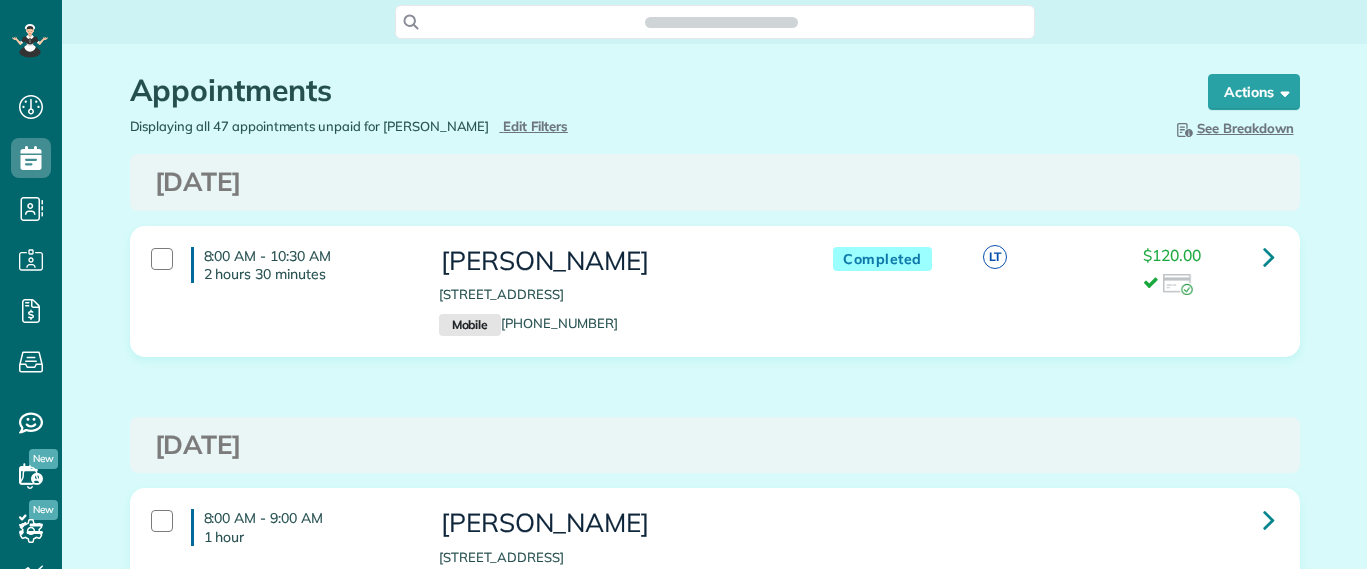 scroll, scrollTop: 0, scrollLeft: 0, axis: both 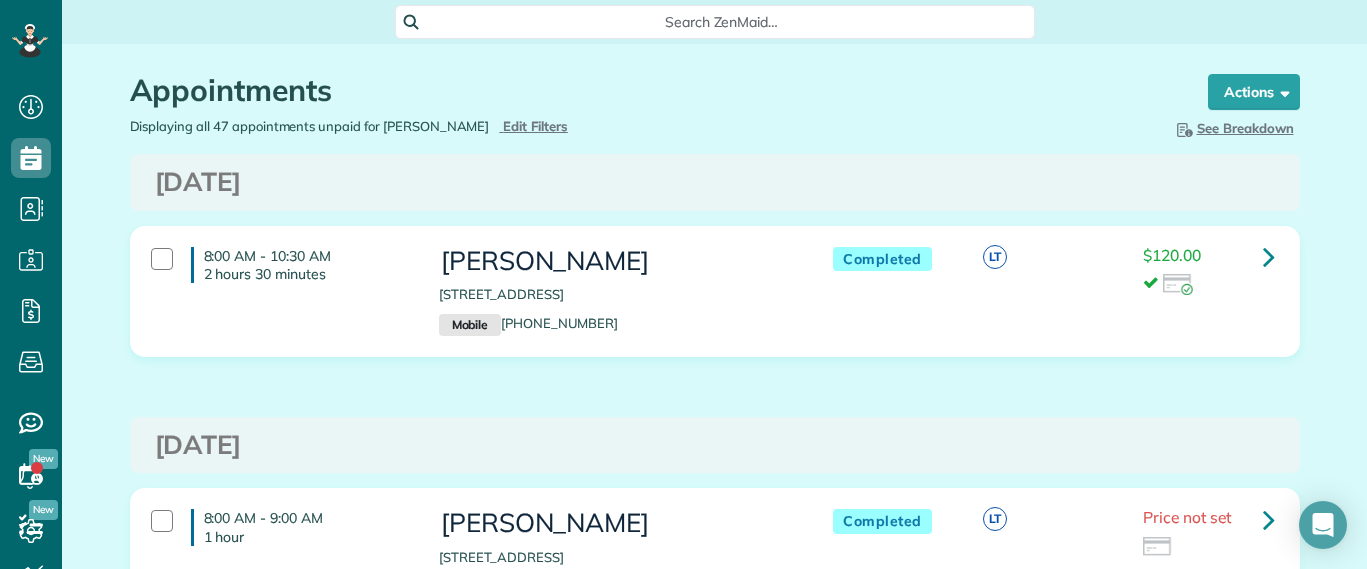 click on "Search ZenMaid…" at bounding box center (715, 22) 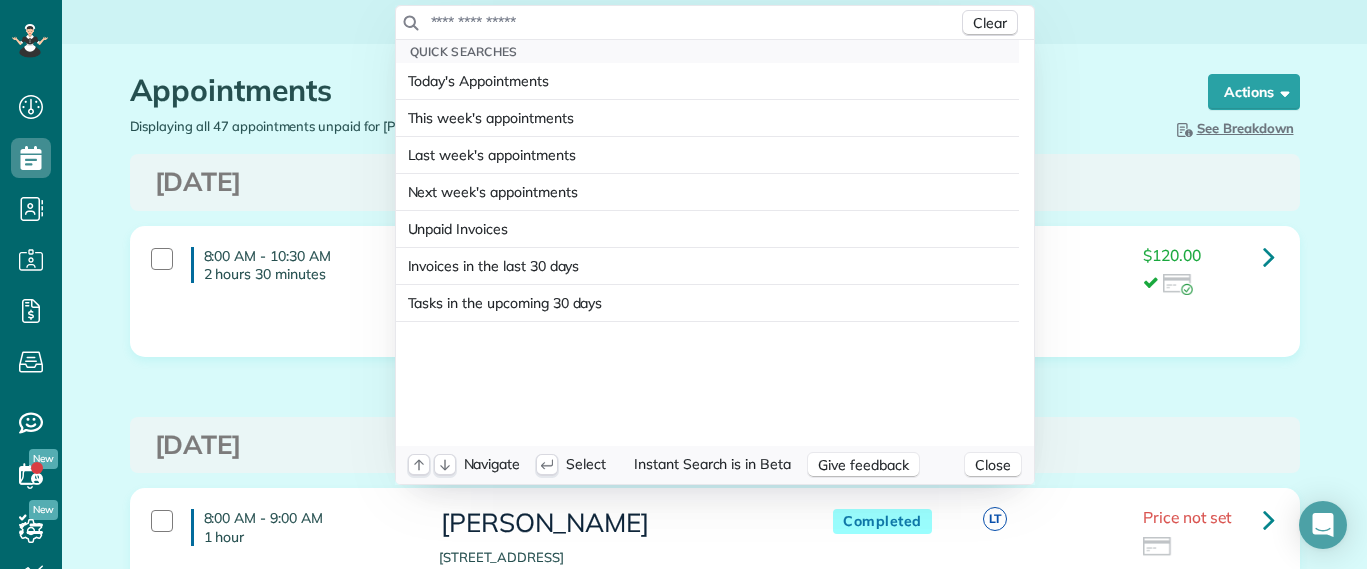 click on "Clear" at bounding box center [715, 23] 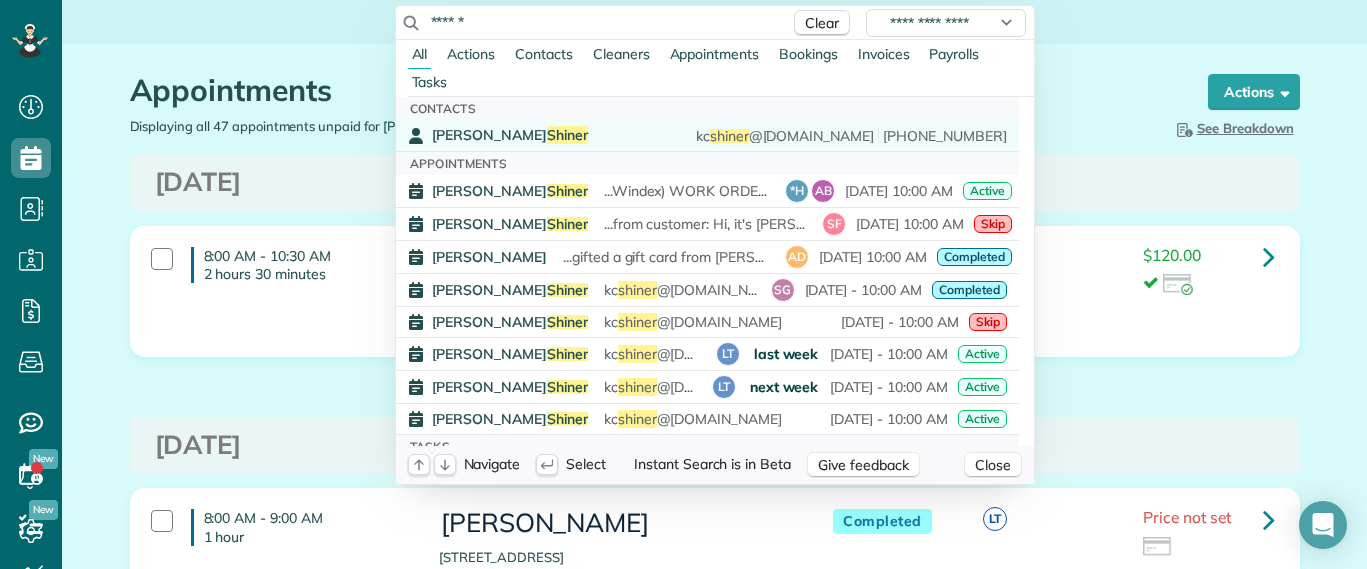 type on "******" 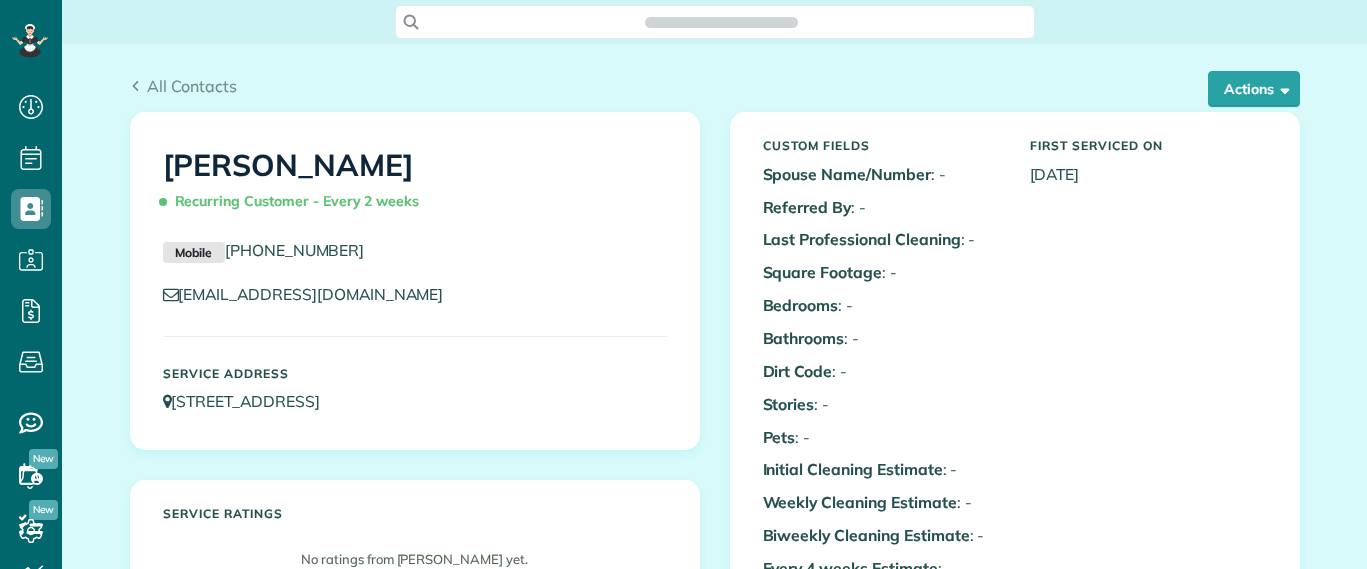scroll, scrollTop: 0, scrollLeft: 0, axis: both 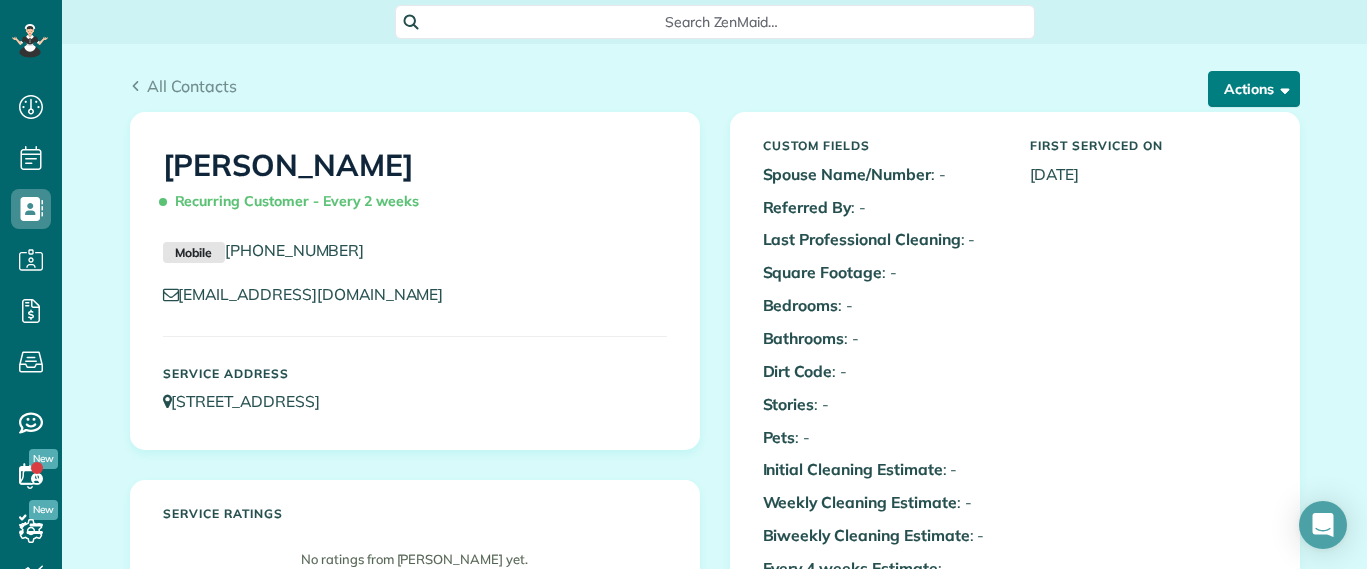 click on "Actions" at bounding box center (1254, 89) 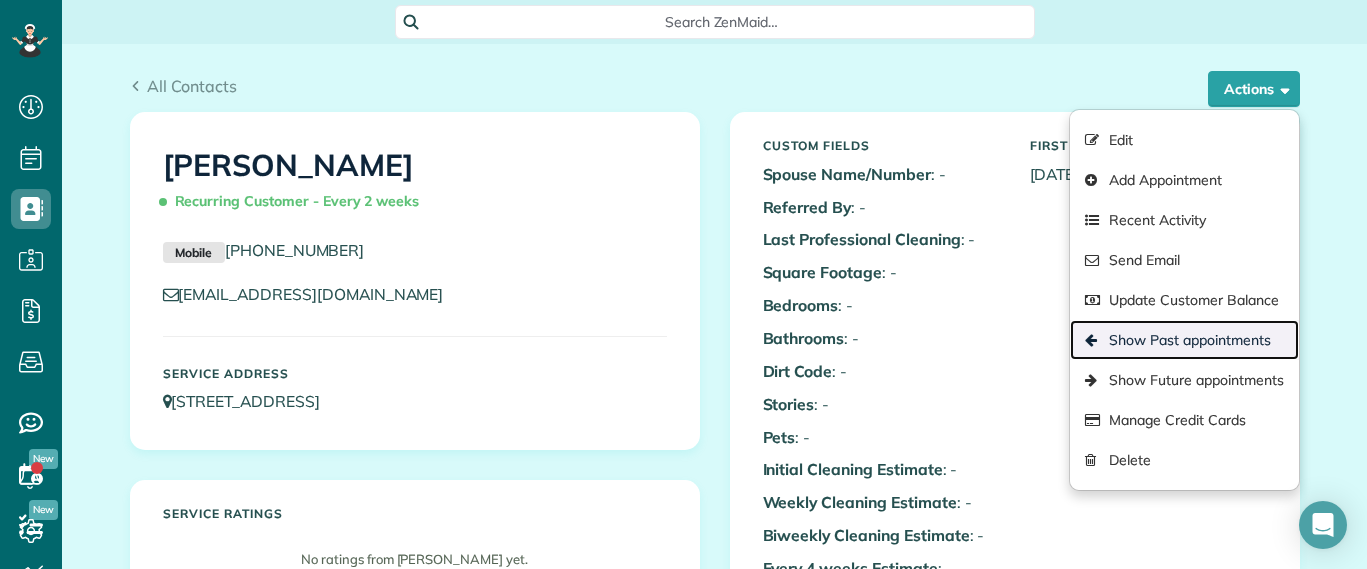 click on "Show Past appointments" at bounding box center [1184, 340] 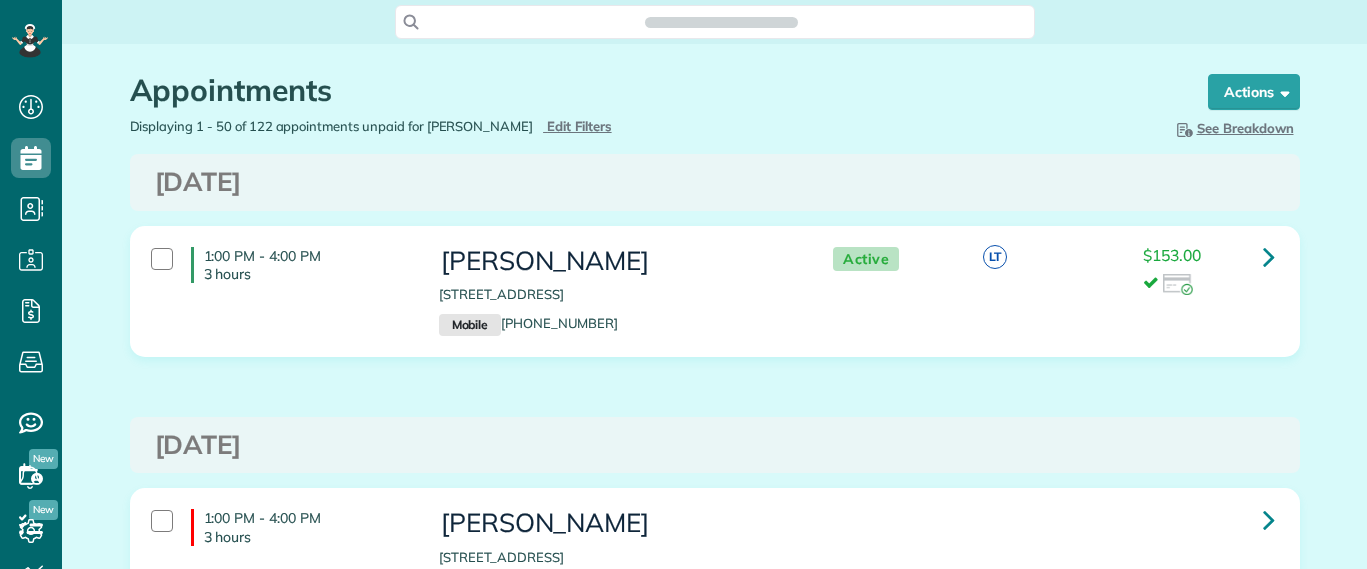 scroll, scrollTop: 0, scrollLeft: 0, axis: both 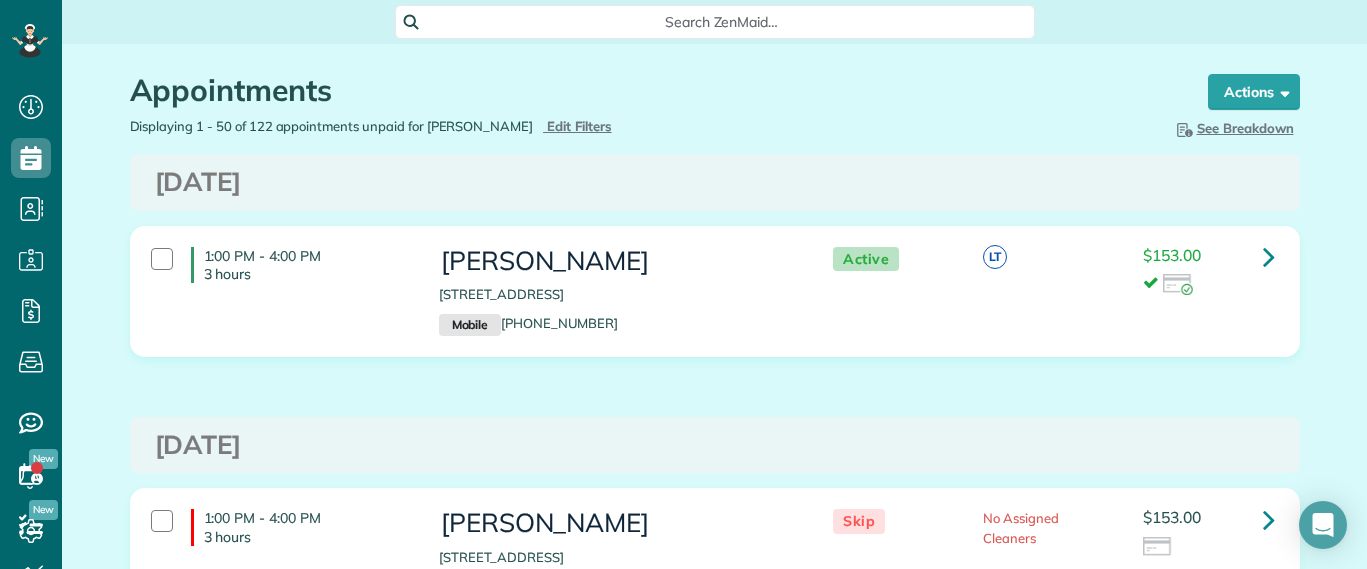 click on "Search ZenMaid…" at bounding box center [722, 22] 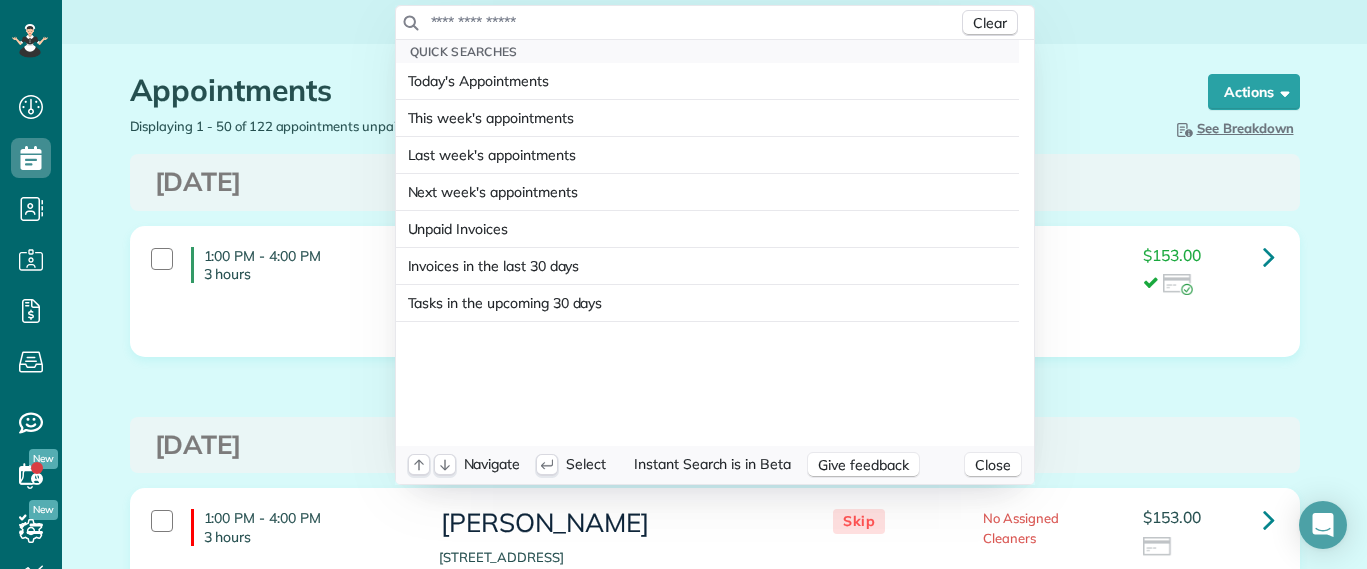 click at bounding box center (694, 22) 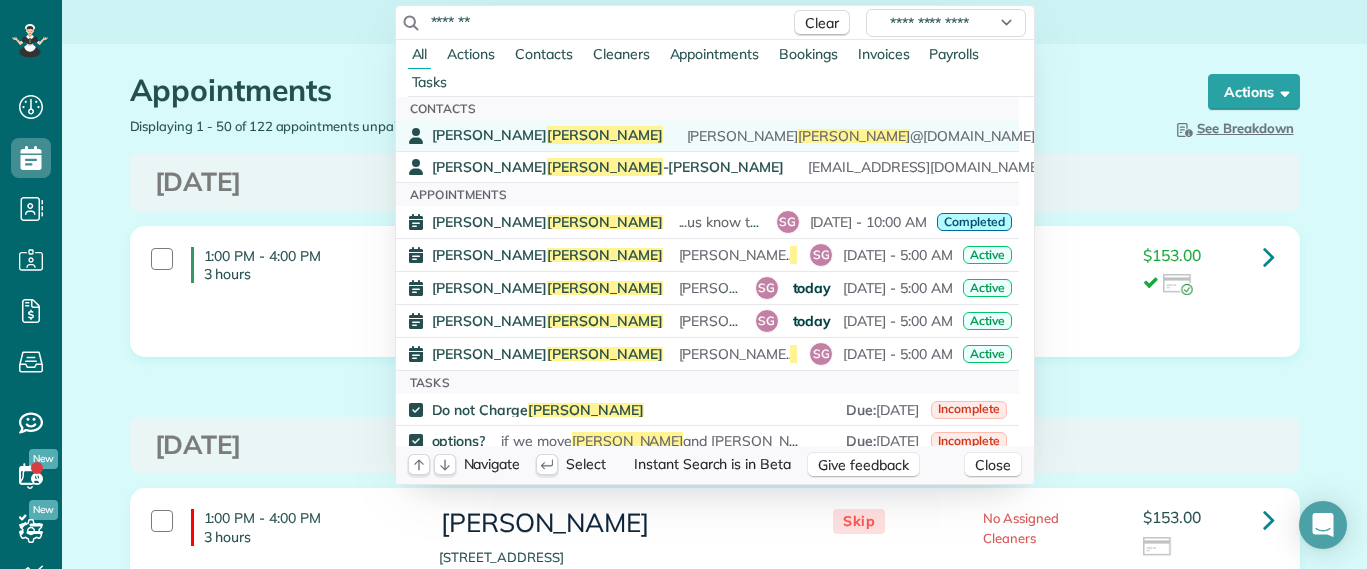 type on "*******" 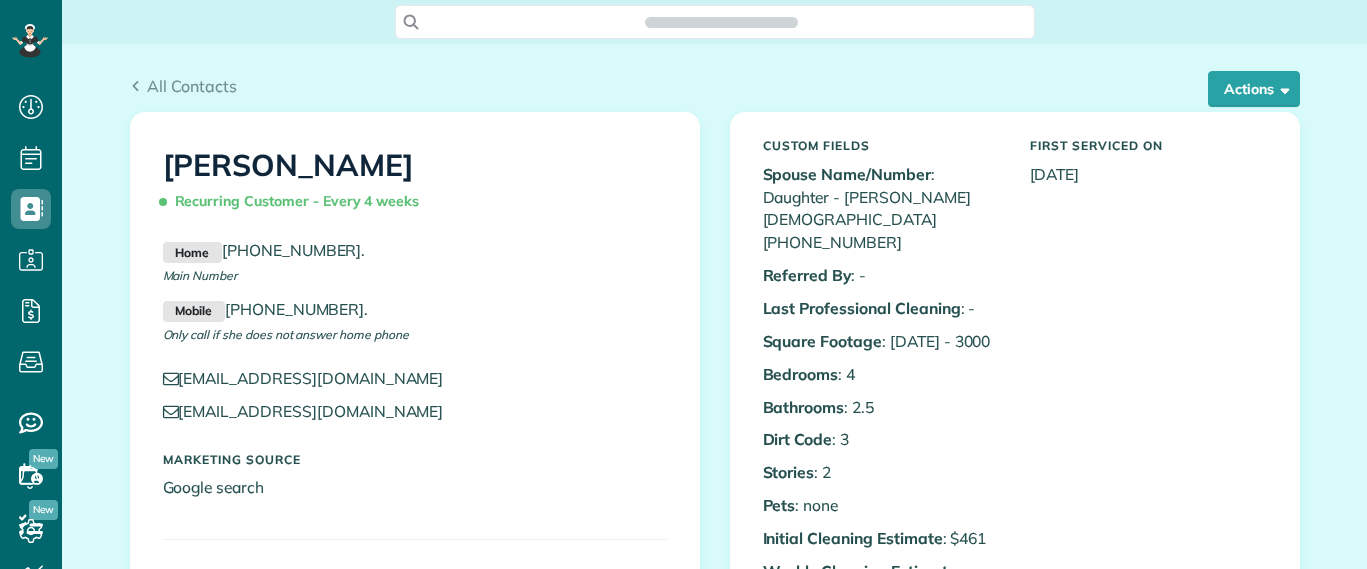 scroll, scrollTop: 0, scrollLeft: 0, axis: both 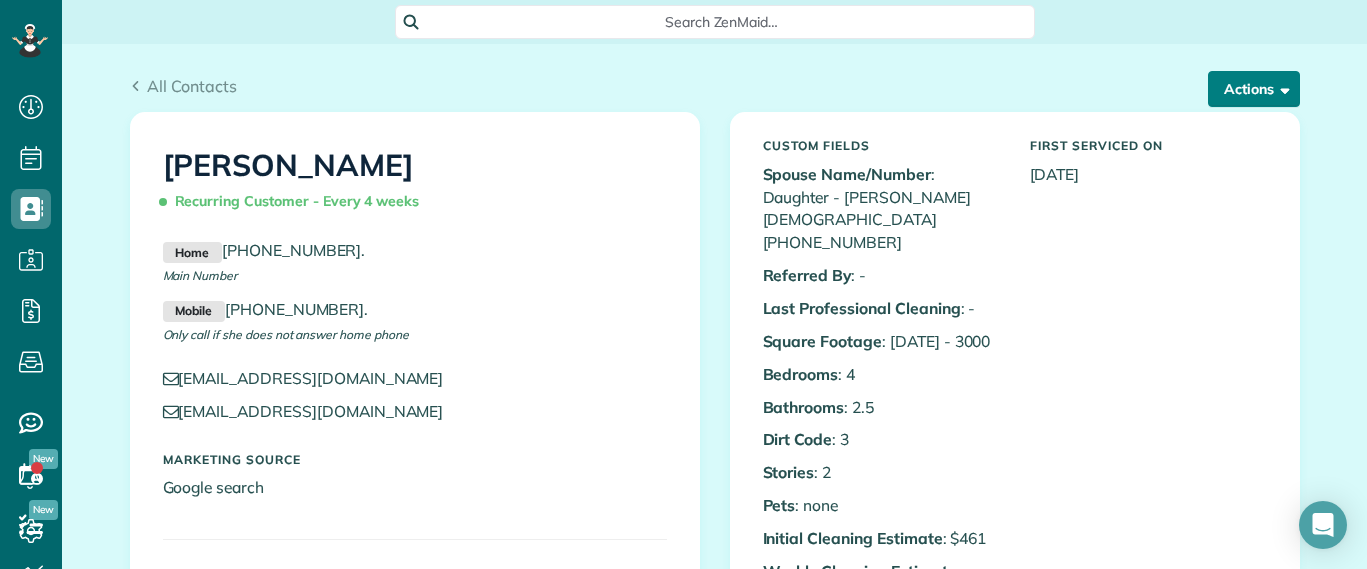 click on "Actions" at bounding box center [1254, 89] 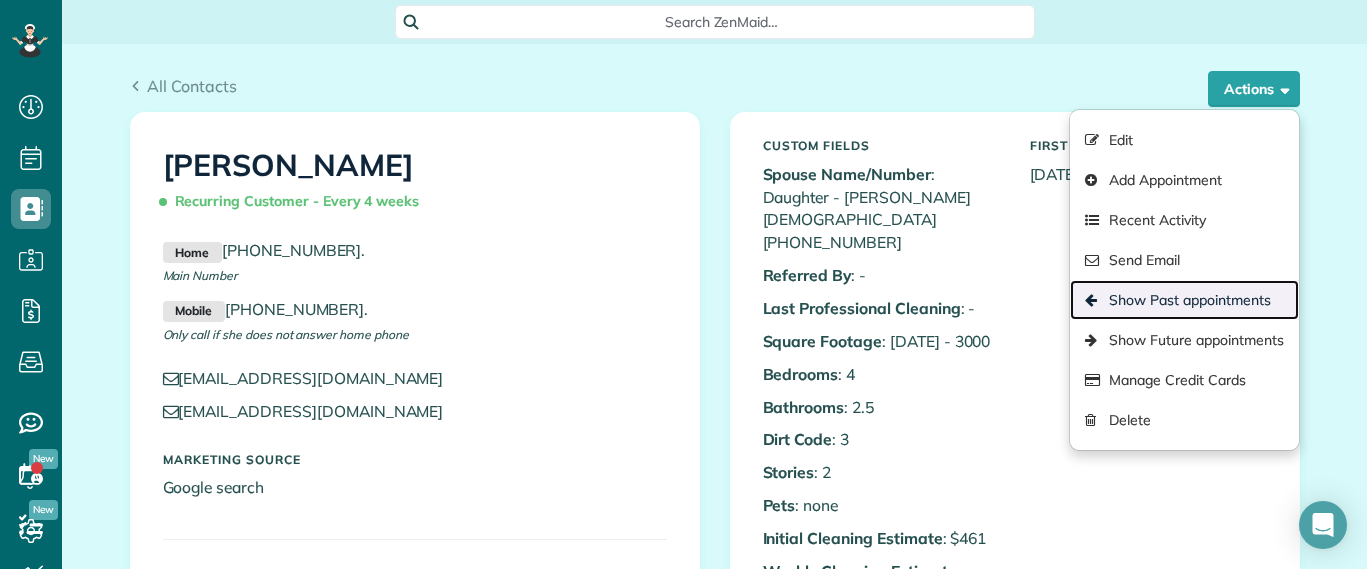 click on "Show Past appointments" at bounding box center (1184, 300) 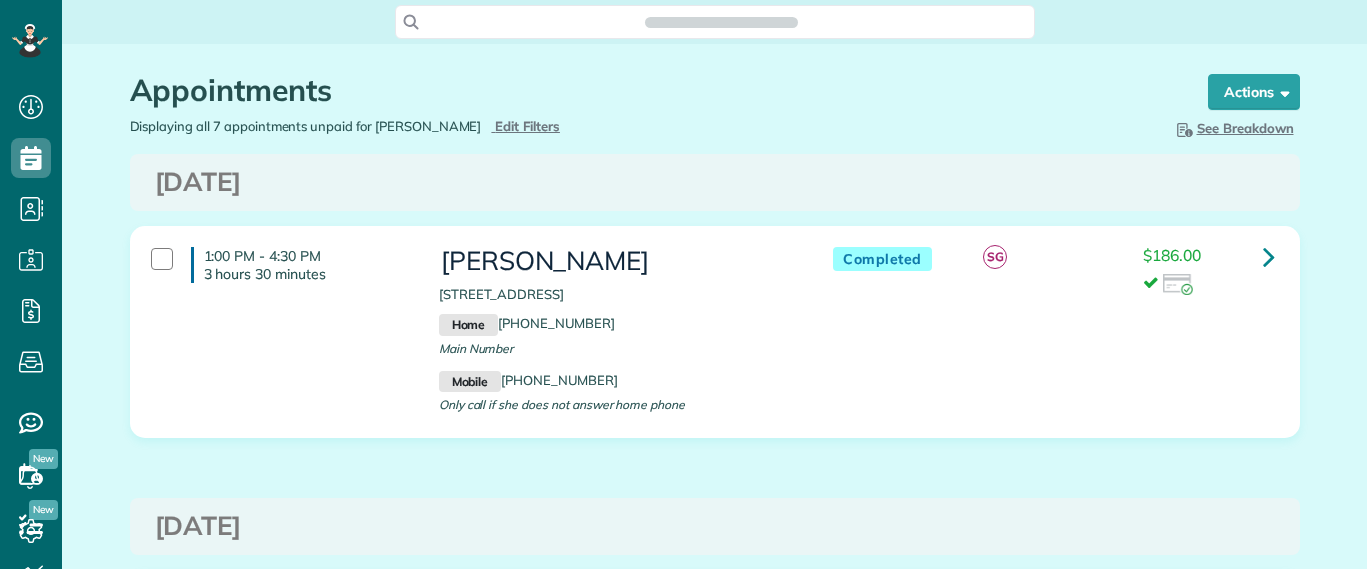 scroll, scrollTop: 0, scrollLeft: 0, axis: both 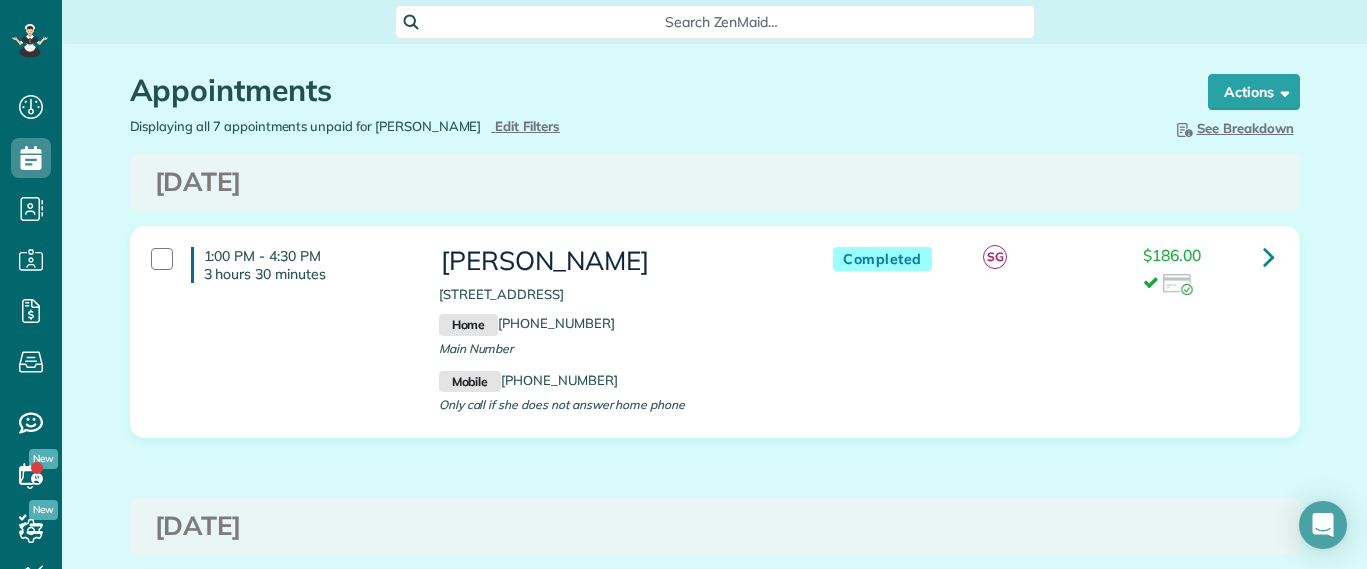 click on "Search ZenMaid…" at bounding box center (722, 22) 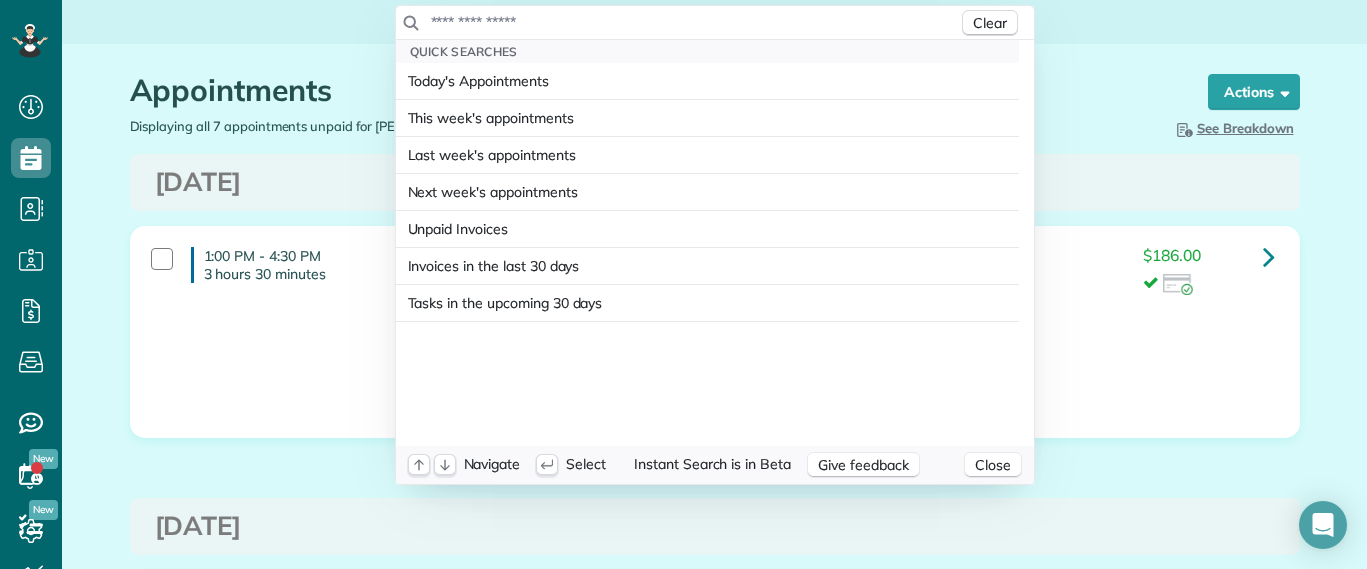 click at bounding box center [694, 22] 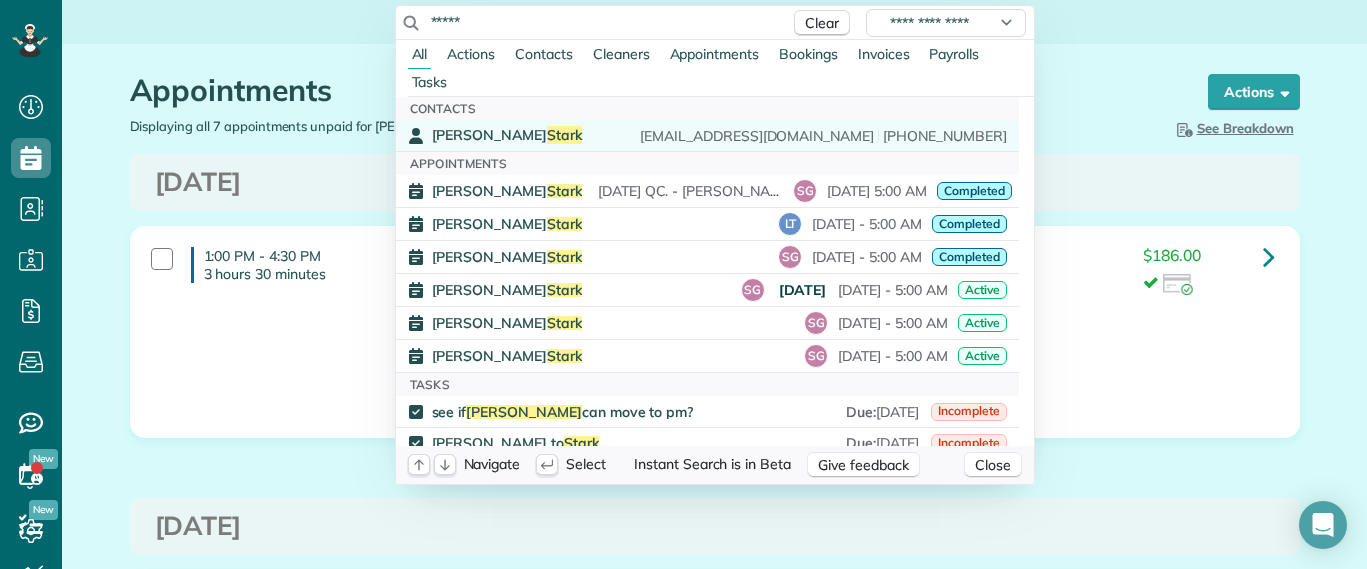 type on "*****" 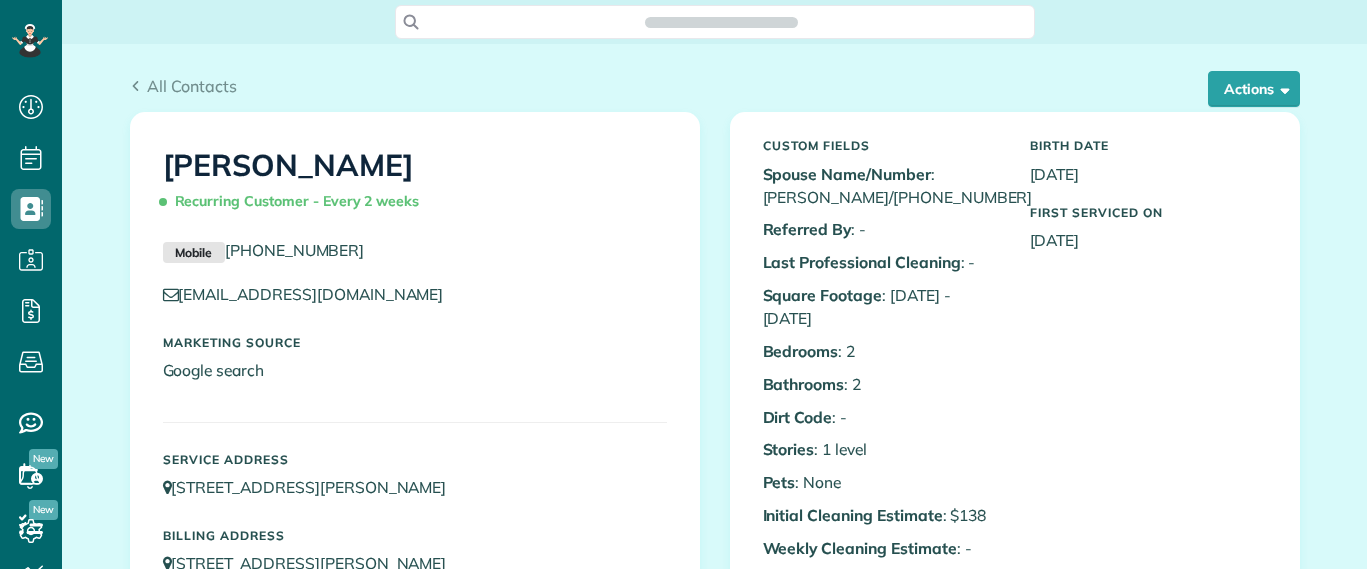 scroll, scrollTop: 0, scrollLeft: 0, axis: both 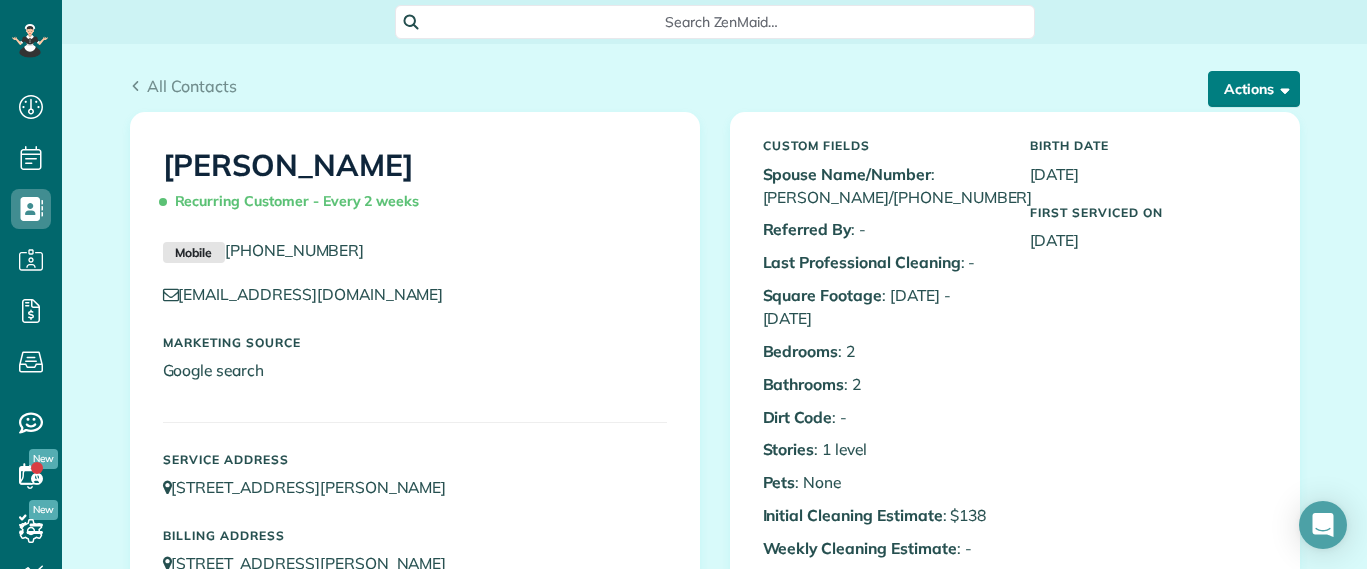 click on "Actions" at bounding box center (1254, 89) 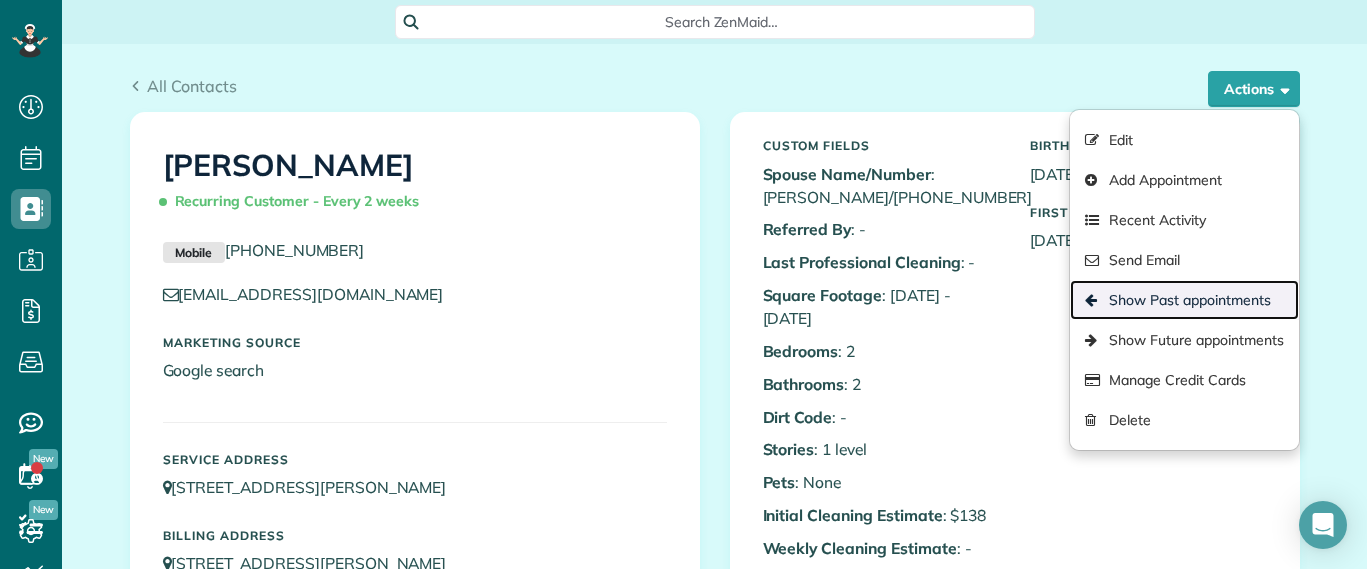 click on "Show Past appointments" at bounding box center [1184, 300] 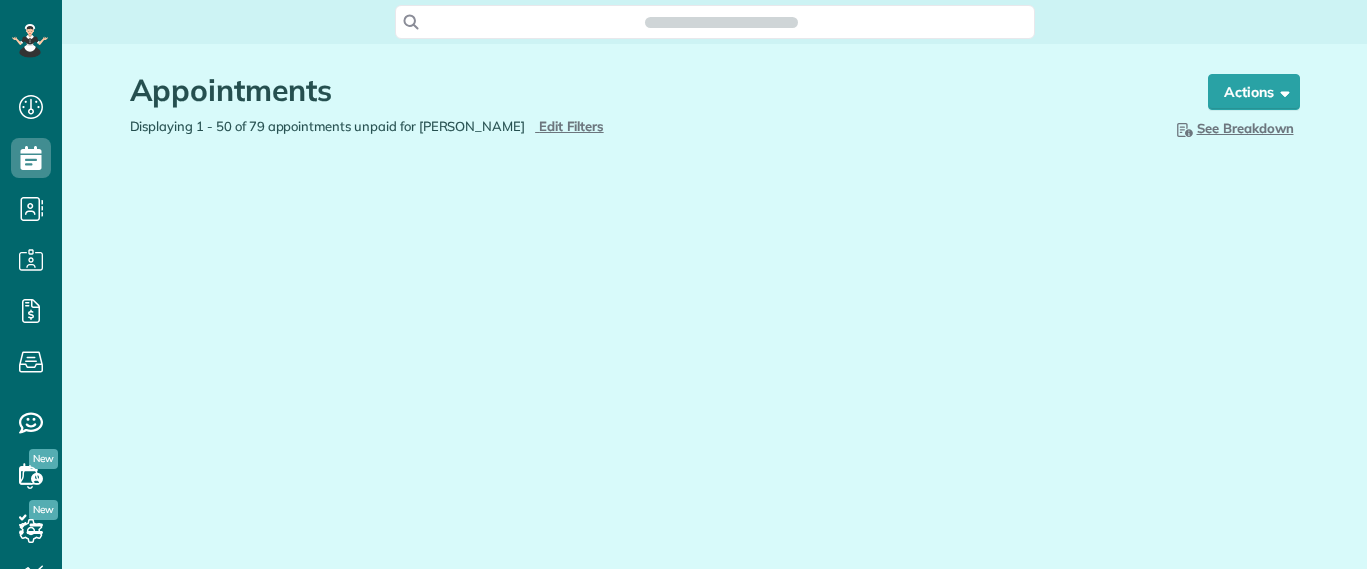 scroll, scrollTop: 0, scrollLeft: 0, axis: both 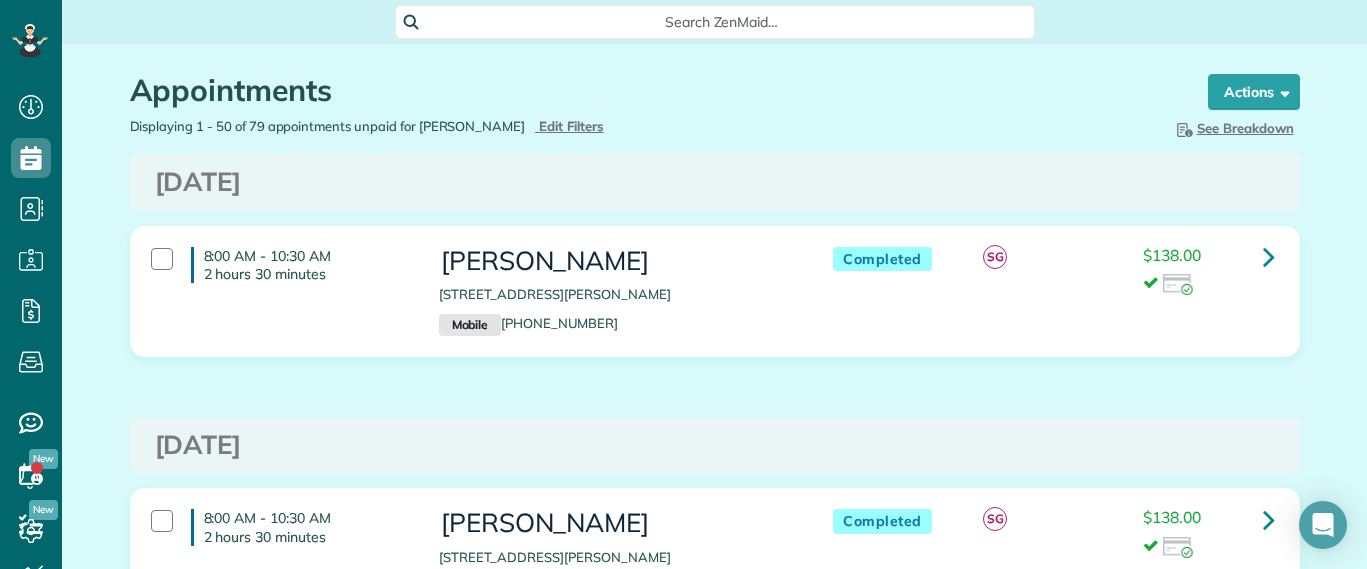 click on "Search ZenMaid…" at bounding box center (722, 22) 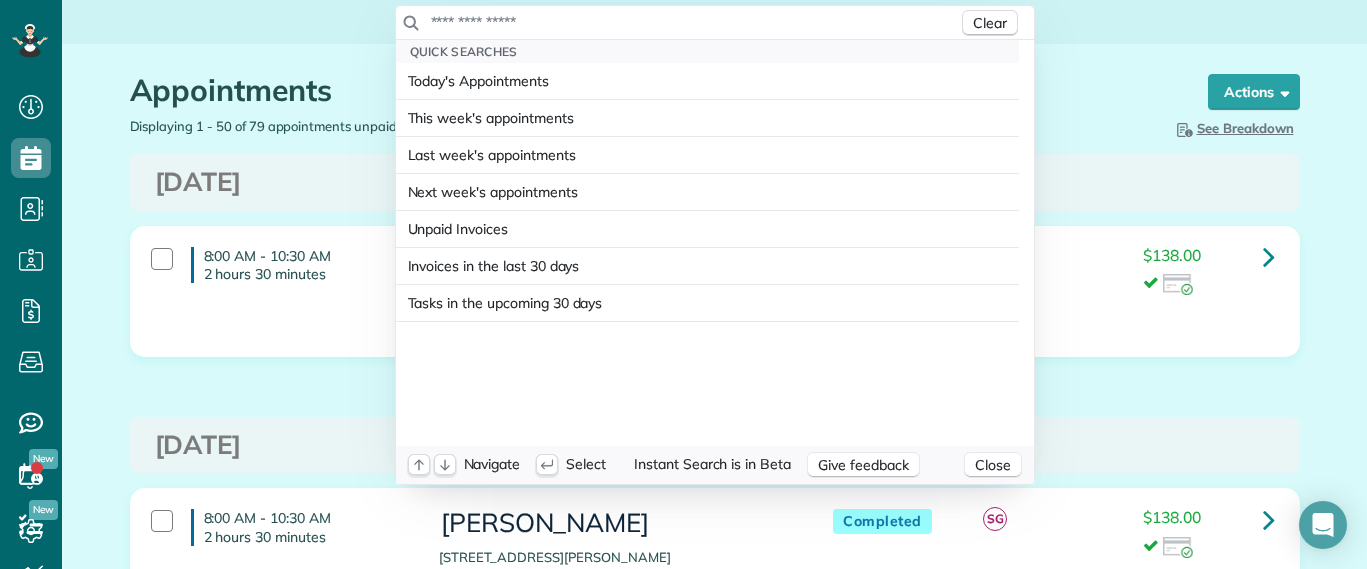 click at bounding box center (694, 22) 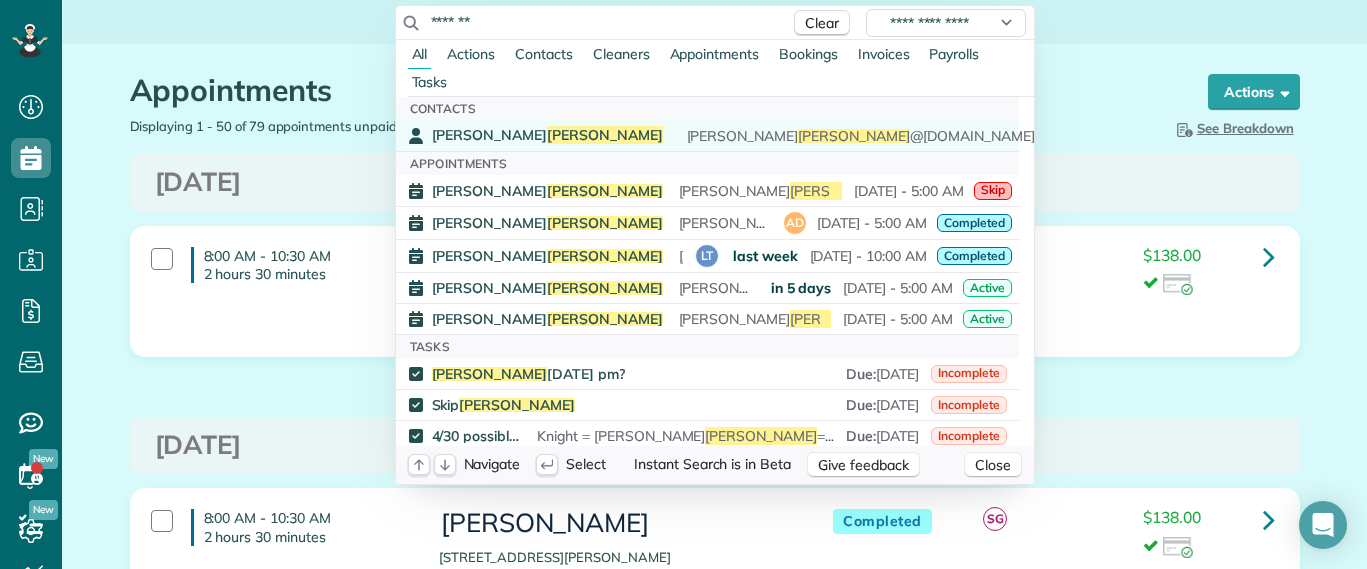 type on "*******" 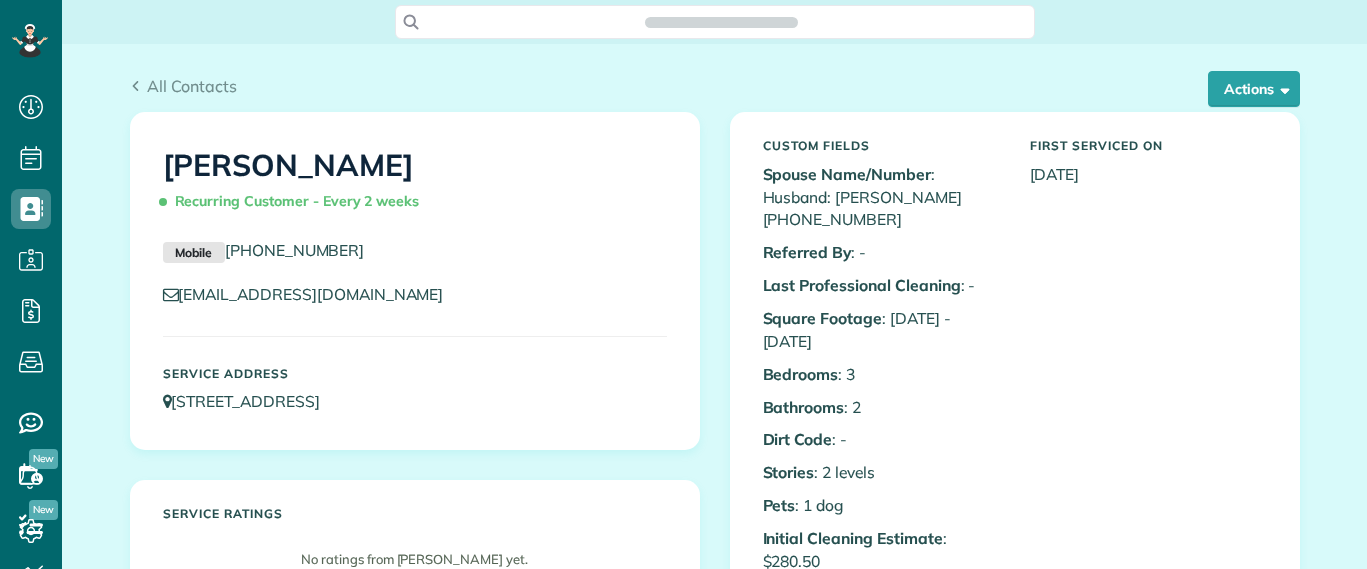 scroll, scrollTop: 0, scrollLeft: 0, axis: both 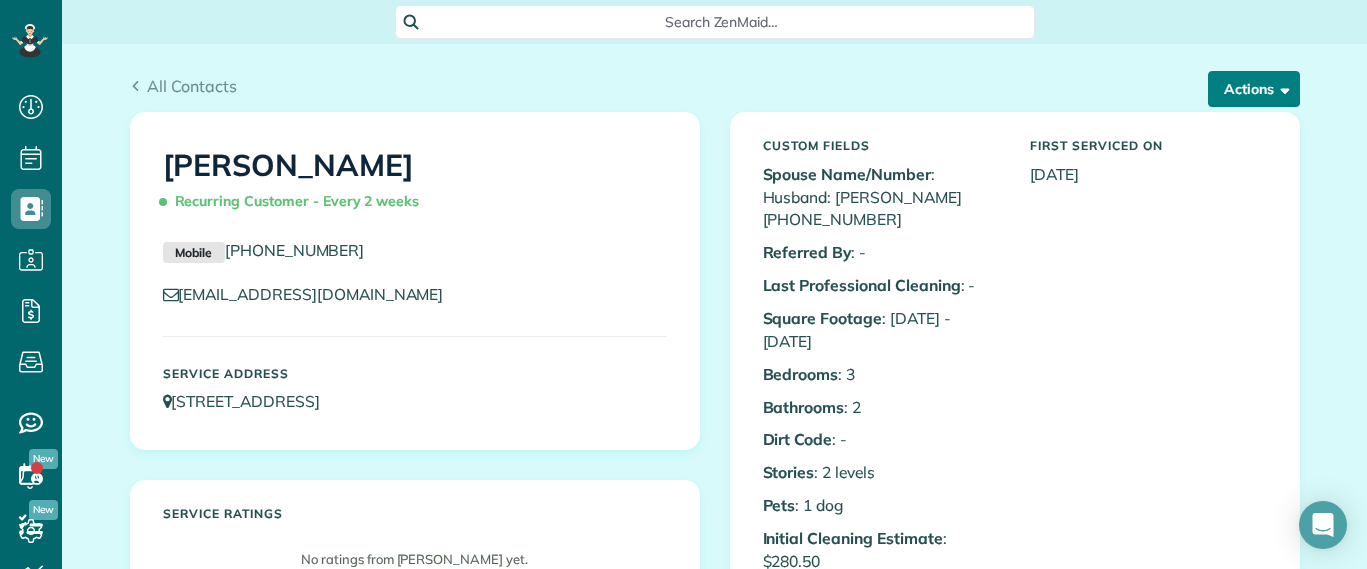 click at bounding box center [1281, 88] 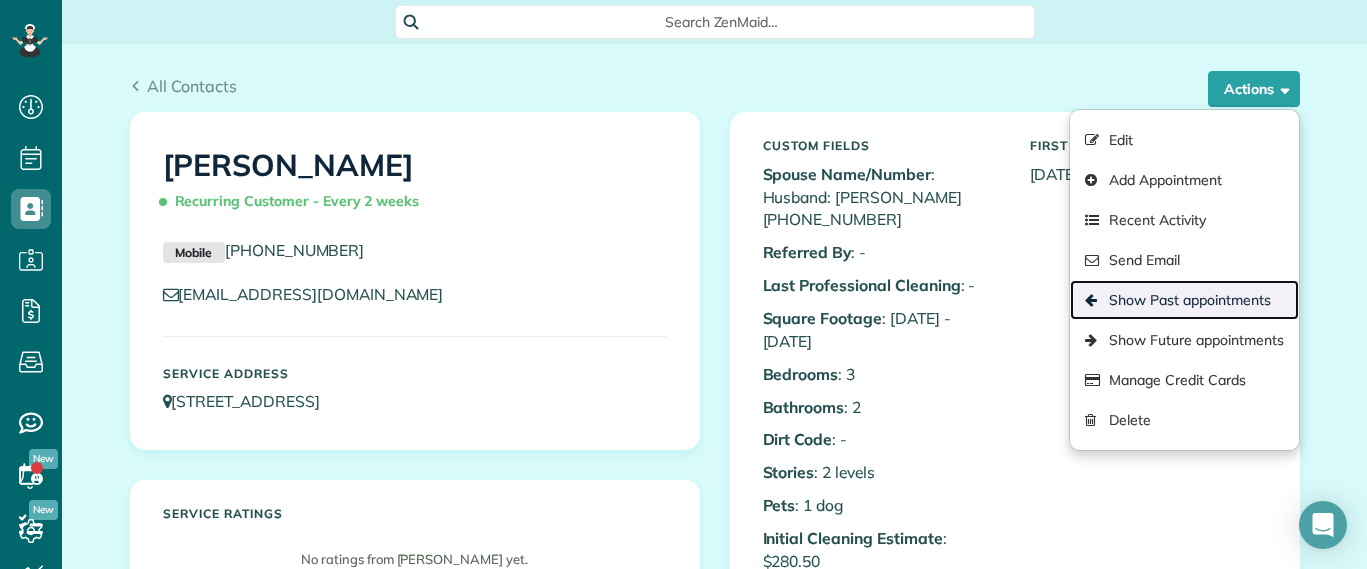 click on "Show Past appointments" at bounding box center [1184, 300] 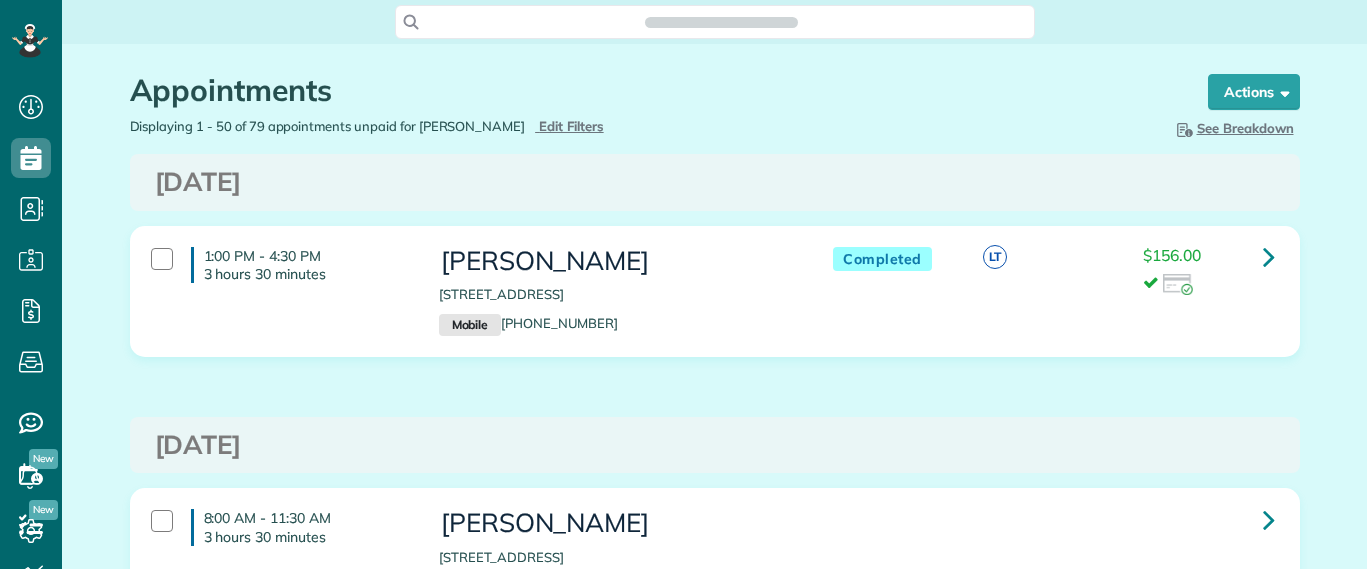 scroll, scrollTop: 0, scrollLeft: 0, axis: both 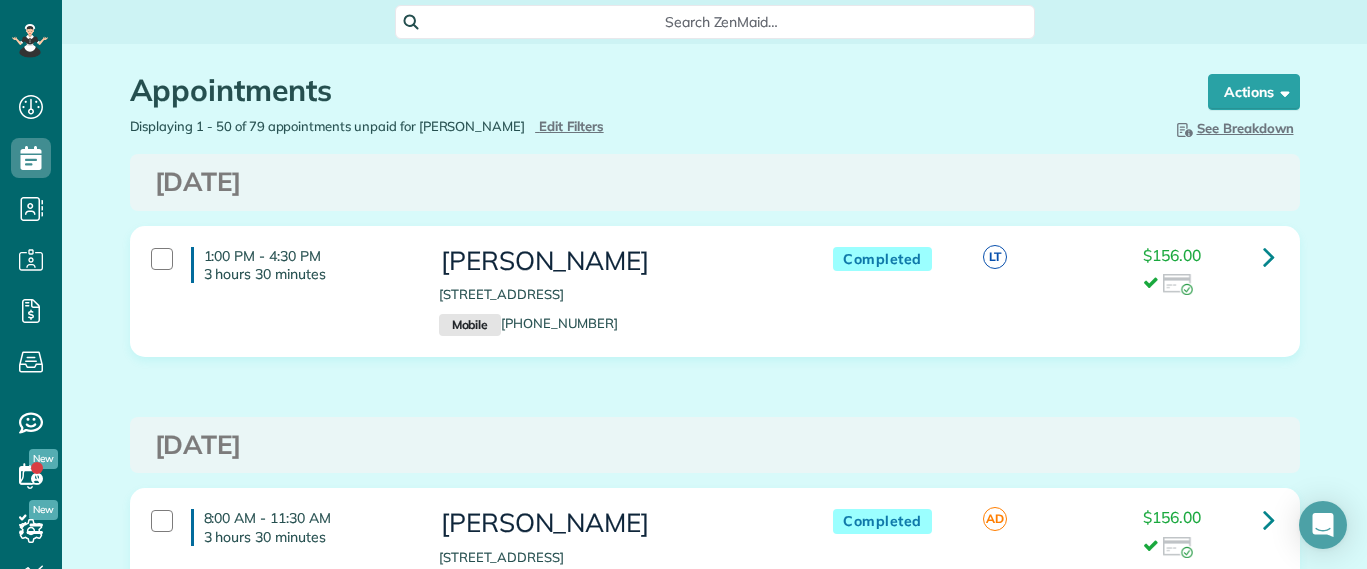 click on "Search ZenMaid…" at bounding box center (722, 22) 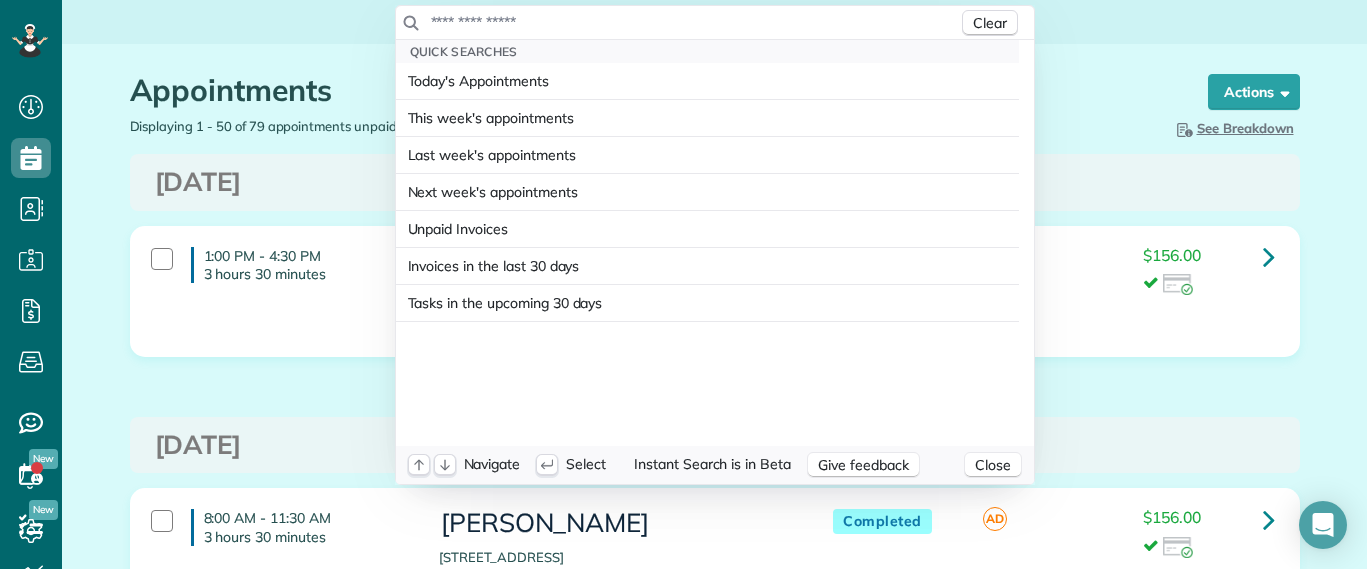 click at bounding box center [694, 22] 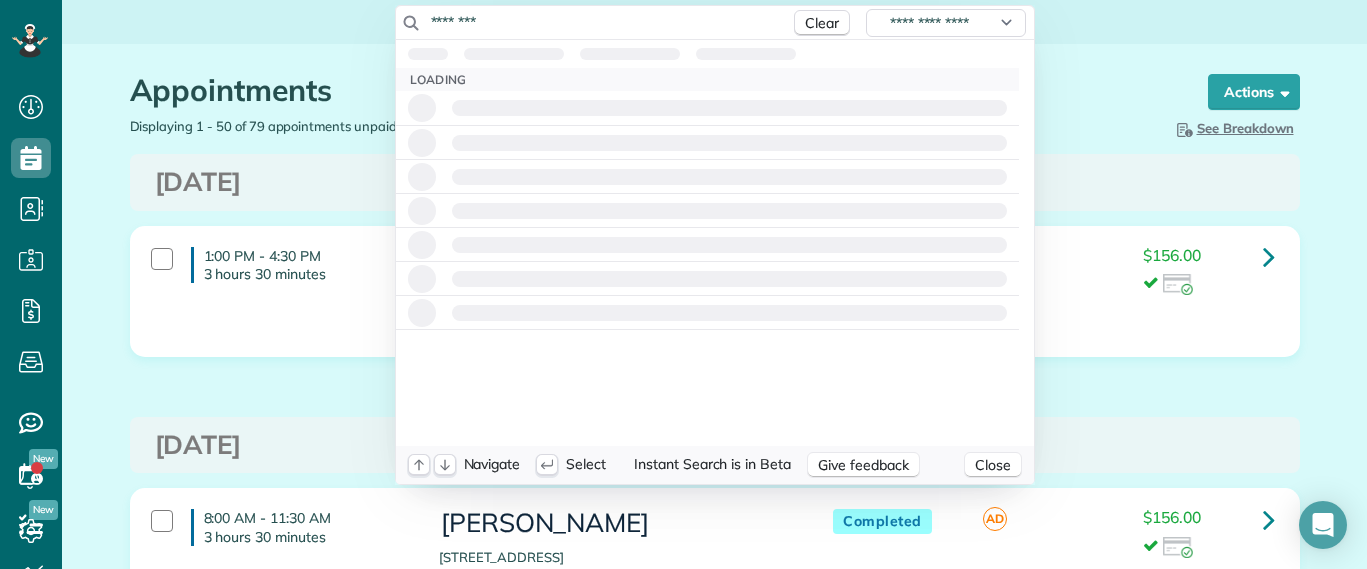 type on "********" 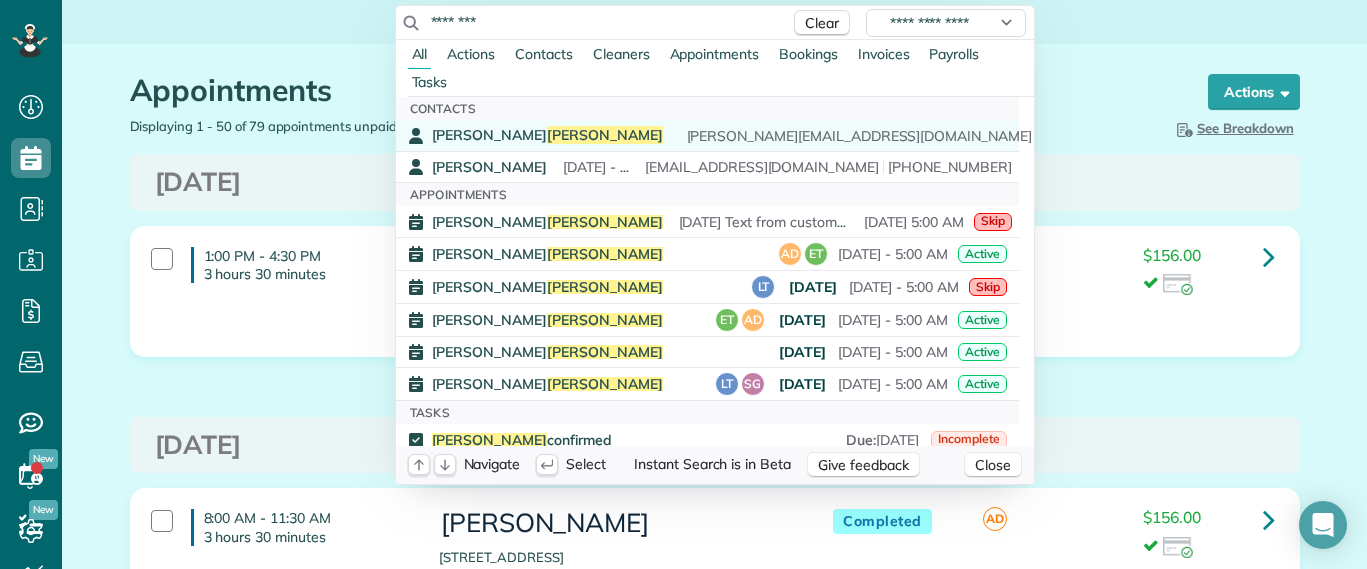 click on "Weissend" at bounding box center (605, 135) 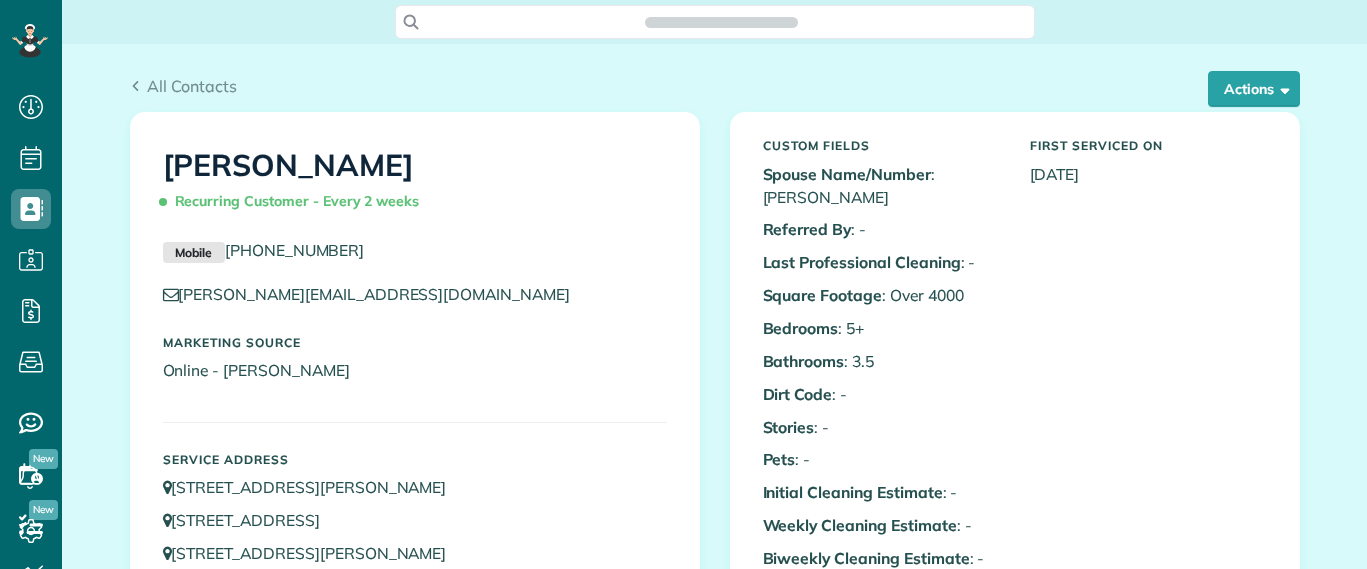 scroll, scrollTop: 0, scrollLeft: 0, axis: both 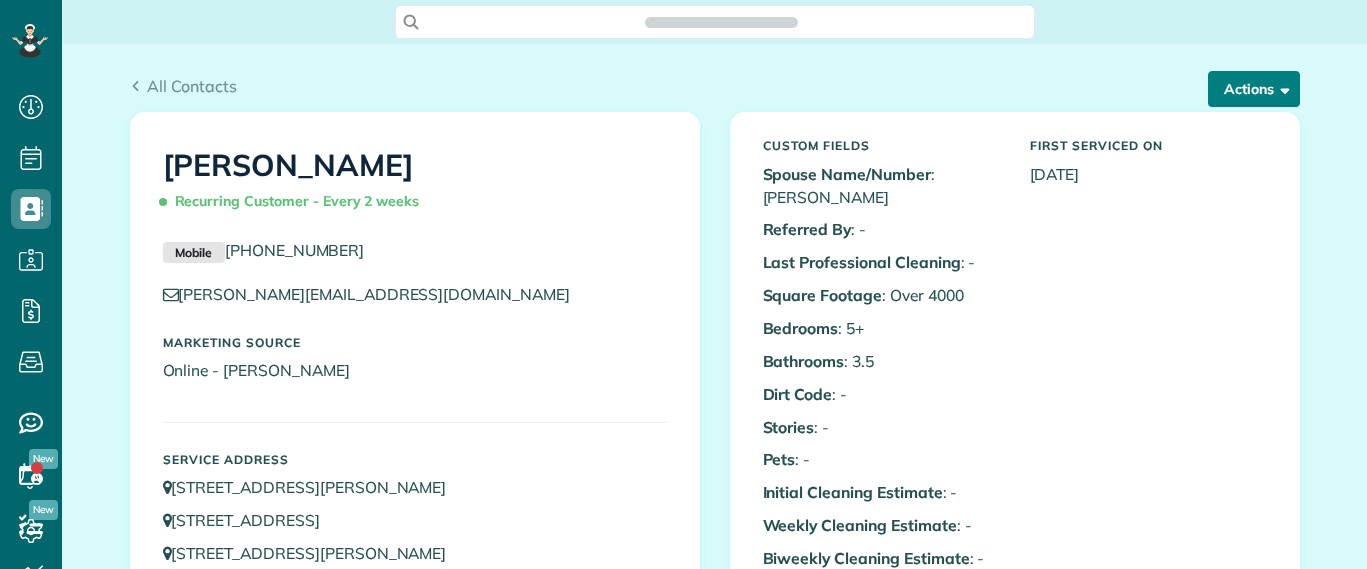 click on "Actions" at bounding box center [1254, 89] 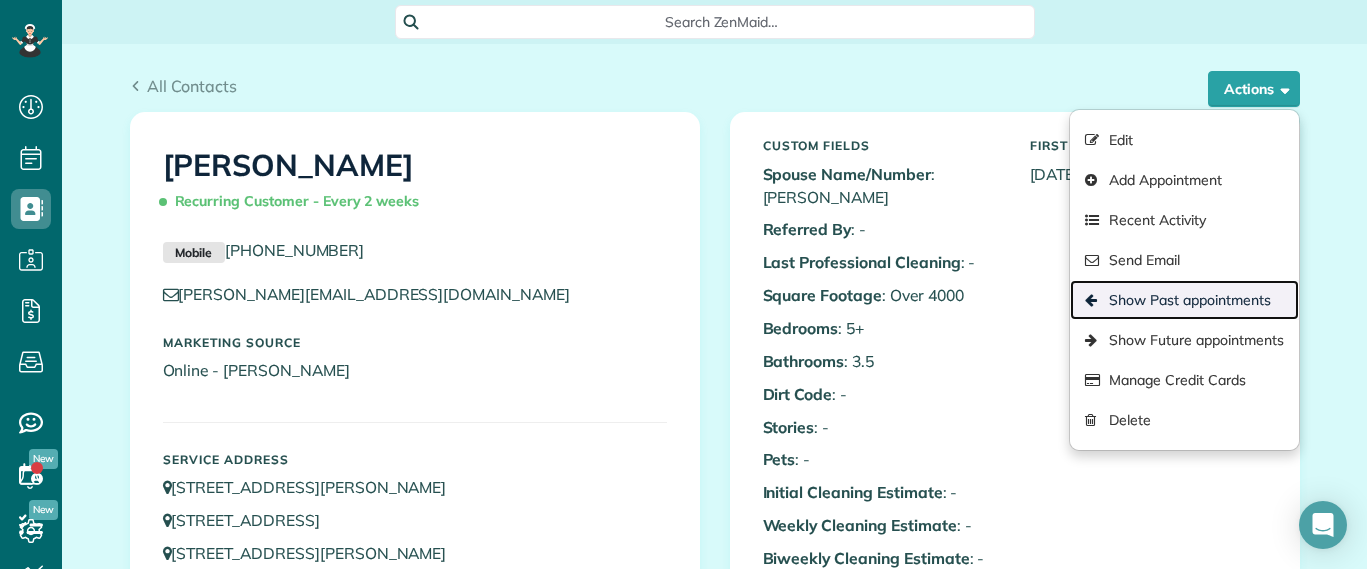 click on "Show Past appointments" at bounding box center (1184, 300) 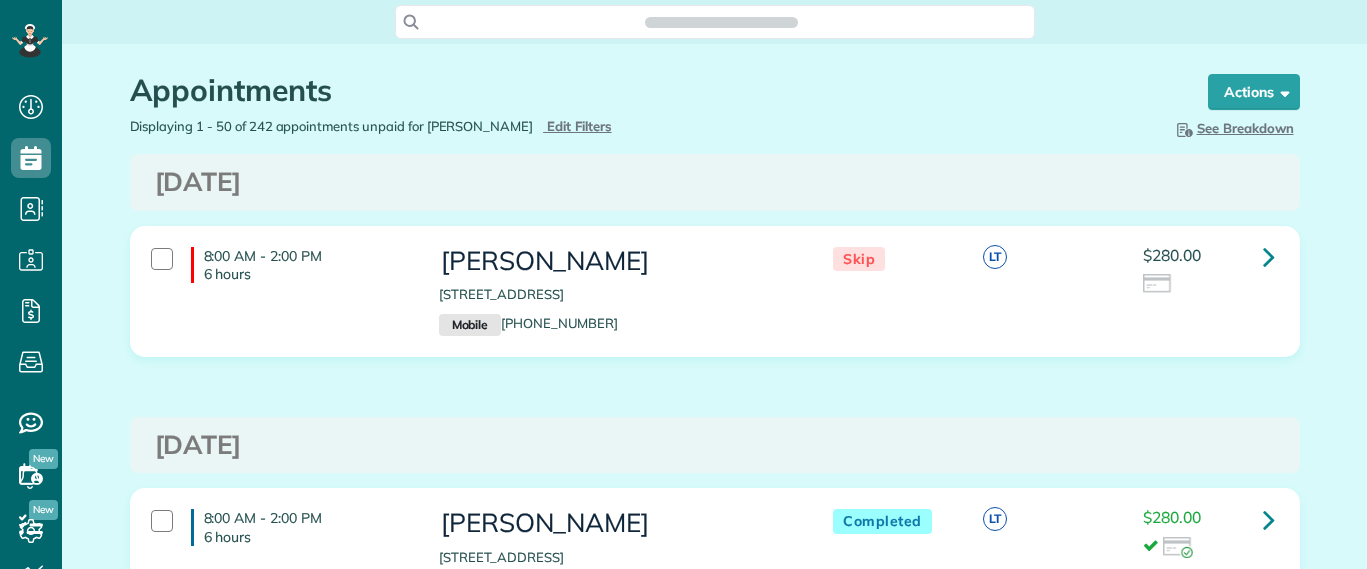 scroll, scrollTop: 0, scrollLeft: 0, axis: both 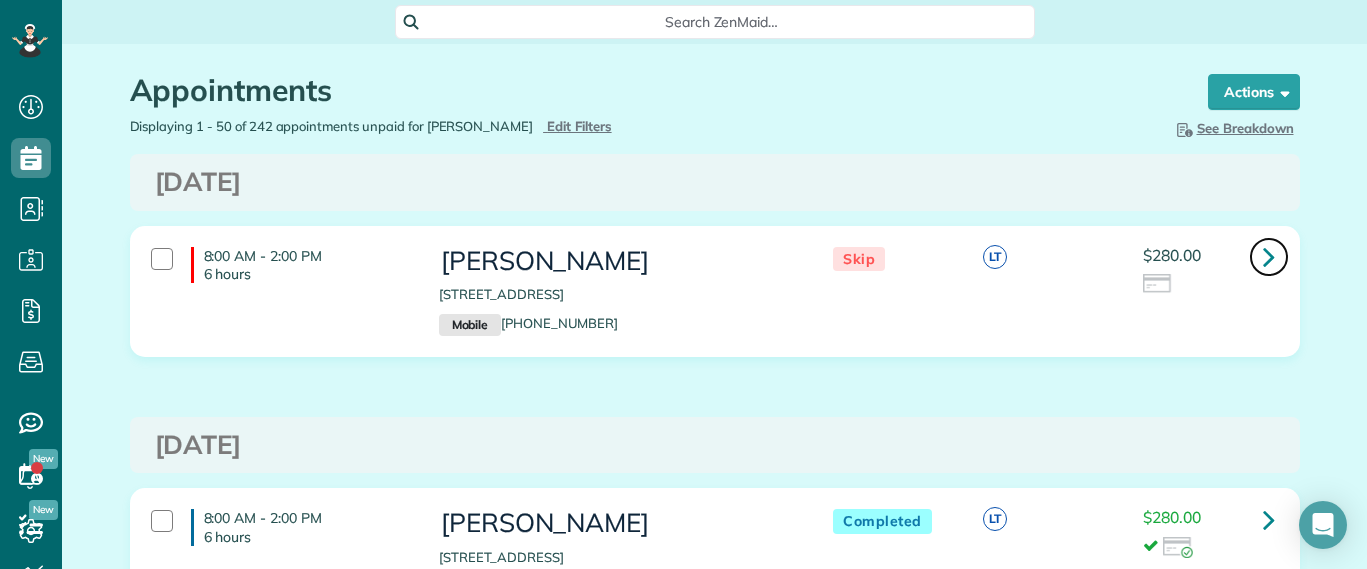 click at bounding box center [1269, 257] 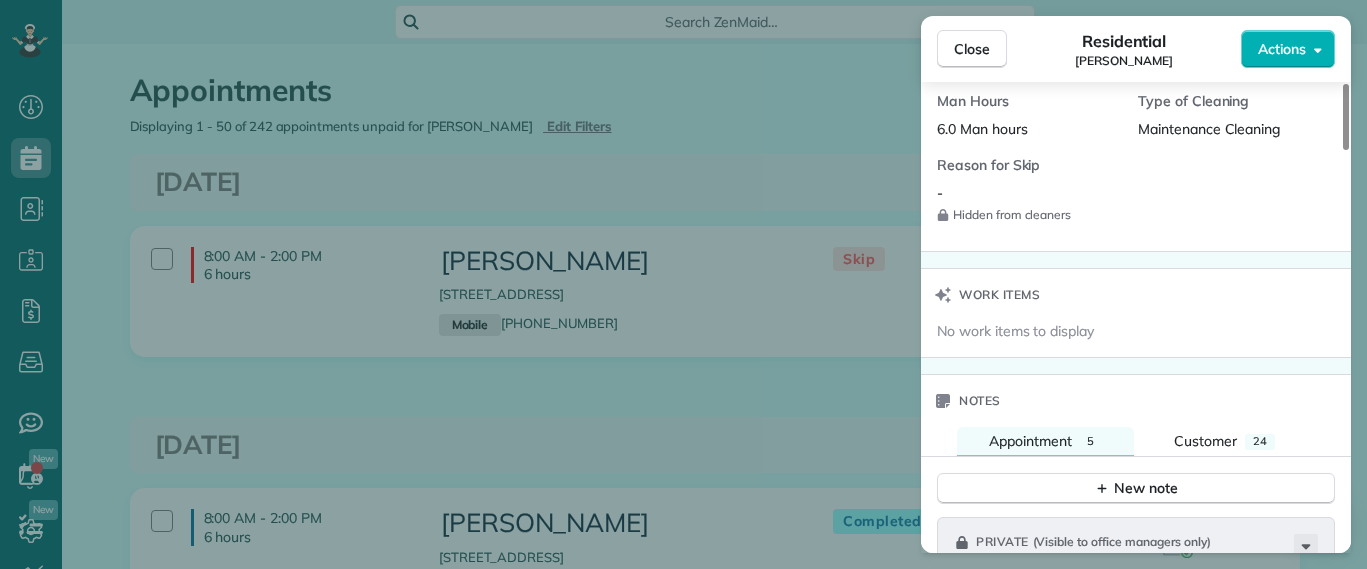 scroll, scrollTop: 1875, scrollLeft: 0, axis: vertical 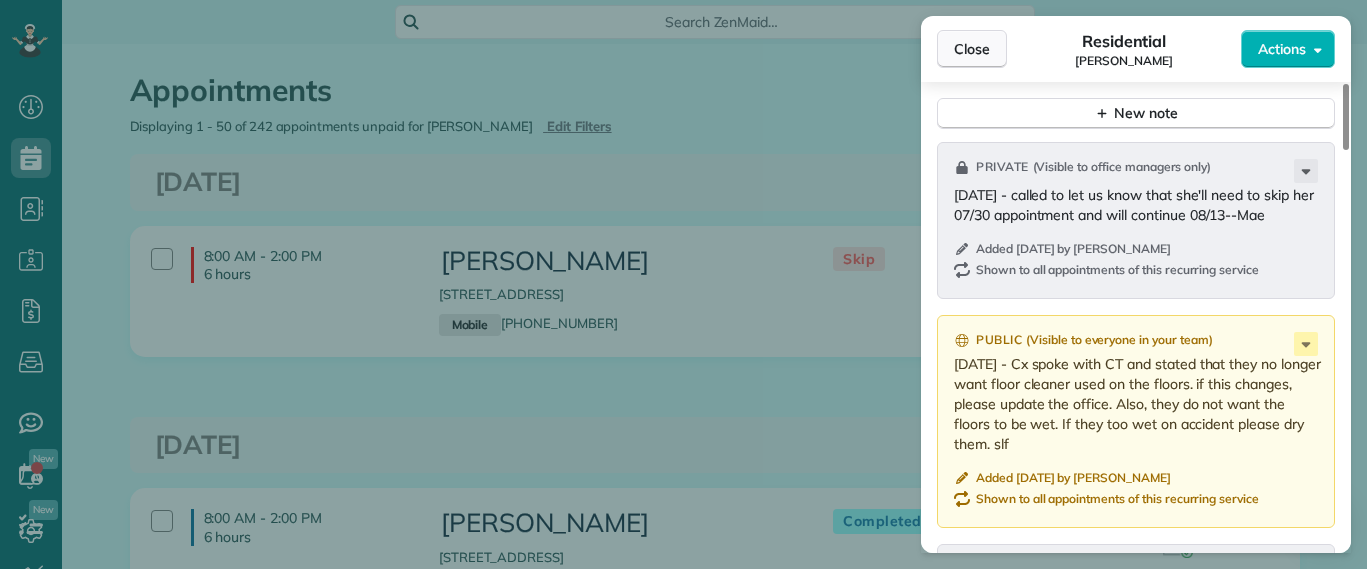click on "Close" at bounding box center [972, 49] 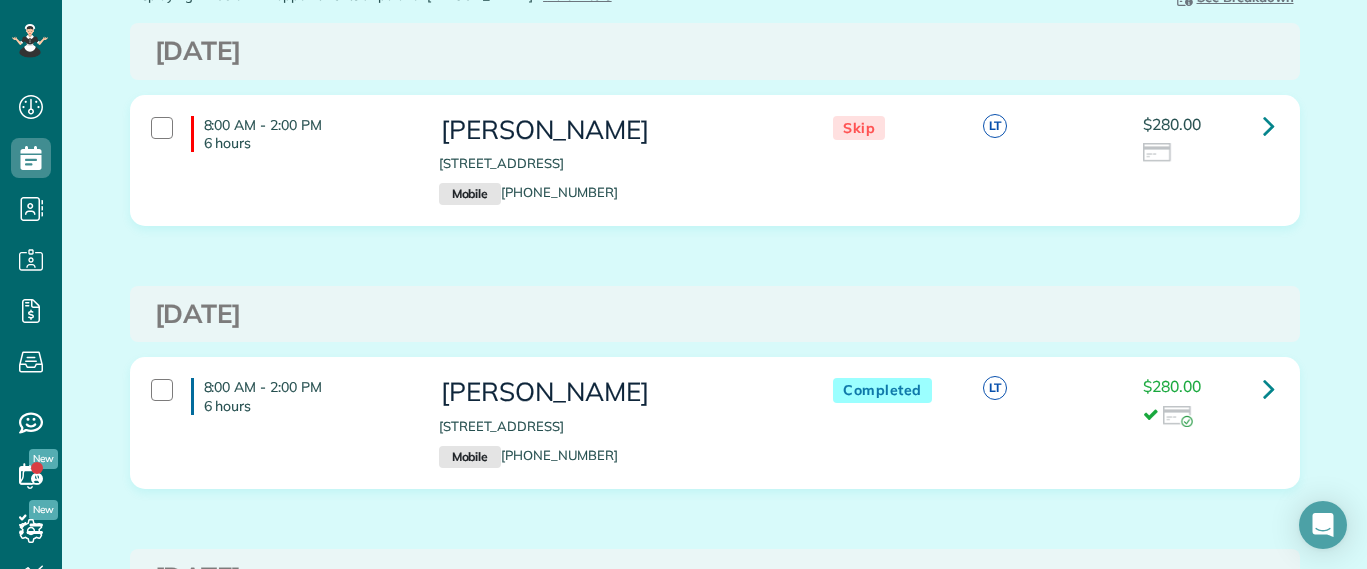 scroll, scrollTop: 0, scrollLeft: 0, axis: both 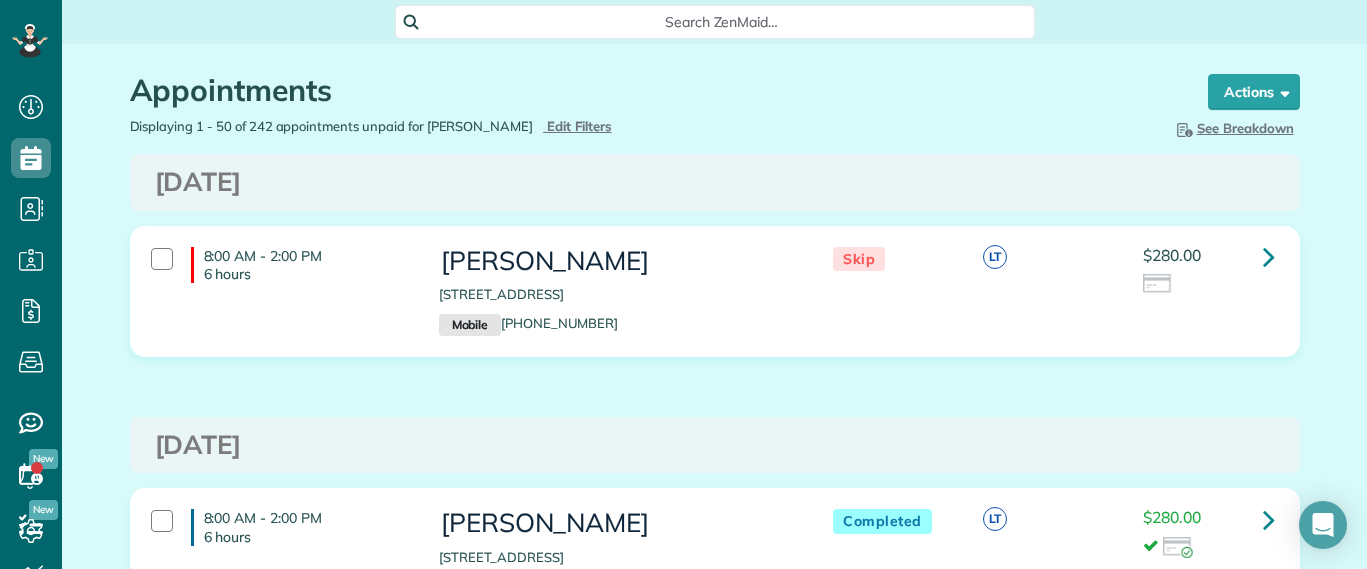 click on "Search ZenMaid…" at bounding box center [722, 22] 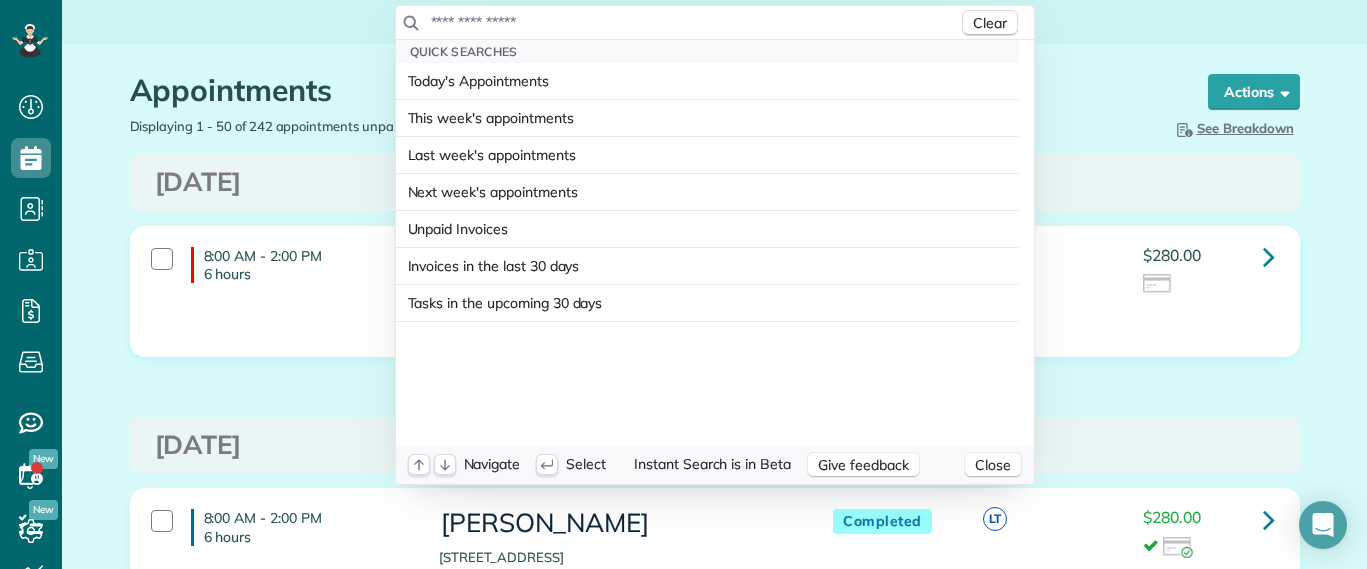 click at bounding box center [694, 22] 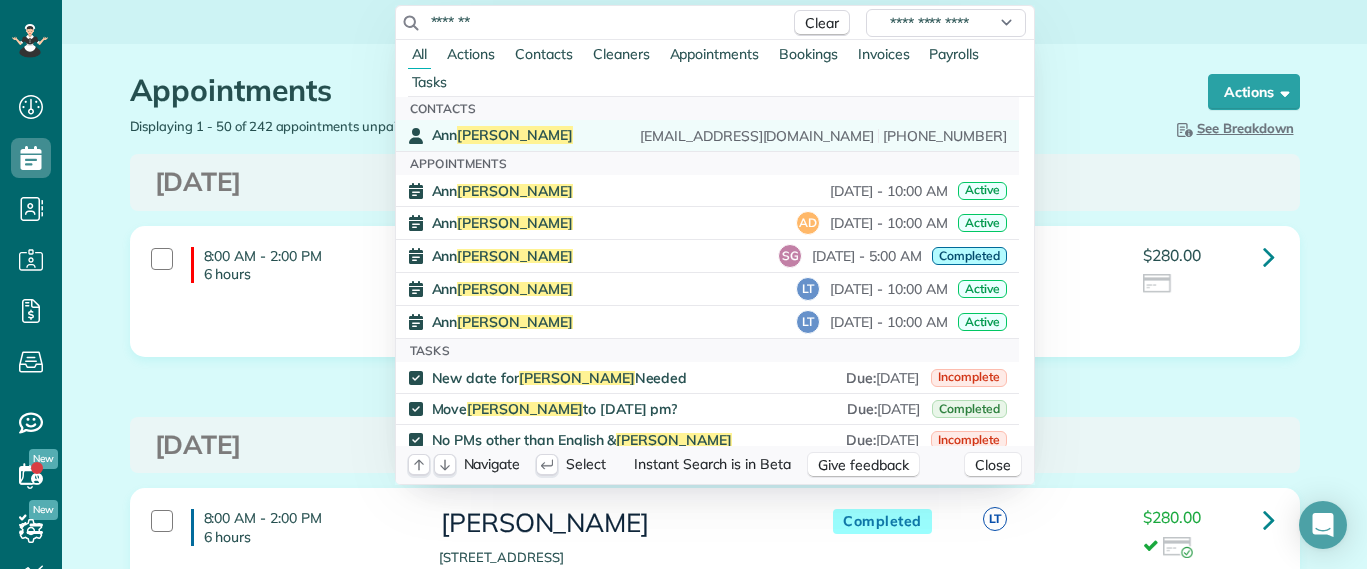 type on "*******" 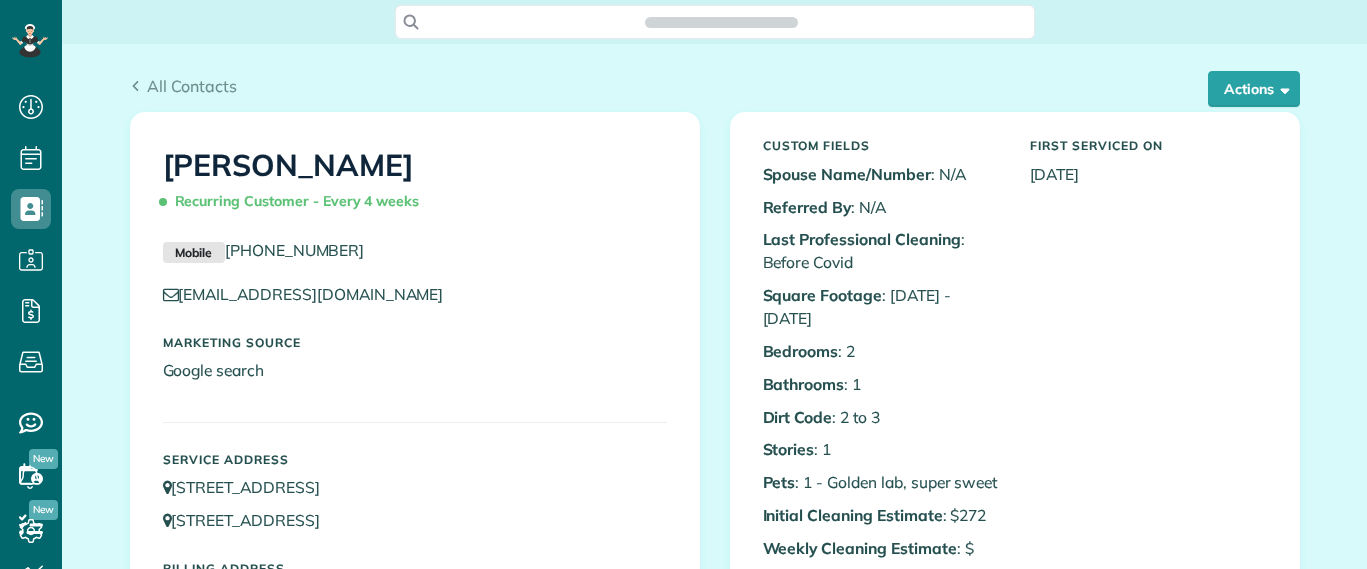 scroll, scrollTop: 0, scrollLeft: 0, axis: both 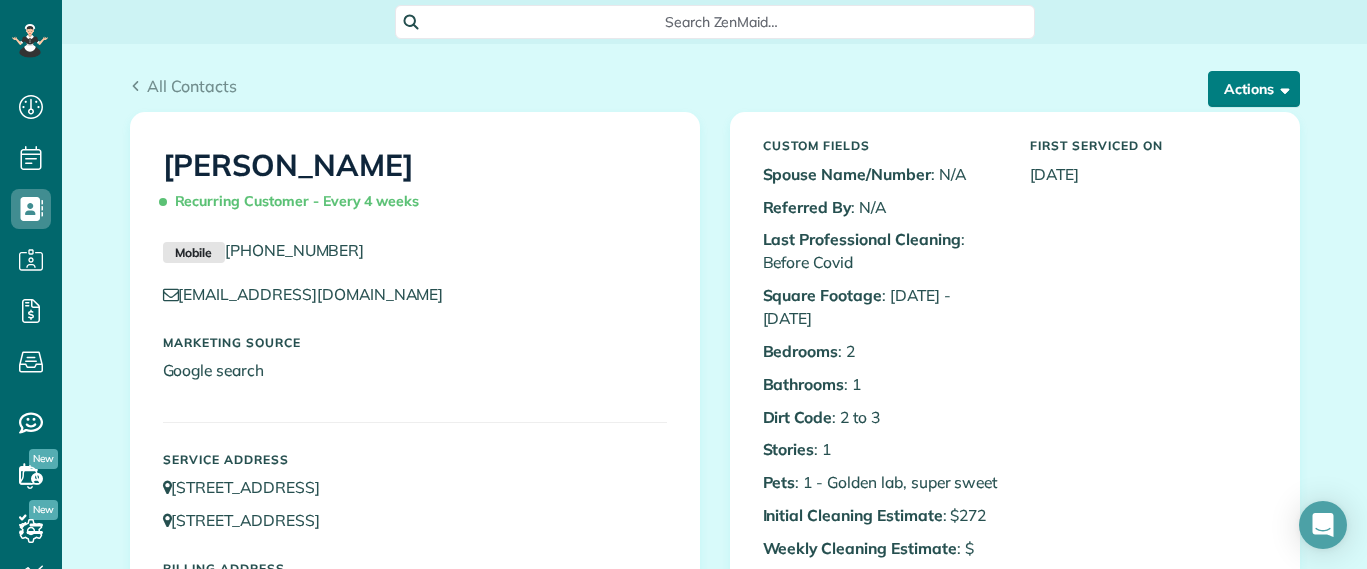 click on "All Contacts
Actions
Edit
Add Appointment
Recent Activity
Send Email
Update Customer Balance
Show Past appointments
Show Future appointments
Manage Credit Cards
Delete" at bounding box center [715, 93] 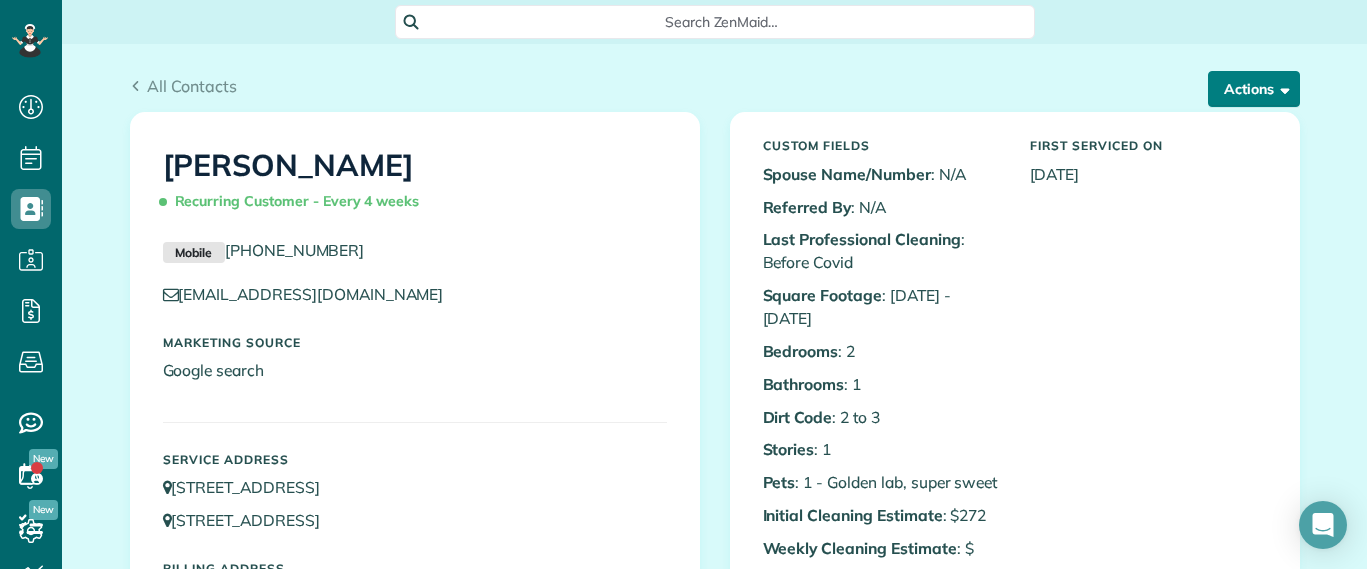 click on "Actions" at bounding box center (1254, 89) 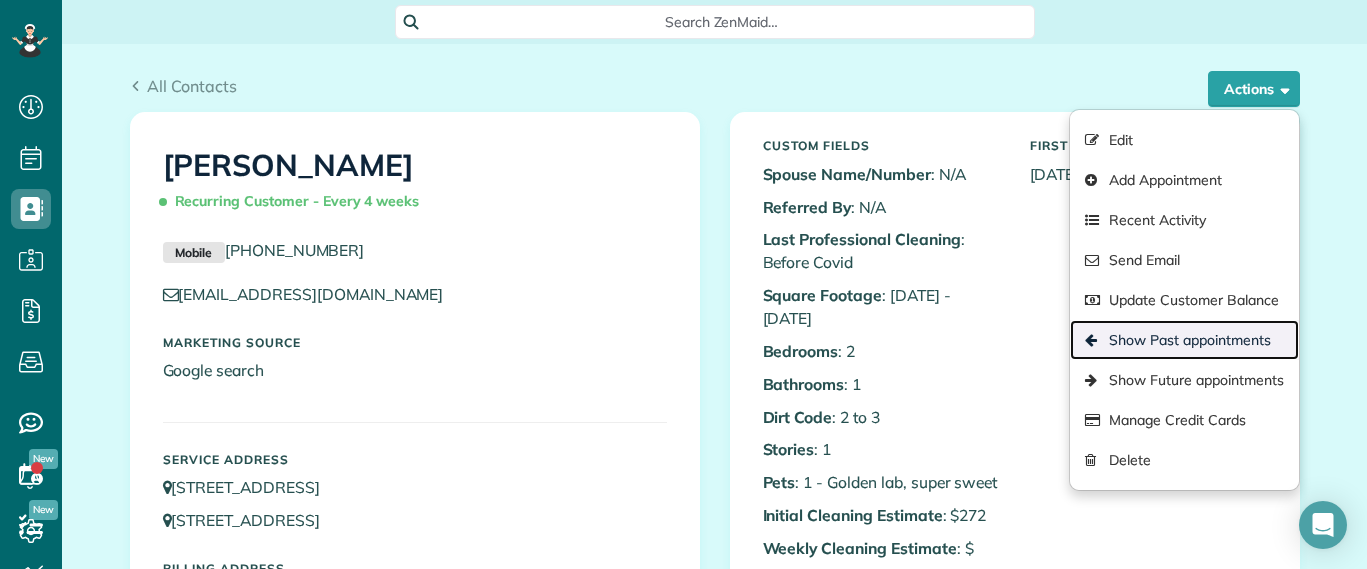 click on "Show Past appointments" at bounding box center (1184, 340) 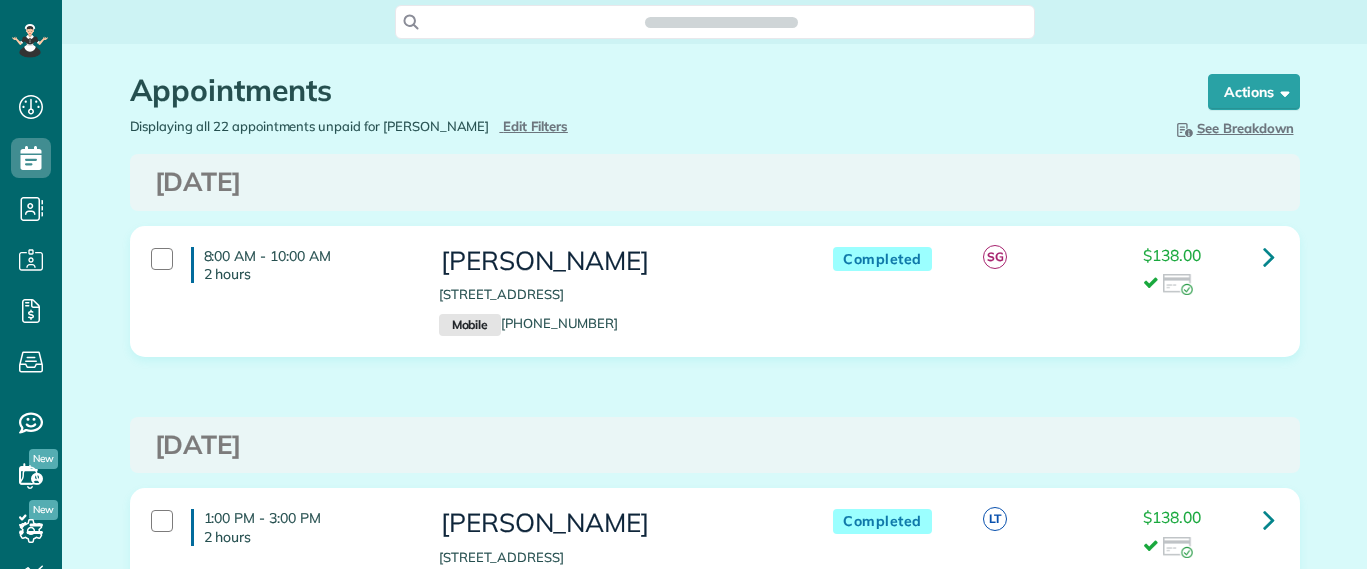 scroll, scrollTop: 0, scrollLeft: 0, axis: both 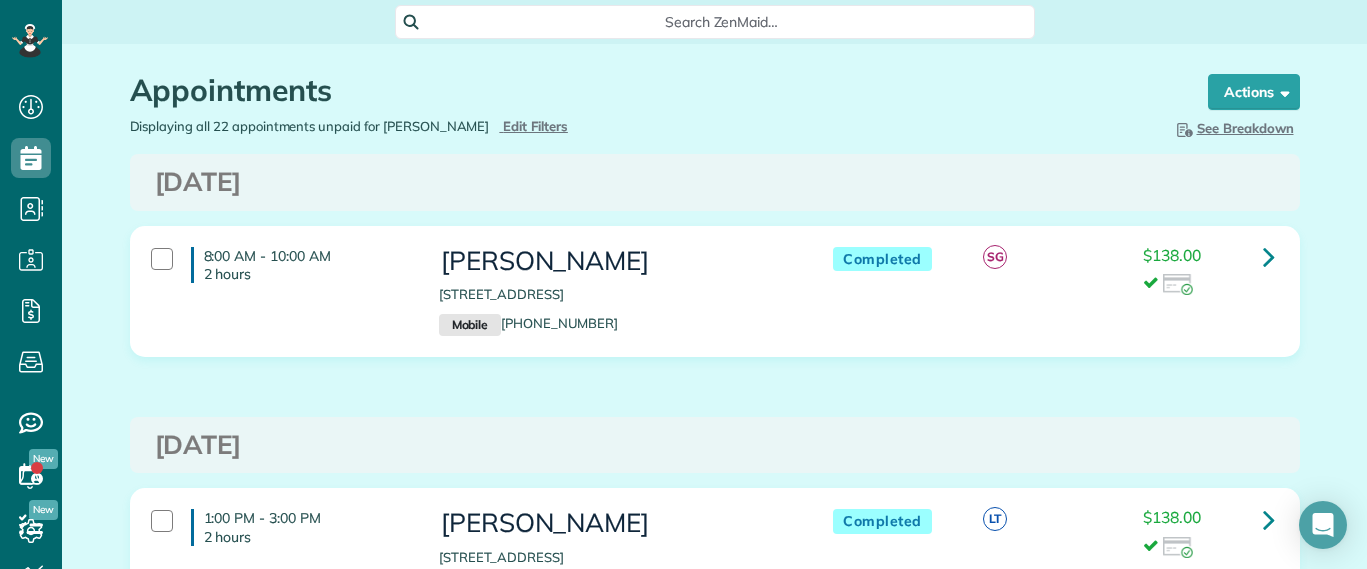 click on "Search ZenMaid…" at bounding box center (715, 22) 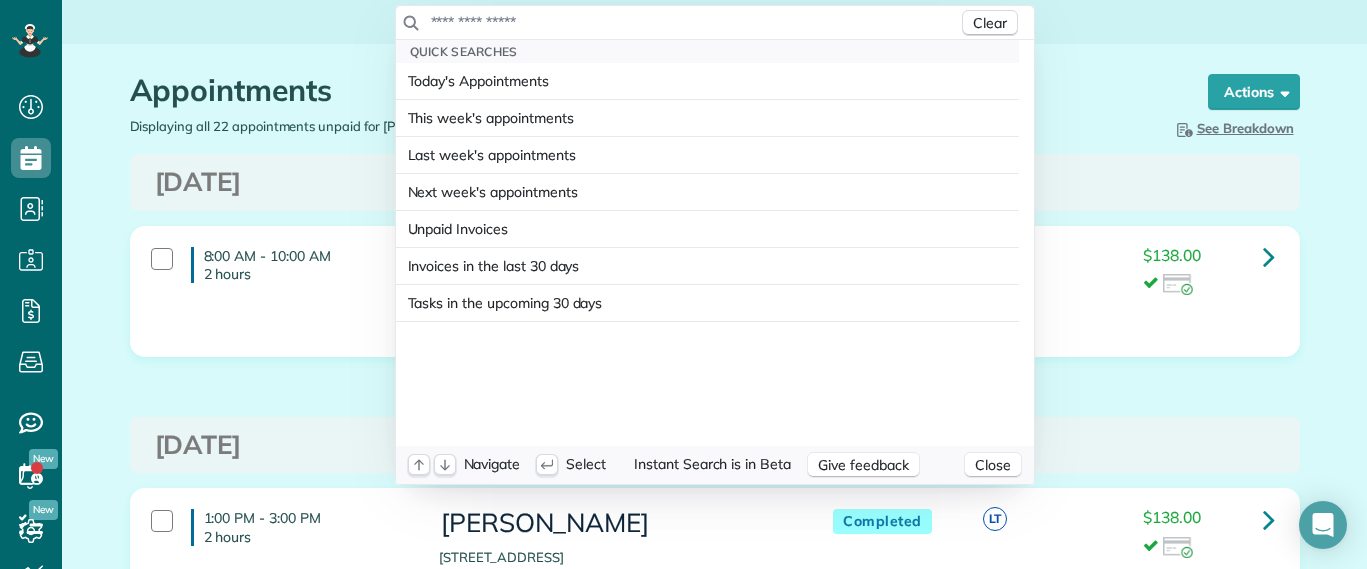 click at bounding box center (694, 22) 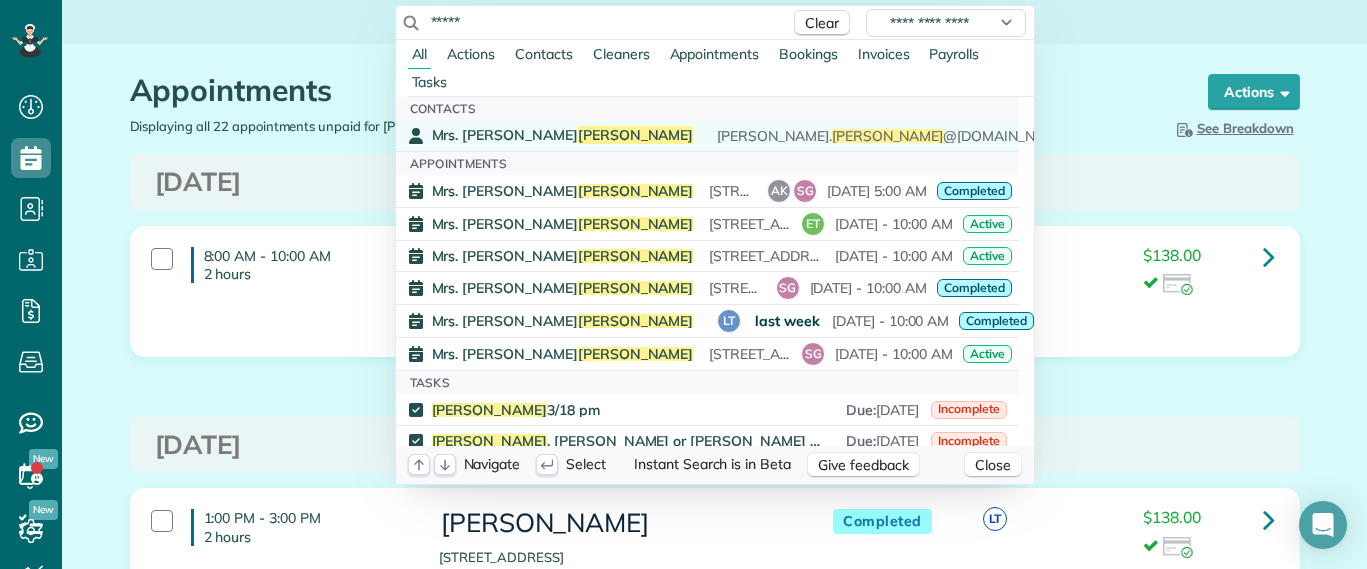 type on "*****" 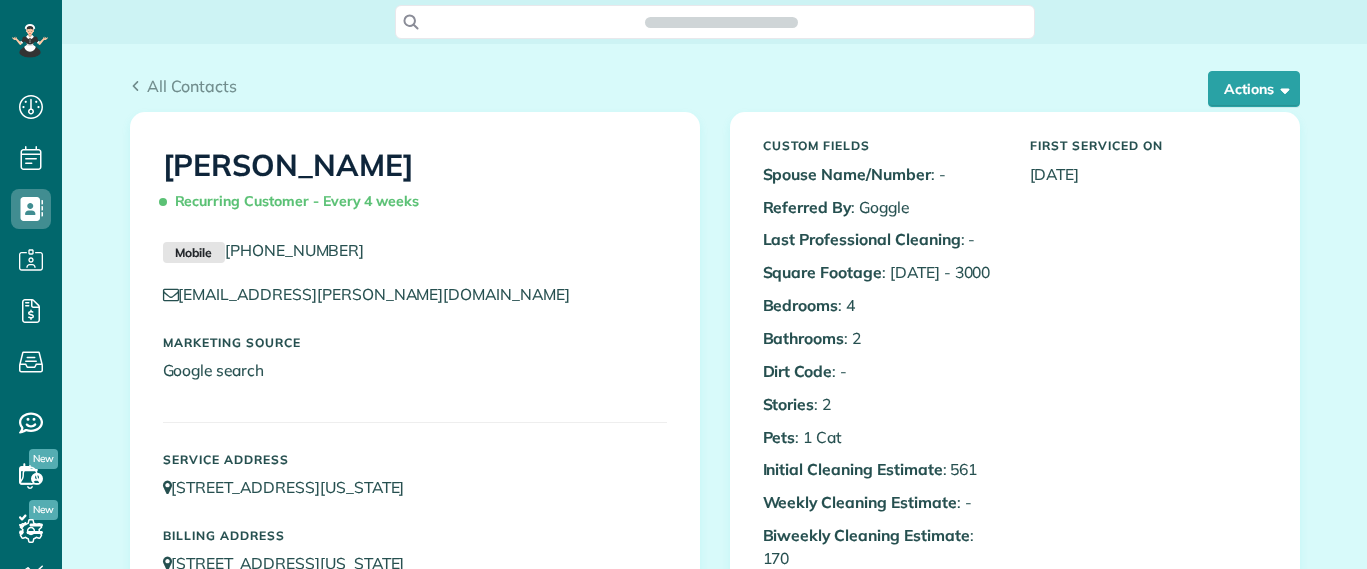 scroll, scrollTop: 0, scrollLeft: 0, axis: both 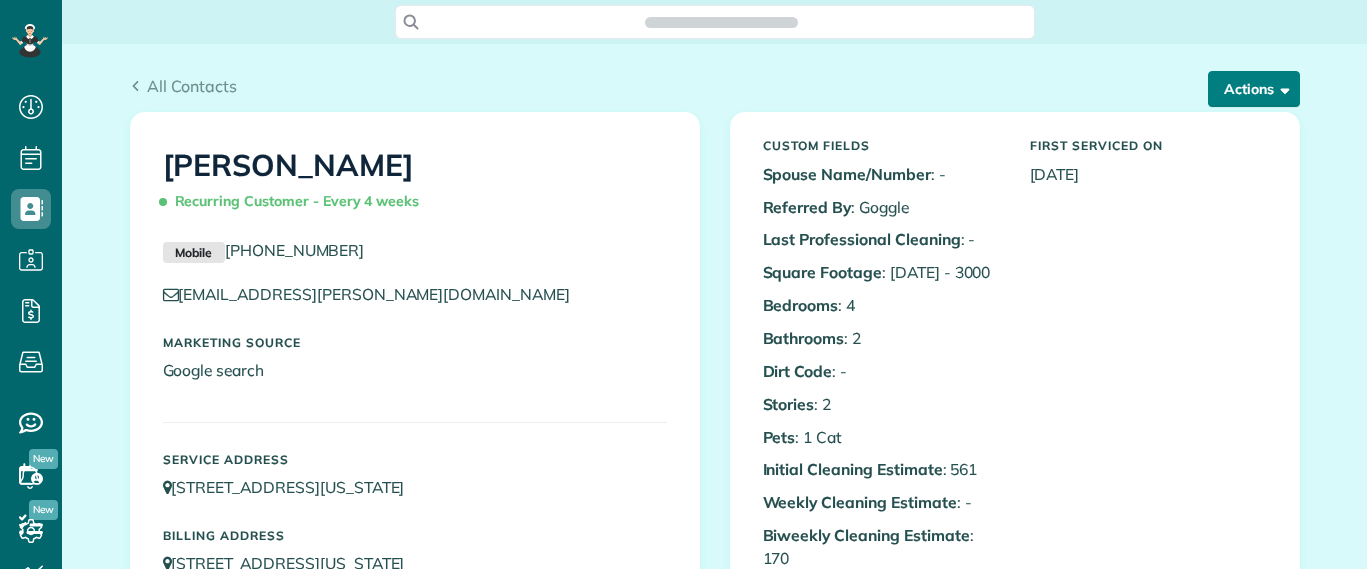 click on "Actions" at bounding box center (1254, 89) 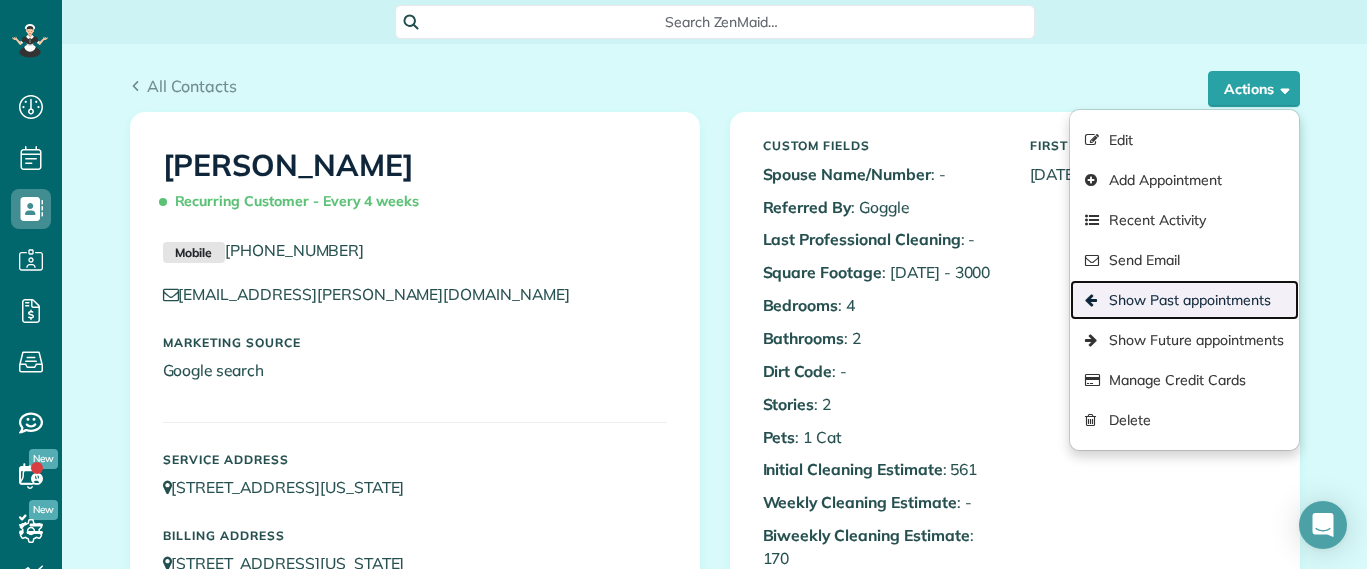 click on "Show Past appointments" at bounding box center [1184, 300] 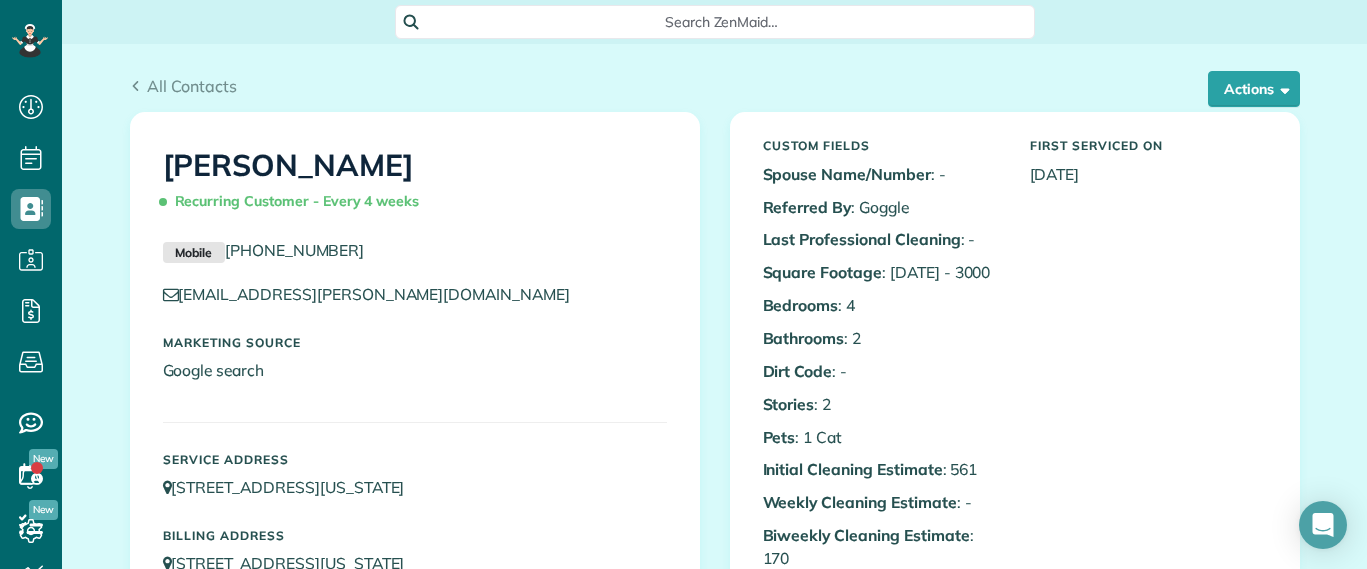 click on "Custom Fields
Spouse Name/Number :
-
Referred By :
Goggle
Last Professional Cleaning  :
-
Square Footage  :
[DATE] - 3000
Bedrooms :
4
Bathrooms :
2
Dirt Code  :
-
Stories :
2
Pets
Do Not Touch" at bounding box center (1015, 710) 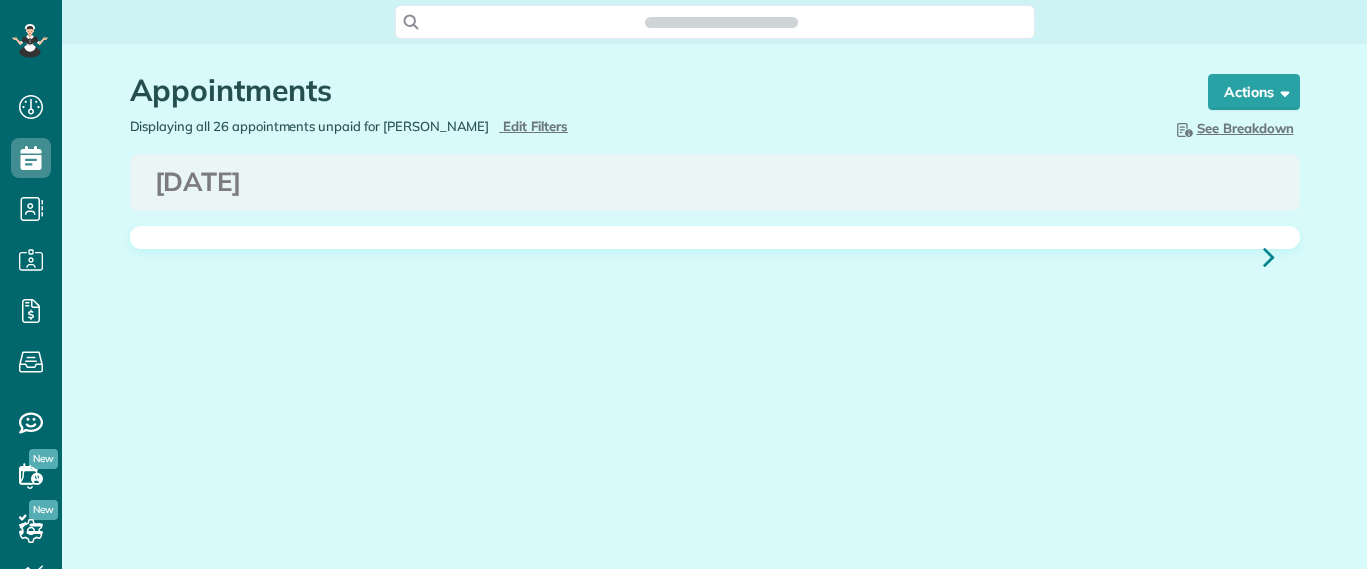 scroll, scrollTop: 0, scrollLeft: 0, axis: both 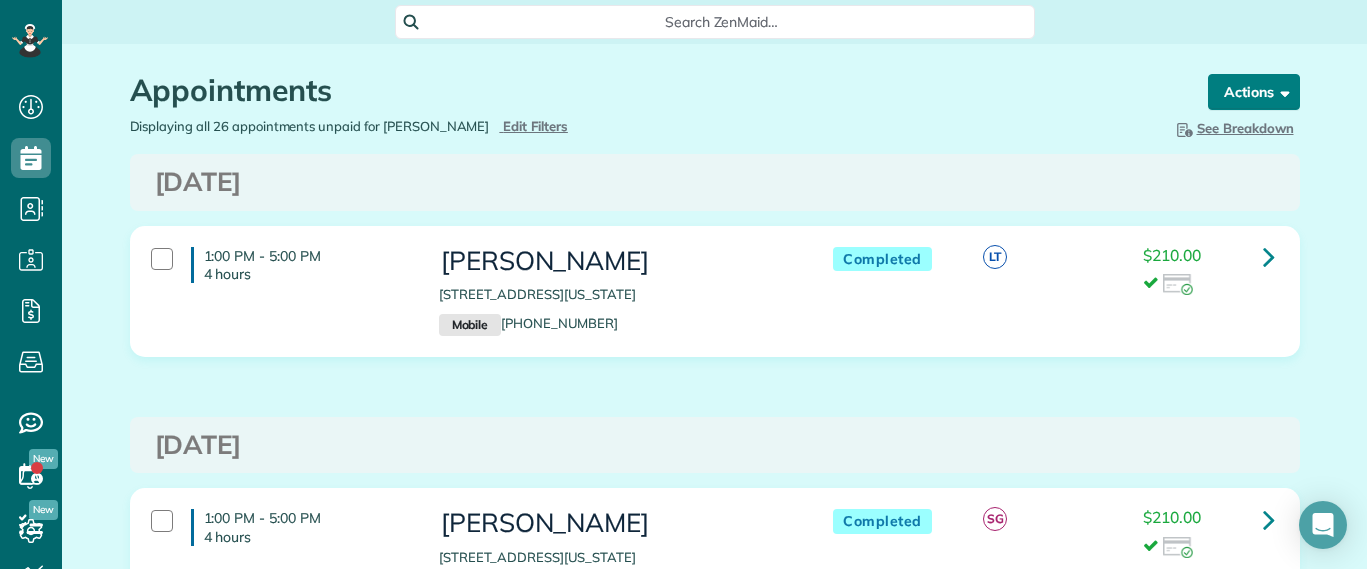 click on "Actions" at bounding box center (1254, 92) 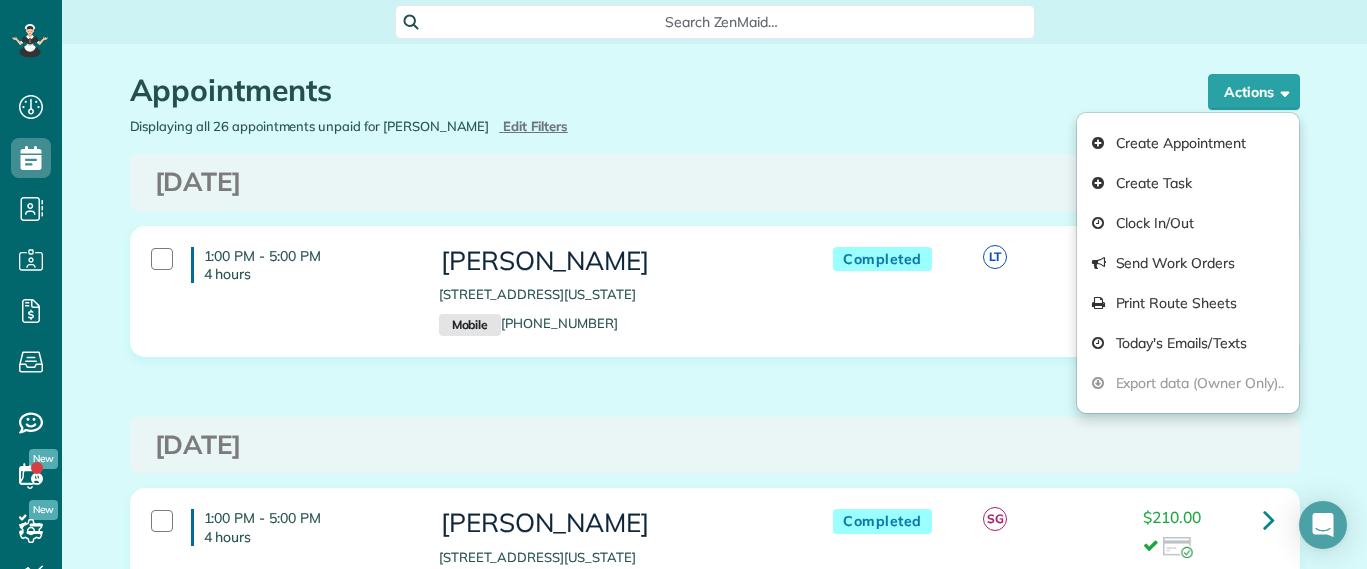click on "Hide Breakdown
See Breakdown
Total Revenue
Appts.
Active Appointments
Appts.
Unpaid Appointments
Appts.
Assigned Appointments
Appts.
Unassigned Appointments
Appts.
Active / Assigned Cleaners
8 Cleaners" at bounding box center [1015, 128] 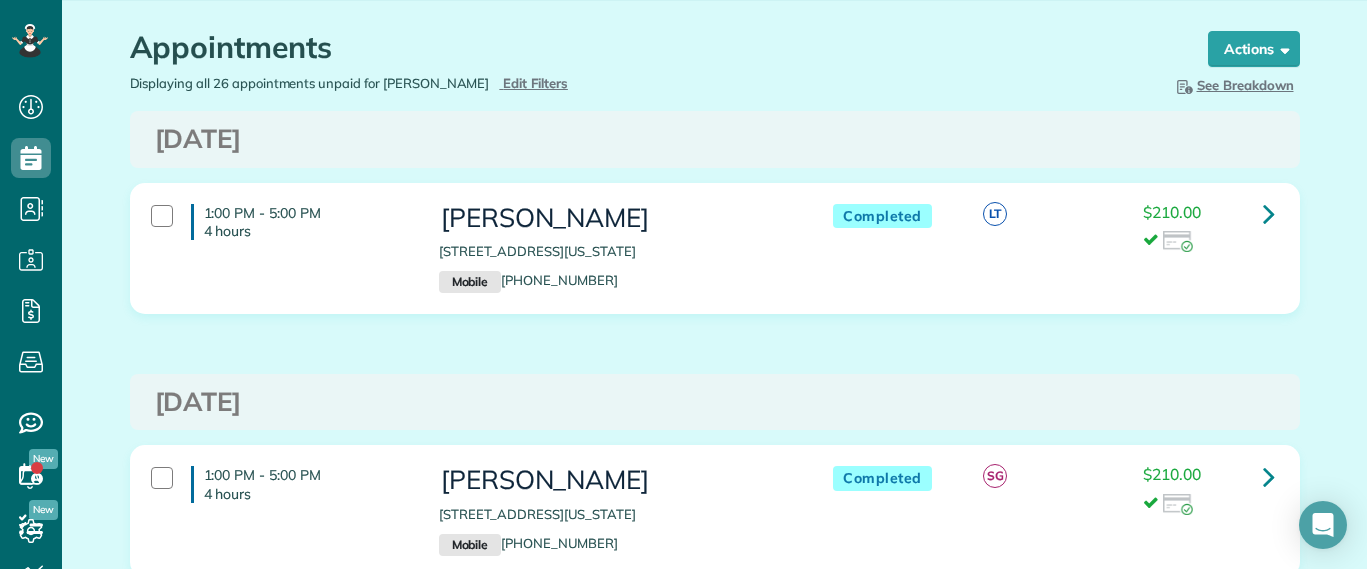 scroll, scrollTop: 0, scrollLeft: 0, axis: both 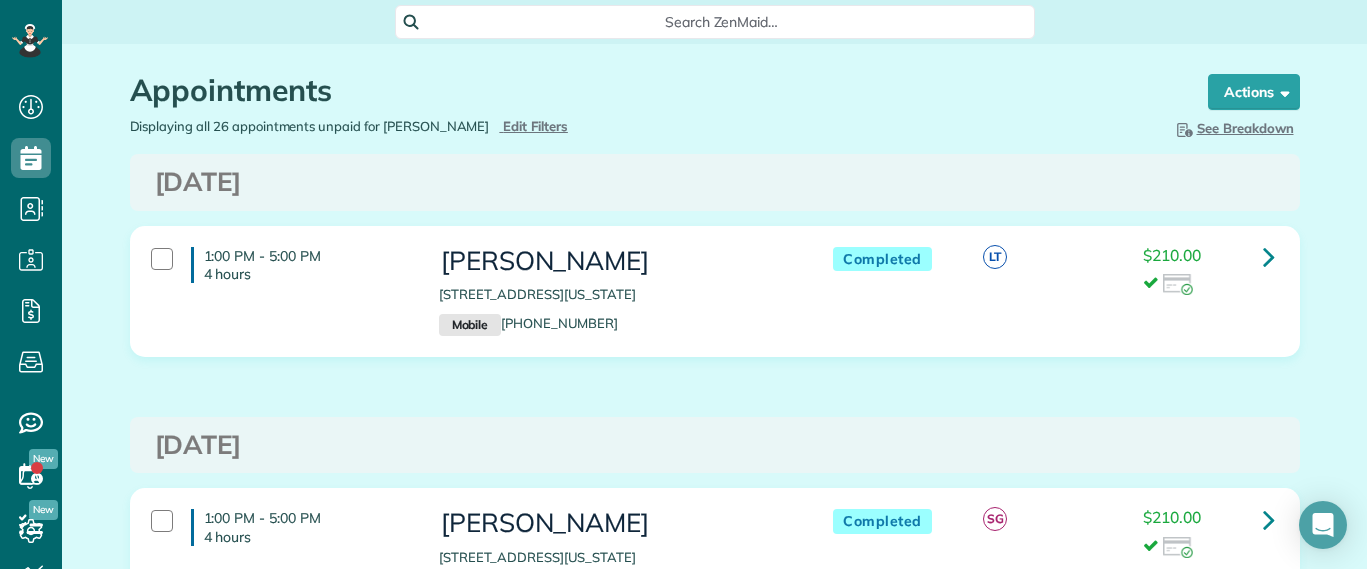 click on "Search ZenMaid…" at bounding box center (722, 22) 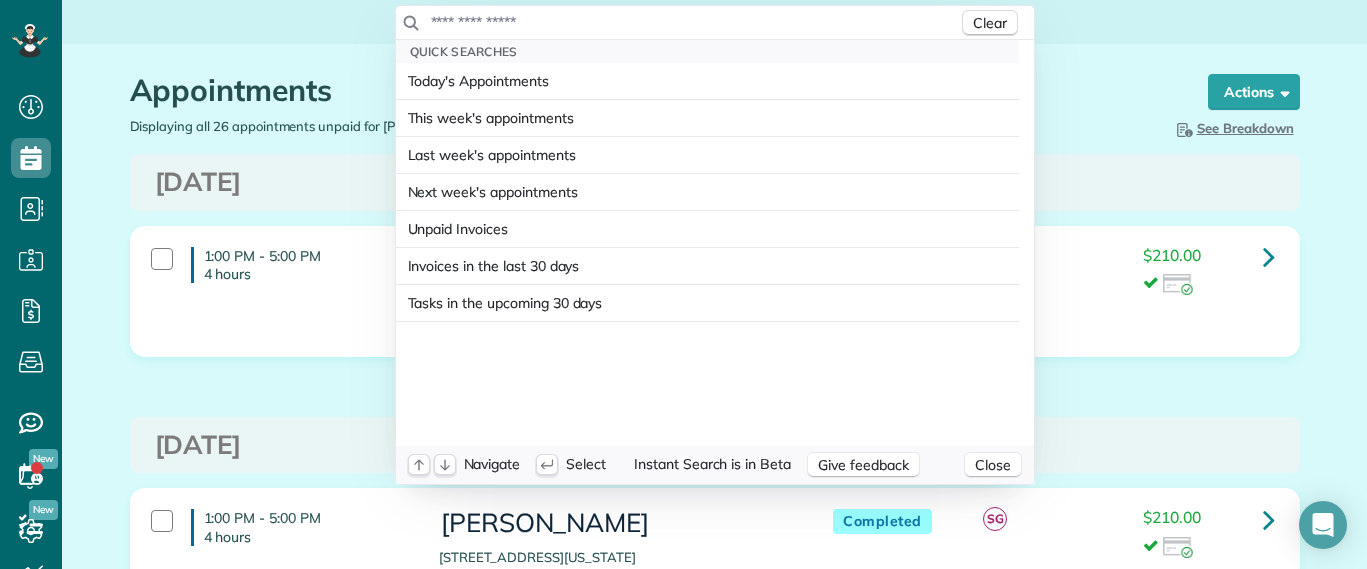 click at bounding box center [694, 22] 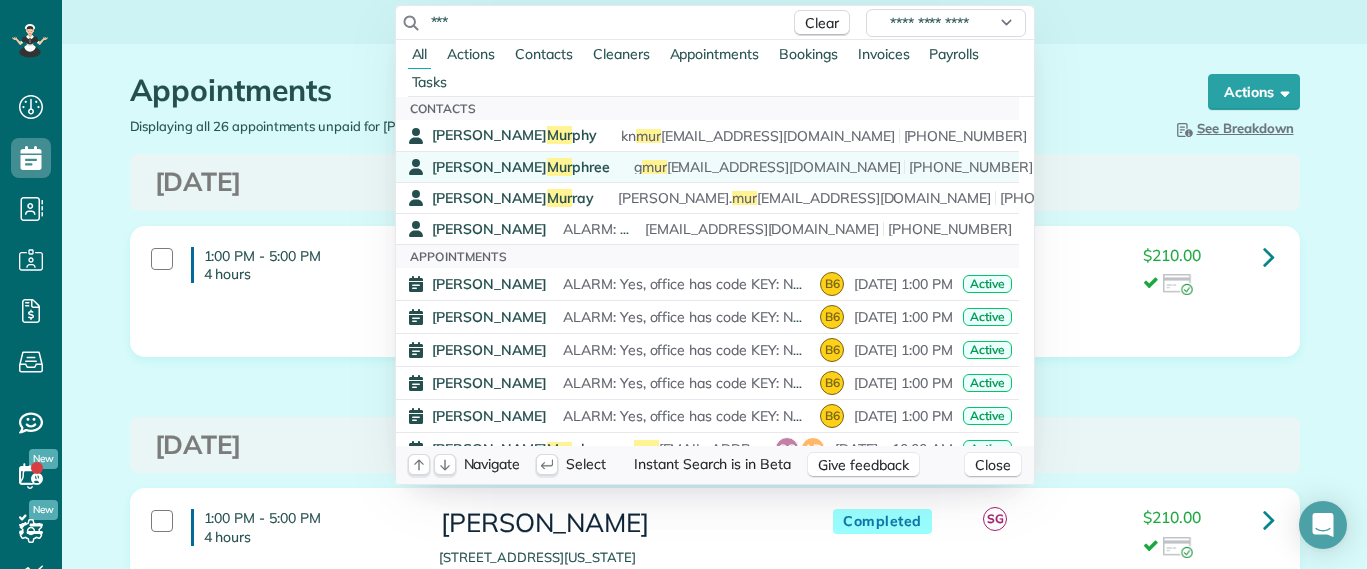 type on "***" 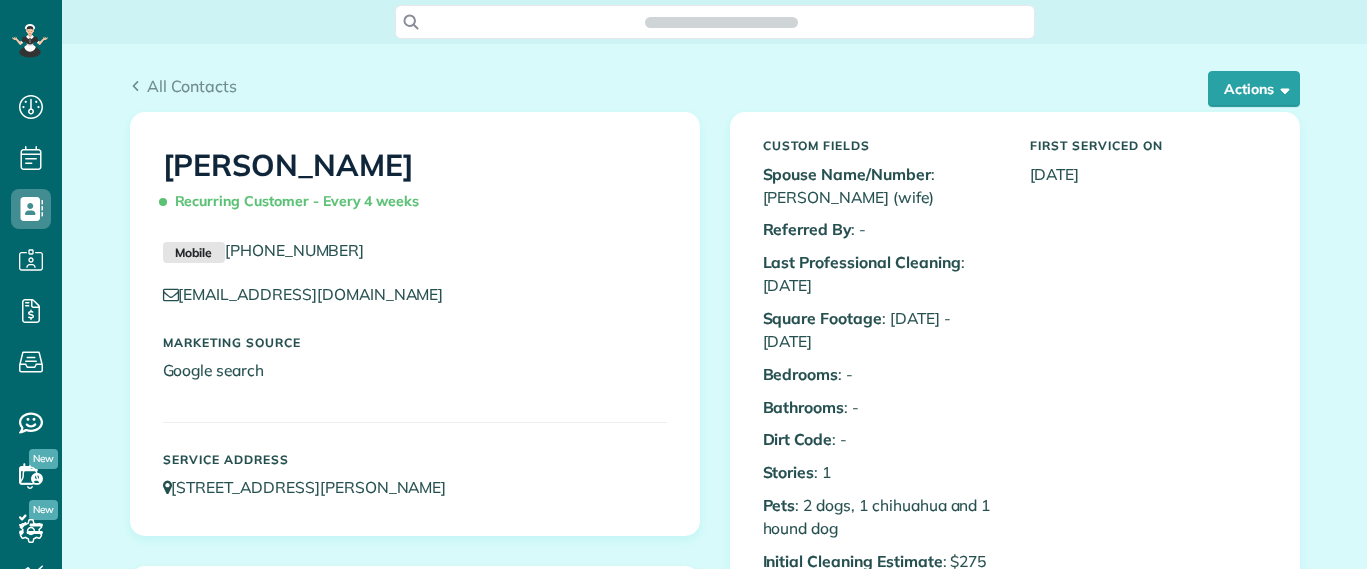 scroll, scrollTop: 0, scrollLeft: 0, axis: both 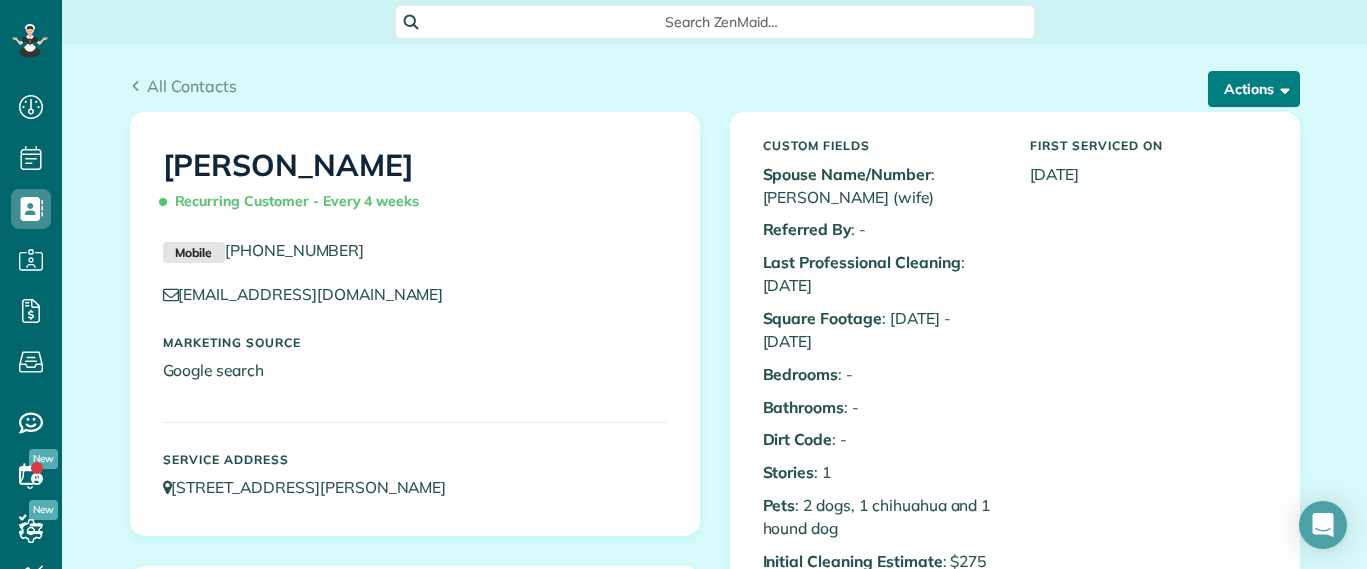 click on "Actions" at bounding box center [1254, 89] 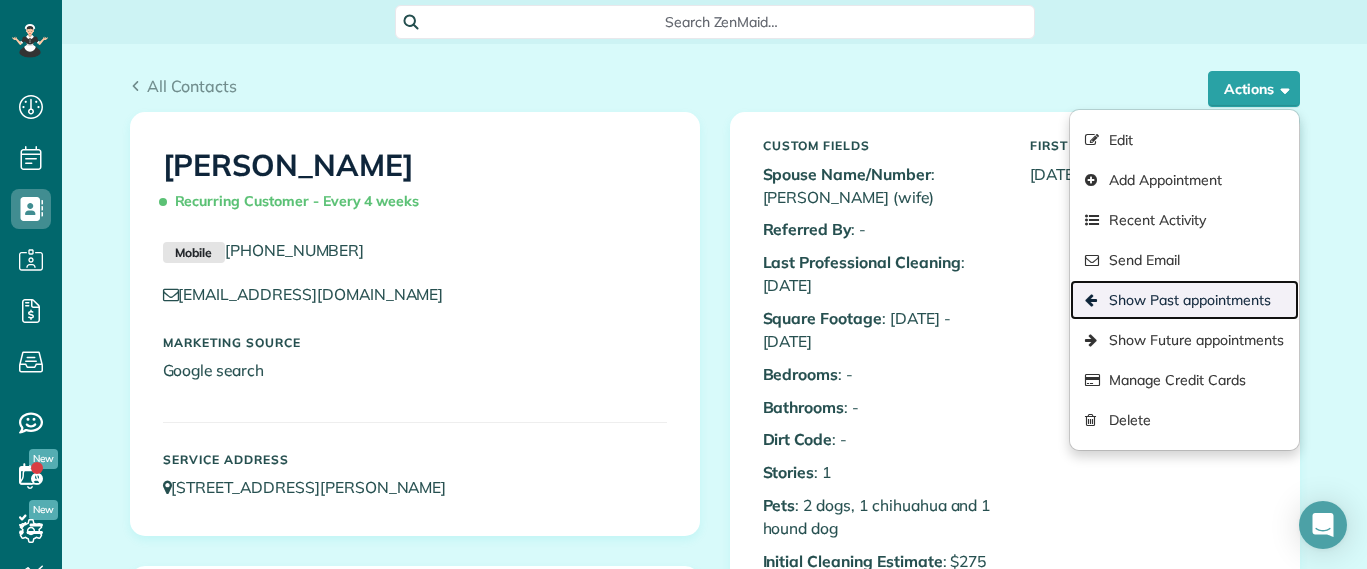click on "Show Past appointments" at bounding box center [1184, 300] 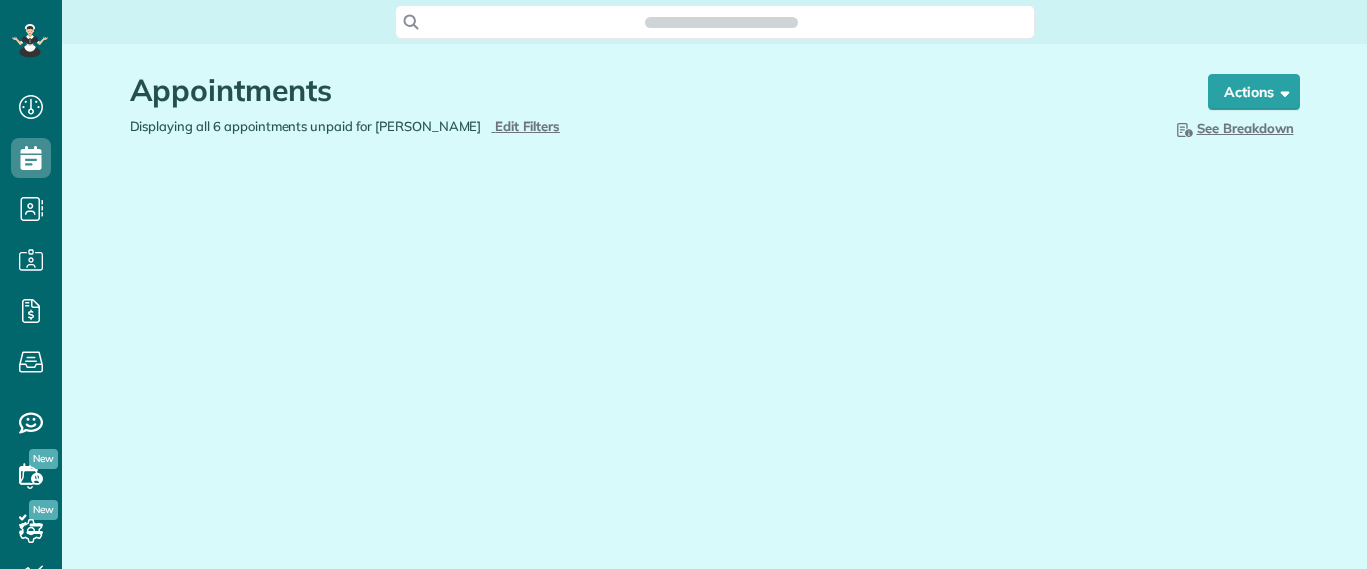 scroll, scrollTop: 0, scrollLeft: 0, axis: both 